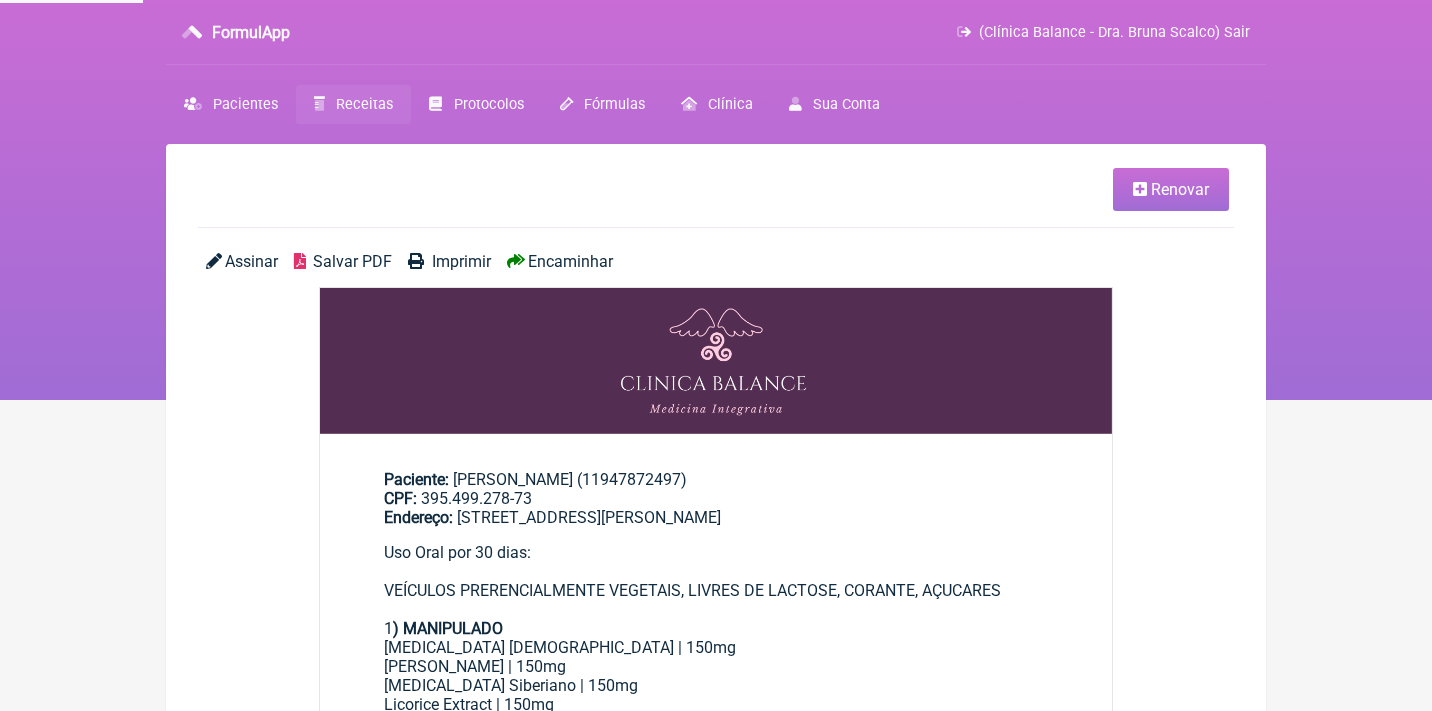 scroll, scrollTop: 0, scrollLeft: 0, axis: both 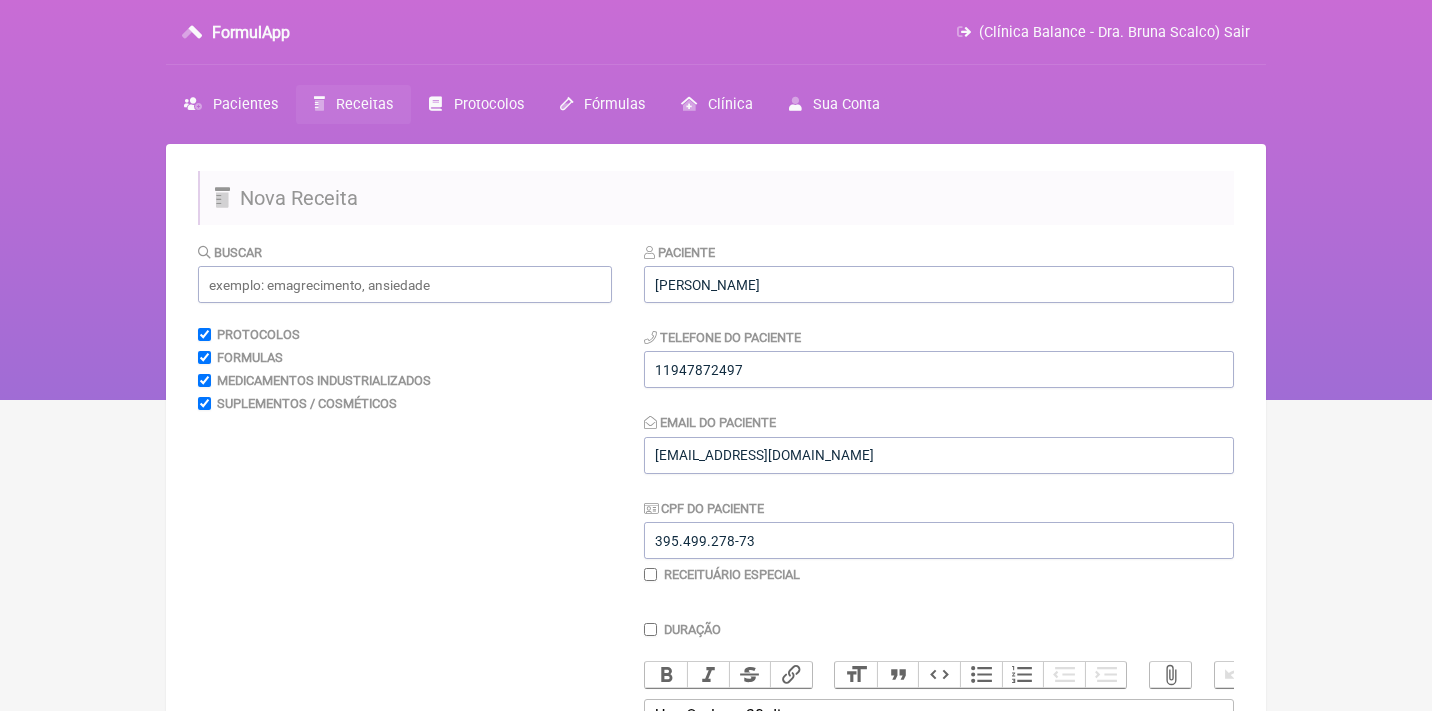 click on "Receitas" at bounding box center (364, 104) 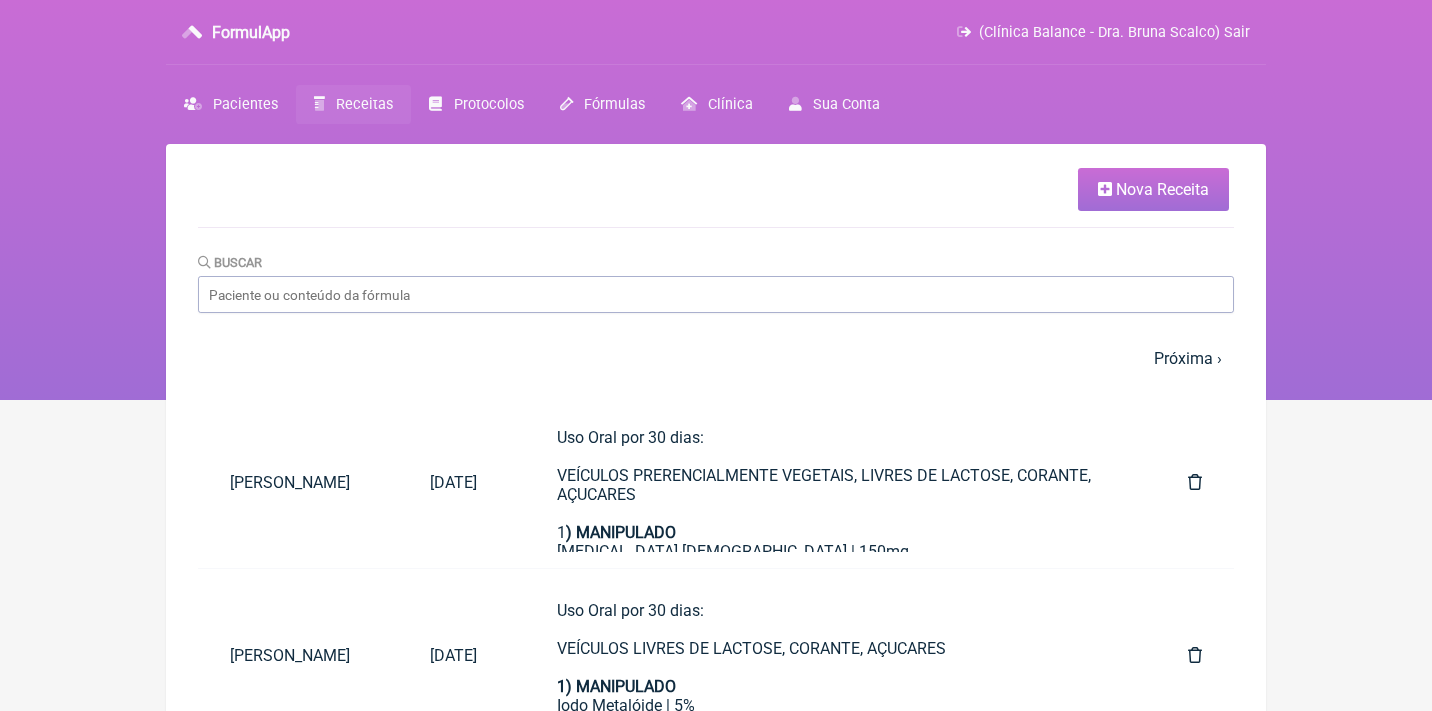 click on "Nova Receita" at bounding box center [1153, 189] 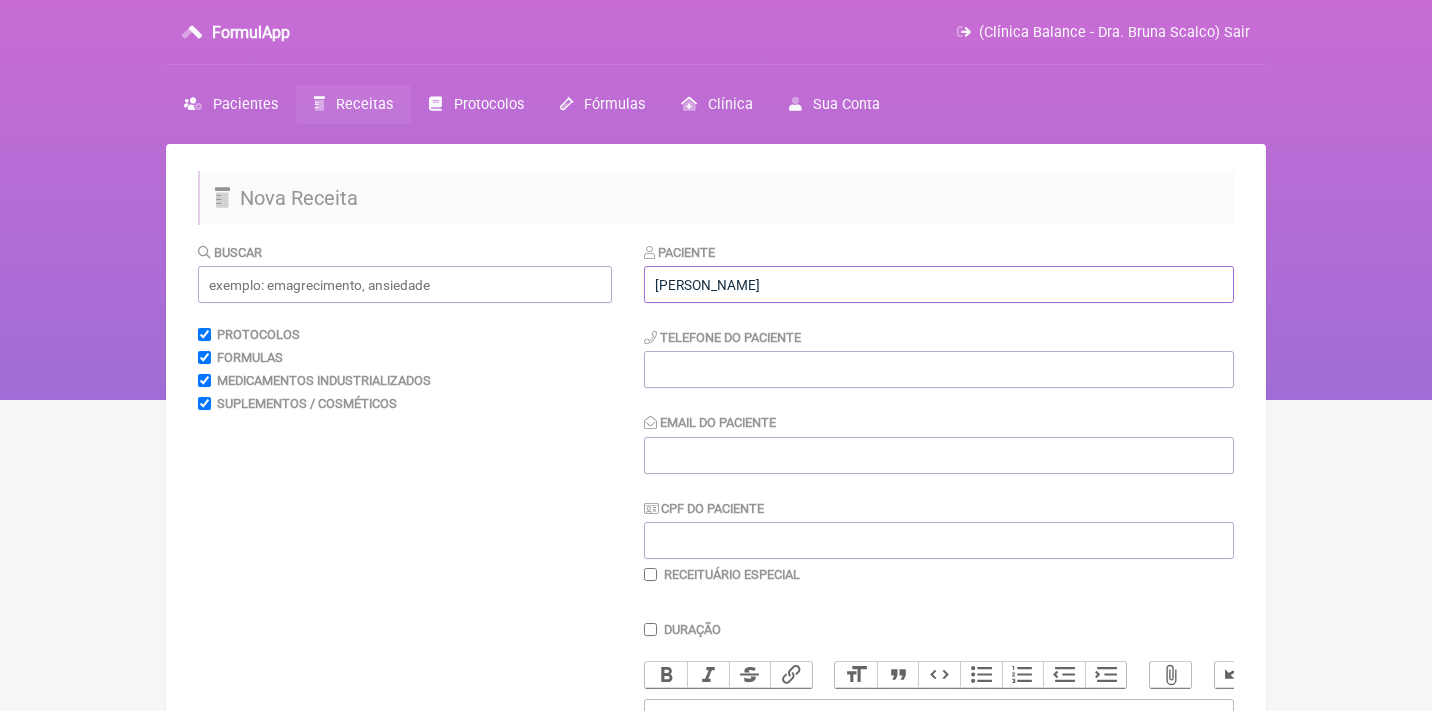 click on "Marcia ROmero" at bounding box center (939, 284) 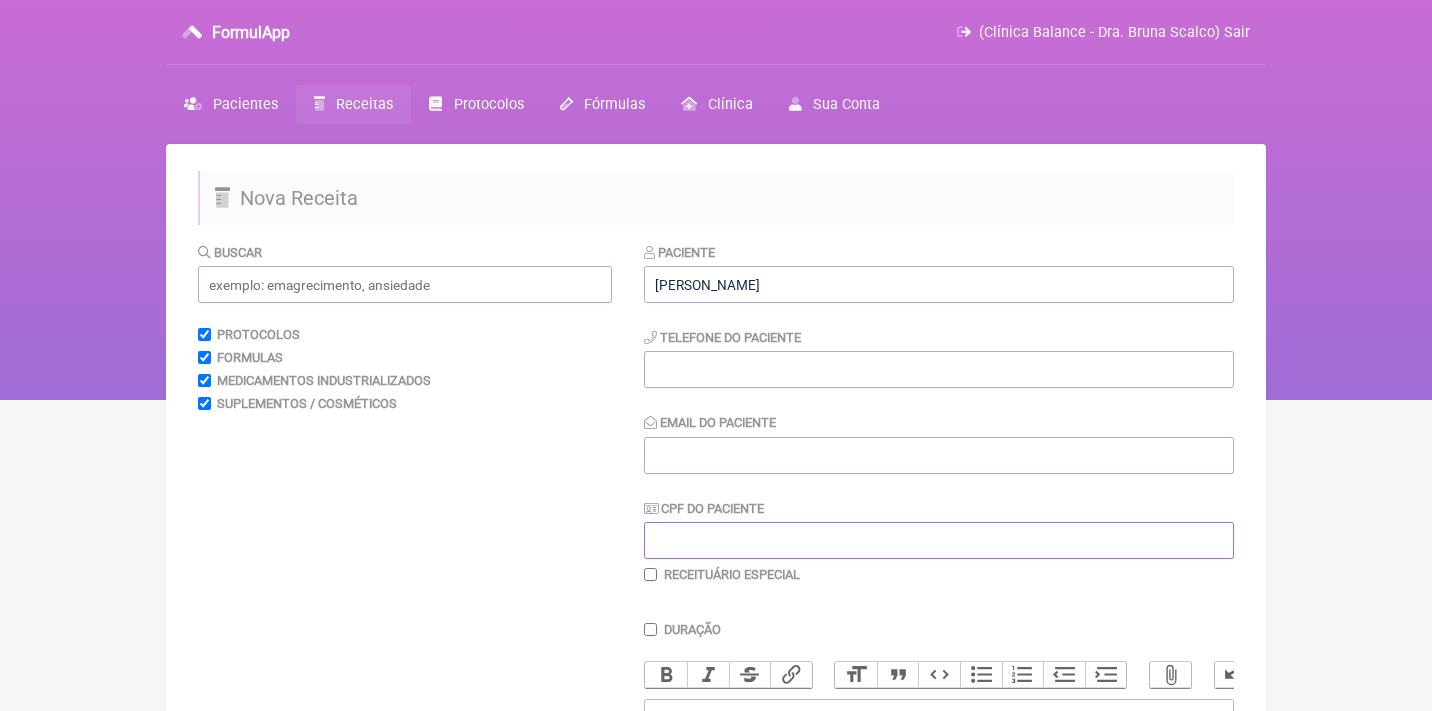 click on "CPF do Paciente" at bounding box center [939, 540] 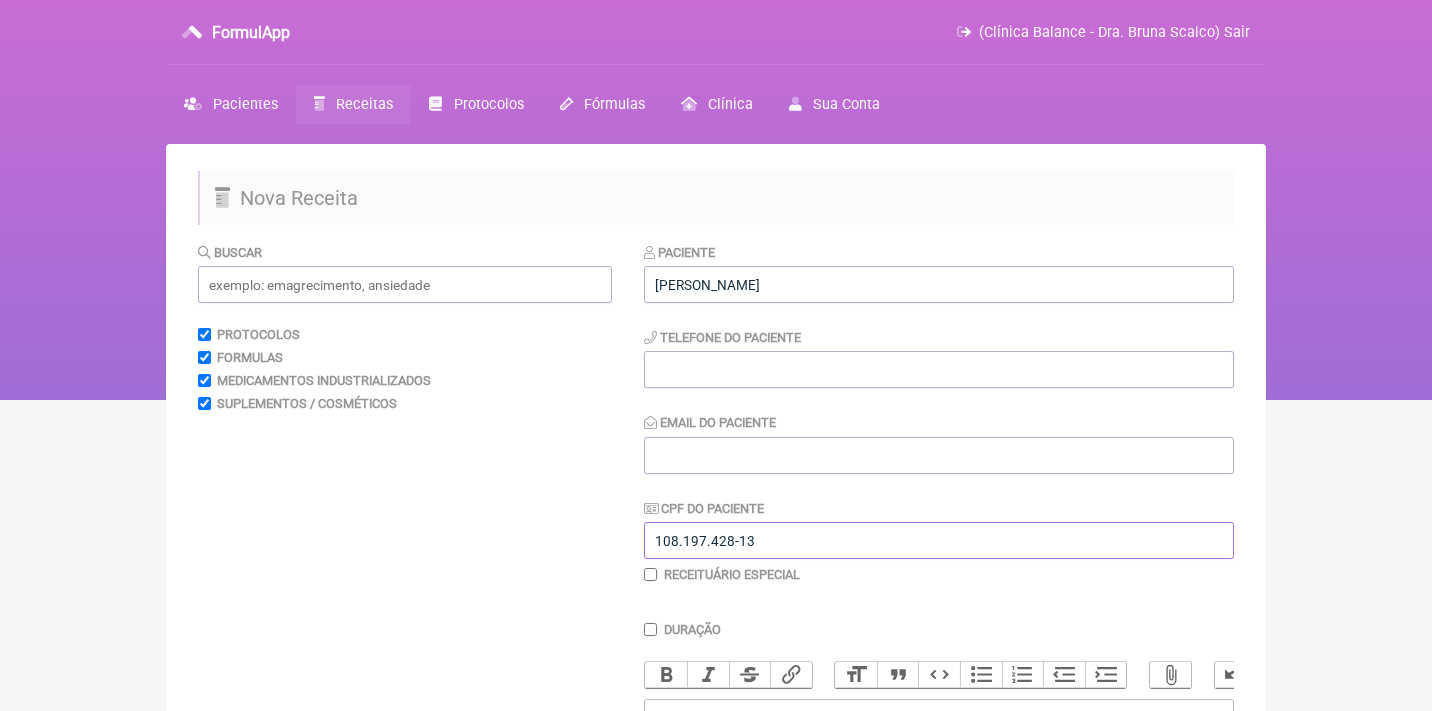 type on "108.197.428-13" 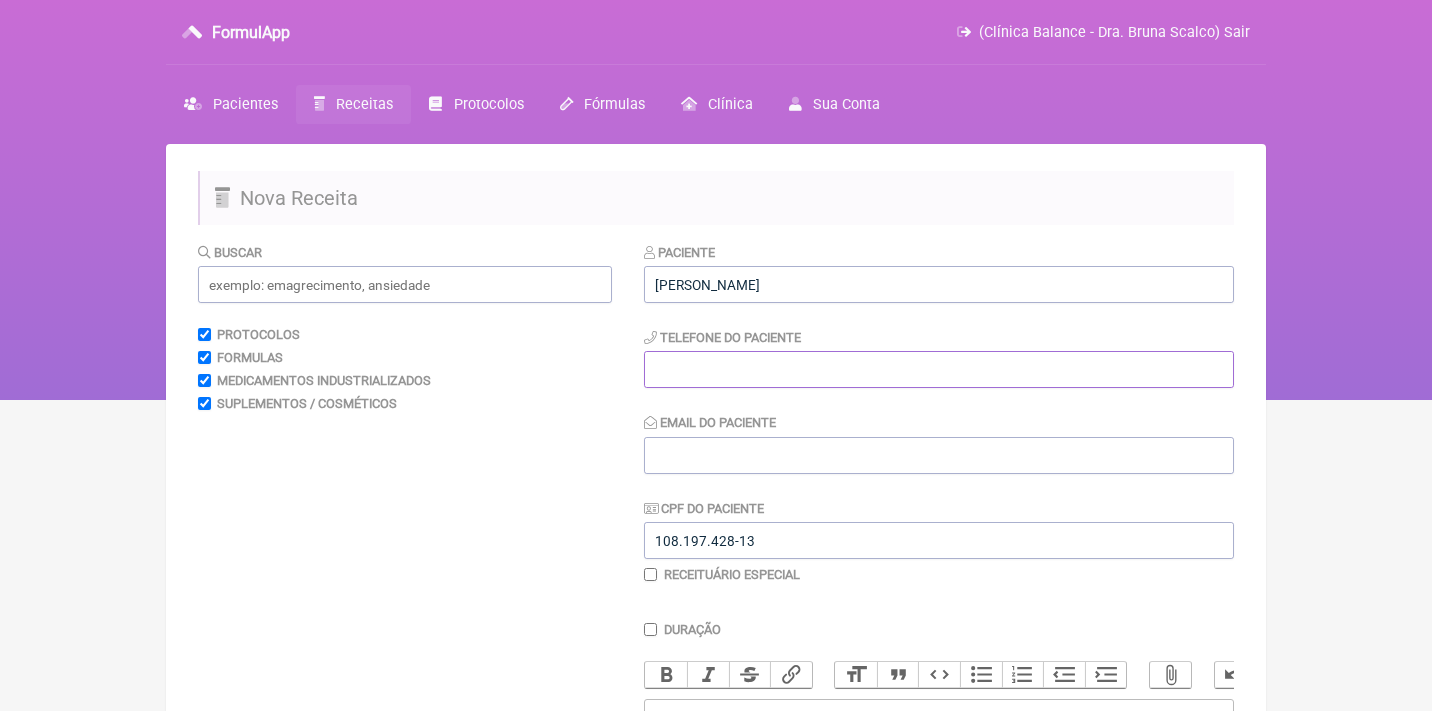 paste on "(11) 96627-7436" 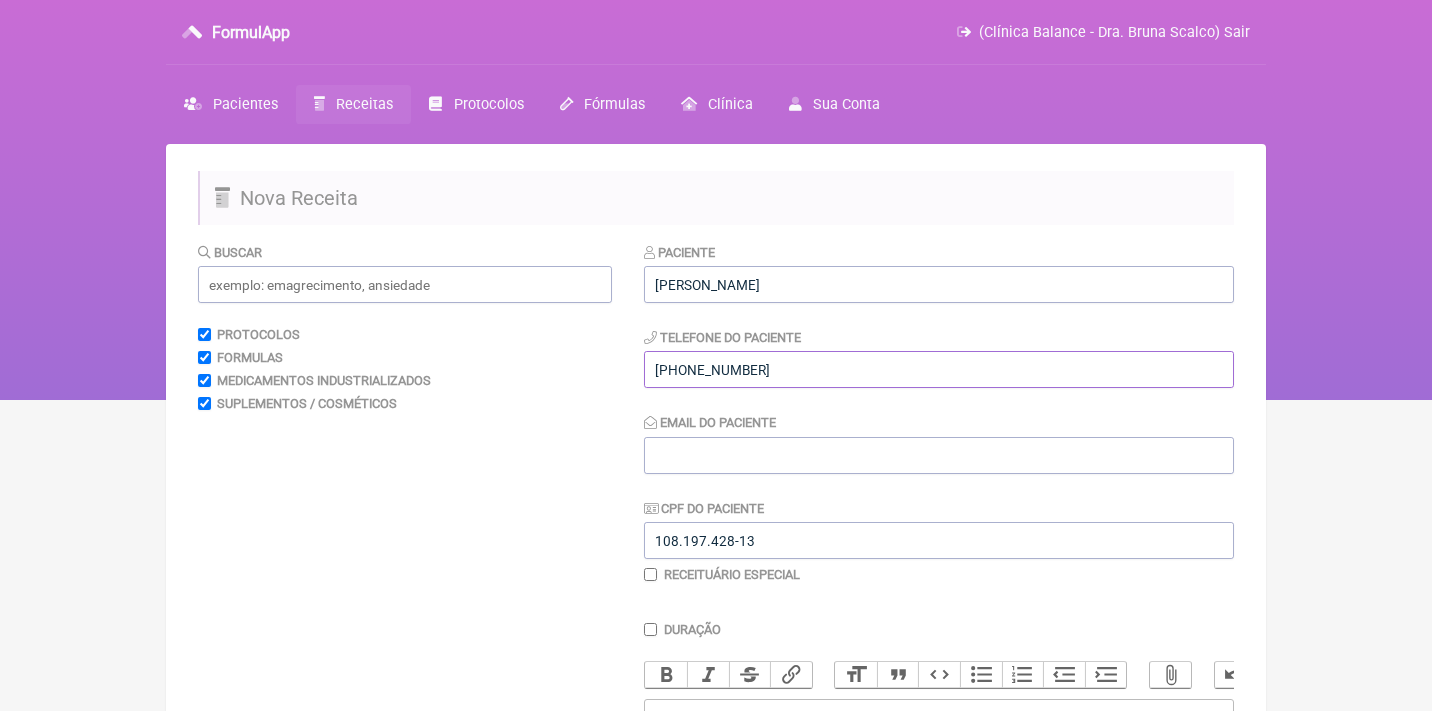 type on "(11) 96627-7436" 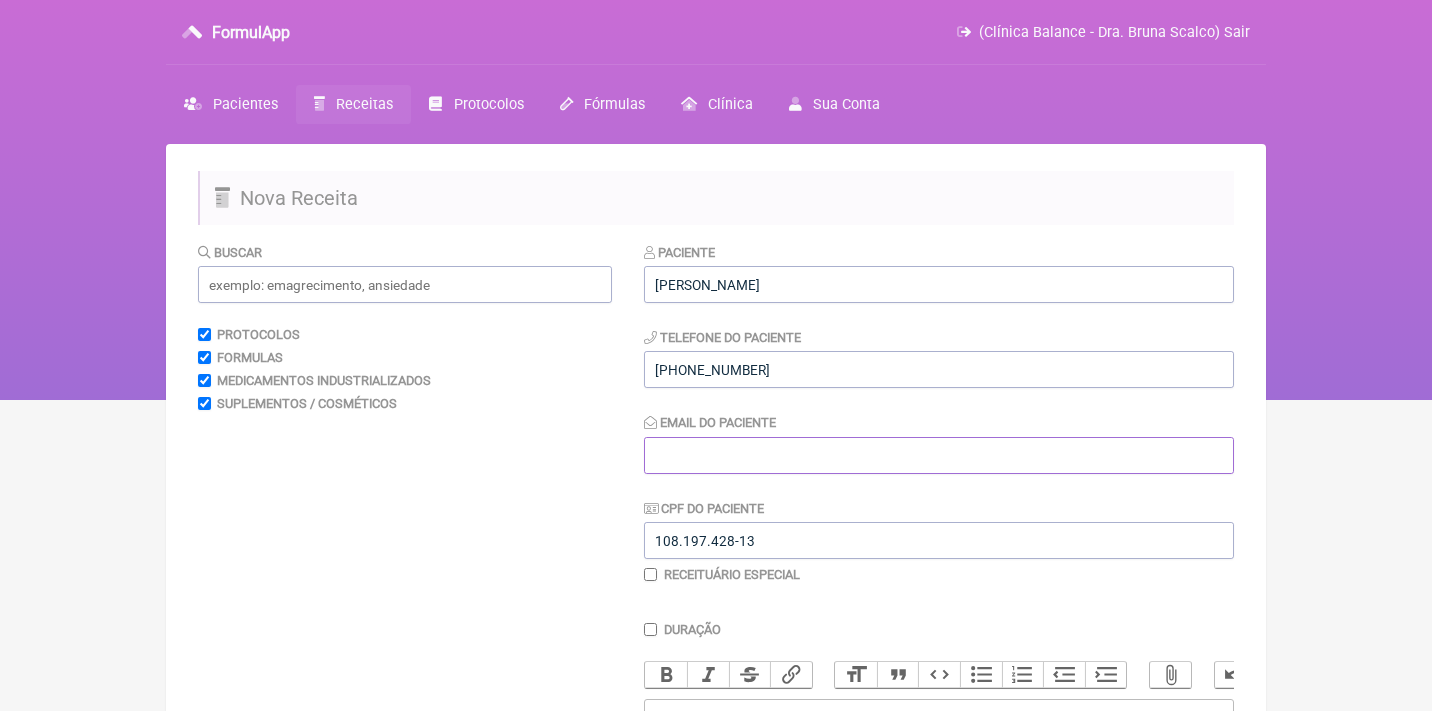 click on "Email do Paciente" at bounding box center (939, 455) 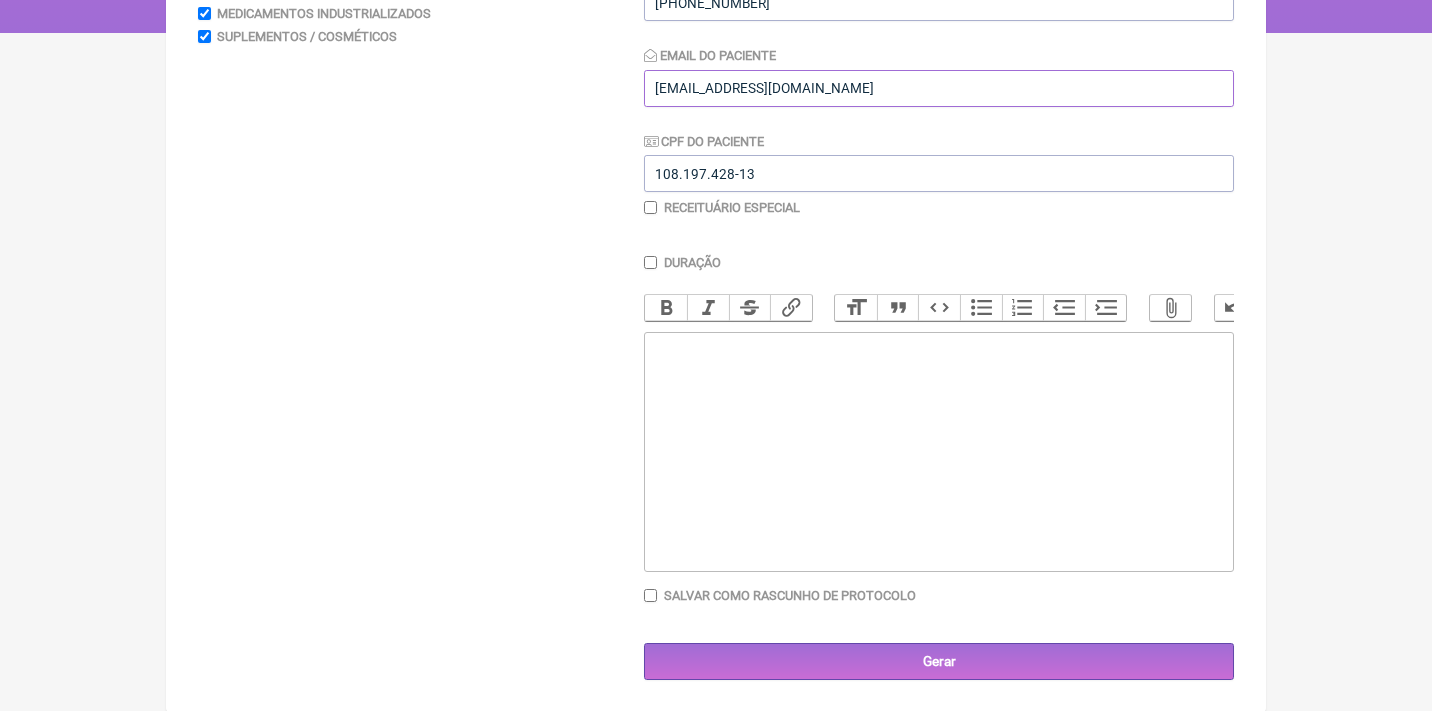scroll, scrollTop: 366, scrollLeft: 0, axis: vertical 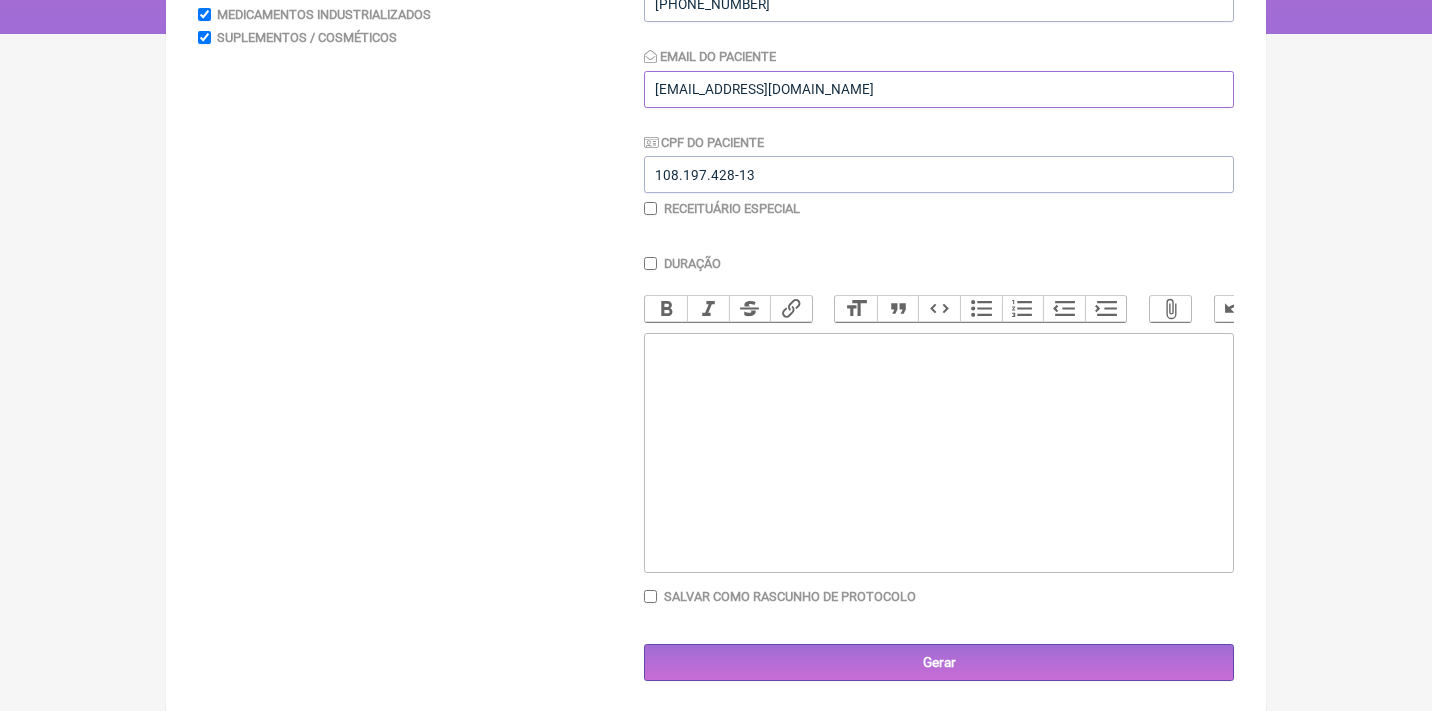 type on "[EMAIL_ADDRESS][DOMAIN_NAME]" 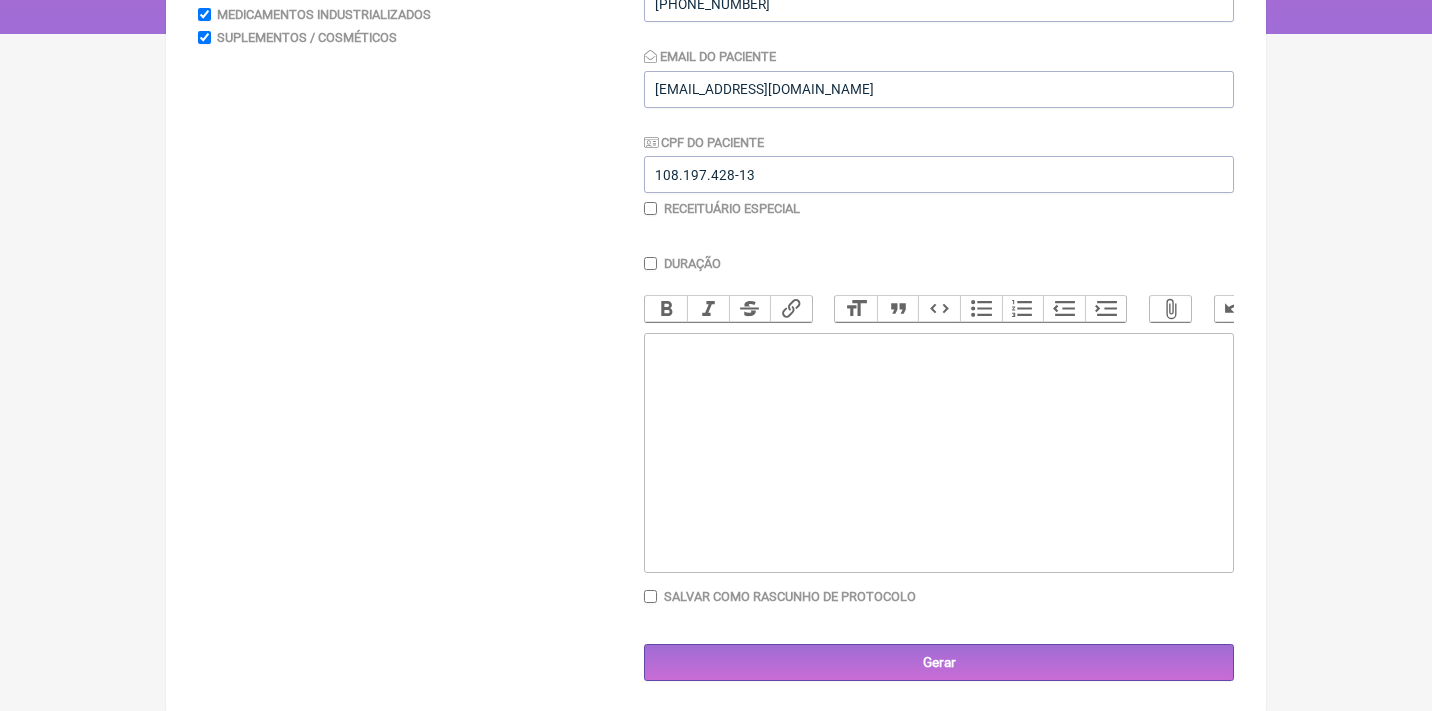 click 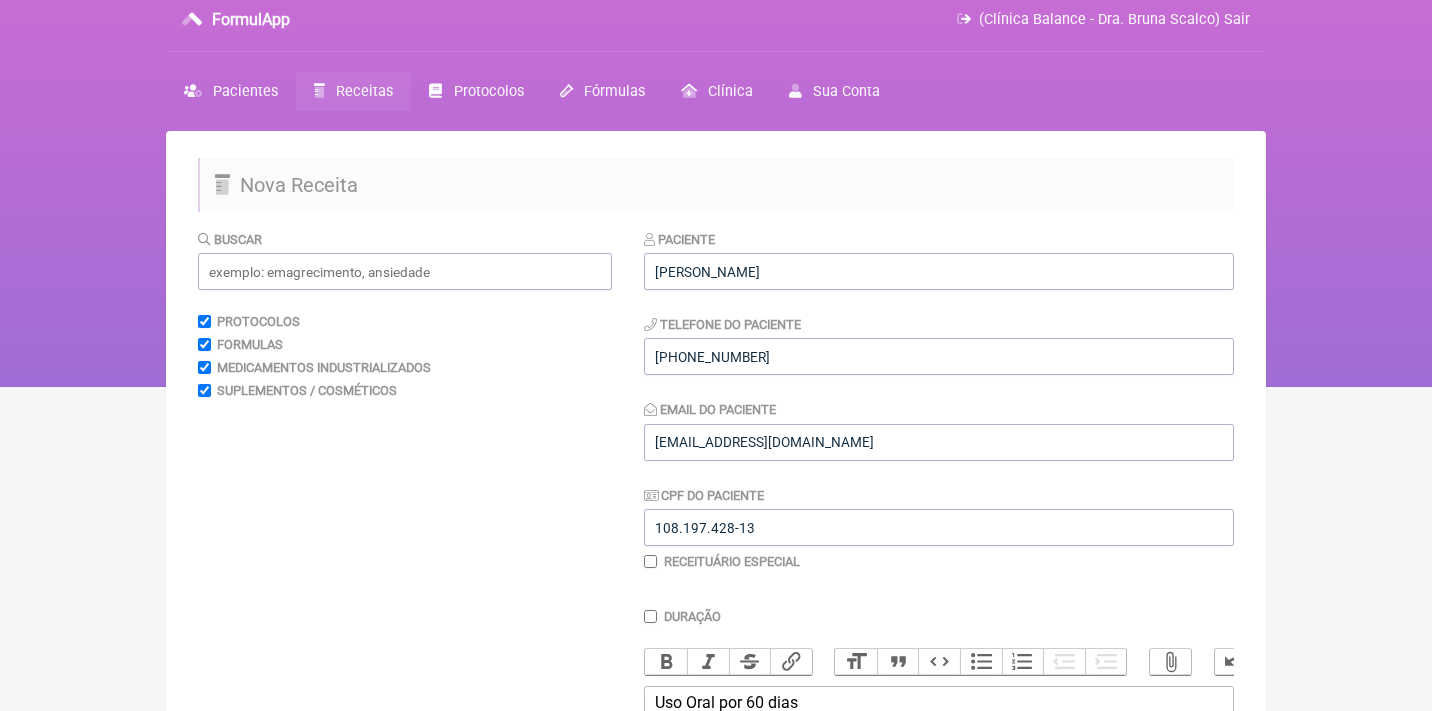 scroll, scrollTop: 14, scrollLeft: 0, axis: vertical 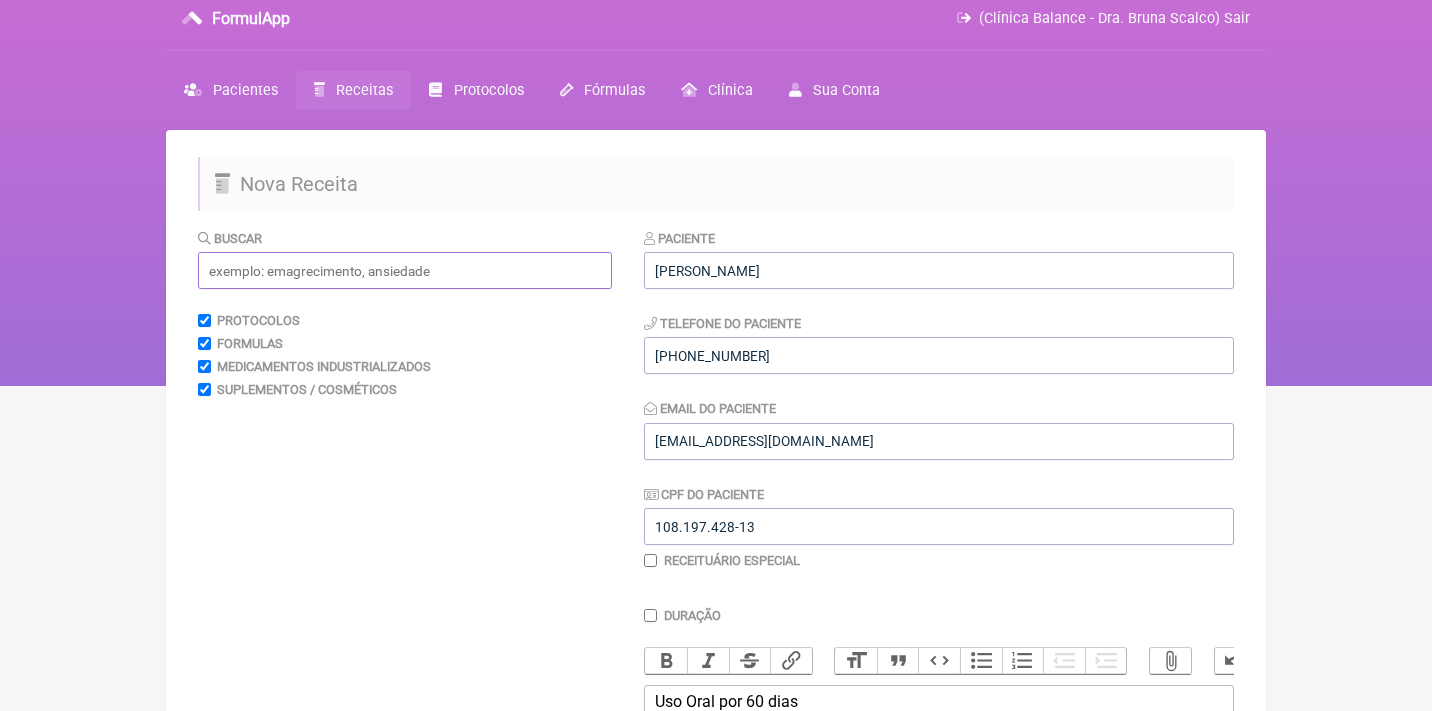 click at bounding box center [405, 270] 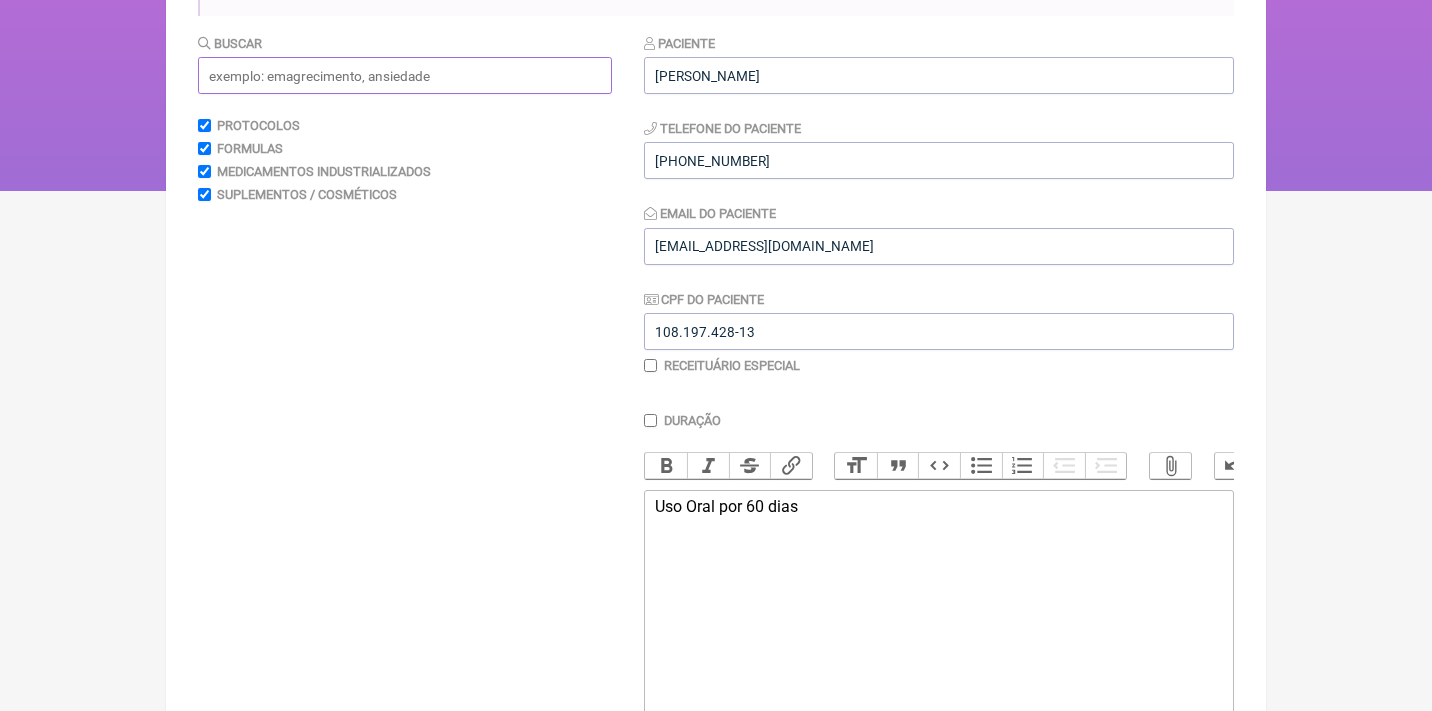 scroll, scrollTop: 205, scrollLeft: 0, axis: vertical 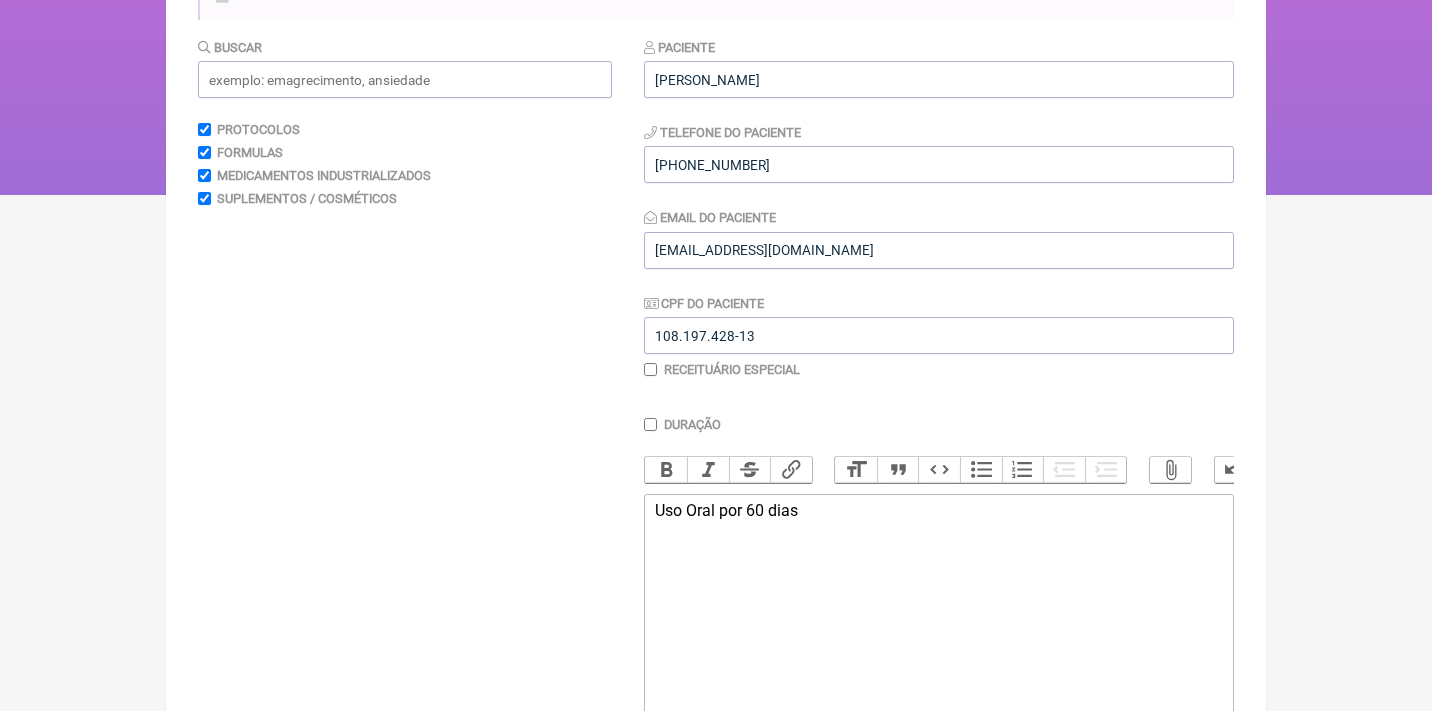 click on "Uso Oral por 60 dias" 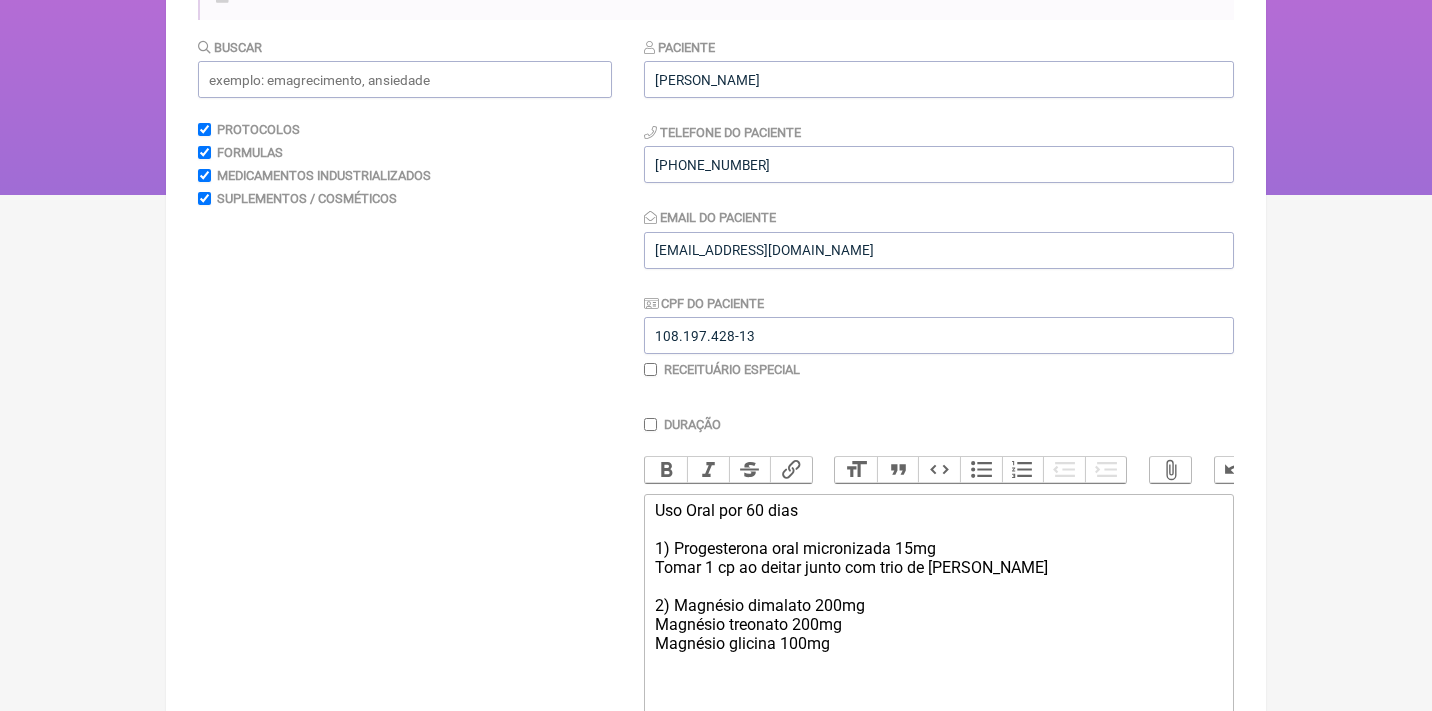 click on "Uso Oral por 60 dias 1) Progesterona oral micronizada 15mg Tomar 1 cp ao deitar junto com trio de magnésio 2) Magnésio dimalato 200mg Magnésio treonato 200mg Magnésio glicina 100mg" 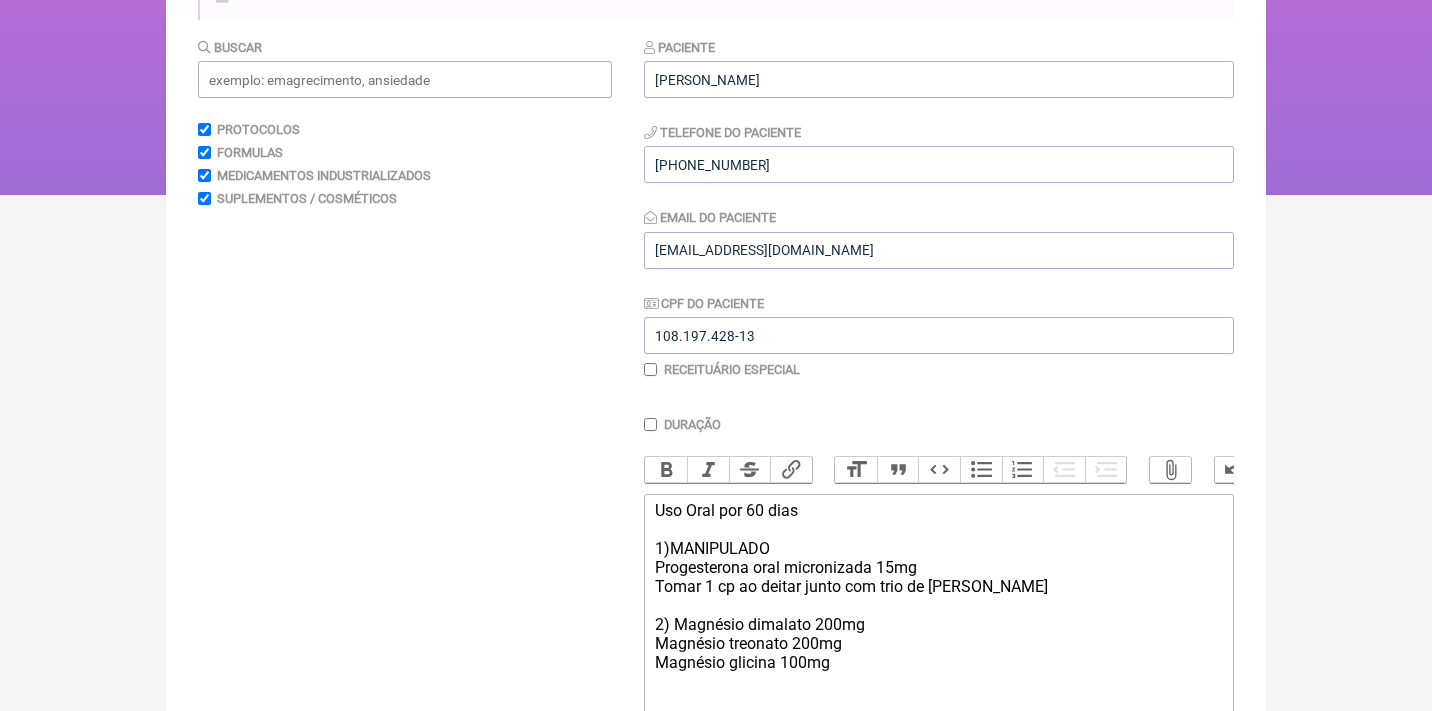 click on "Uso Oral por 60 dias 1)MANIPULADO Progesterona oral micronizada 15mg Tomar 1 cp ao deitar junto com trio de magnésio 2) Magnésio dimalato 200mg Magnésio treonato 200mg Magnésio glicina 100mg" 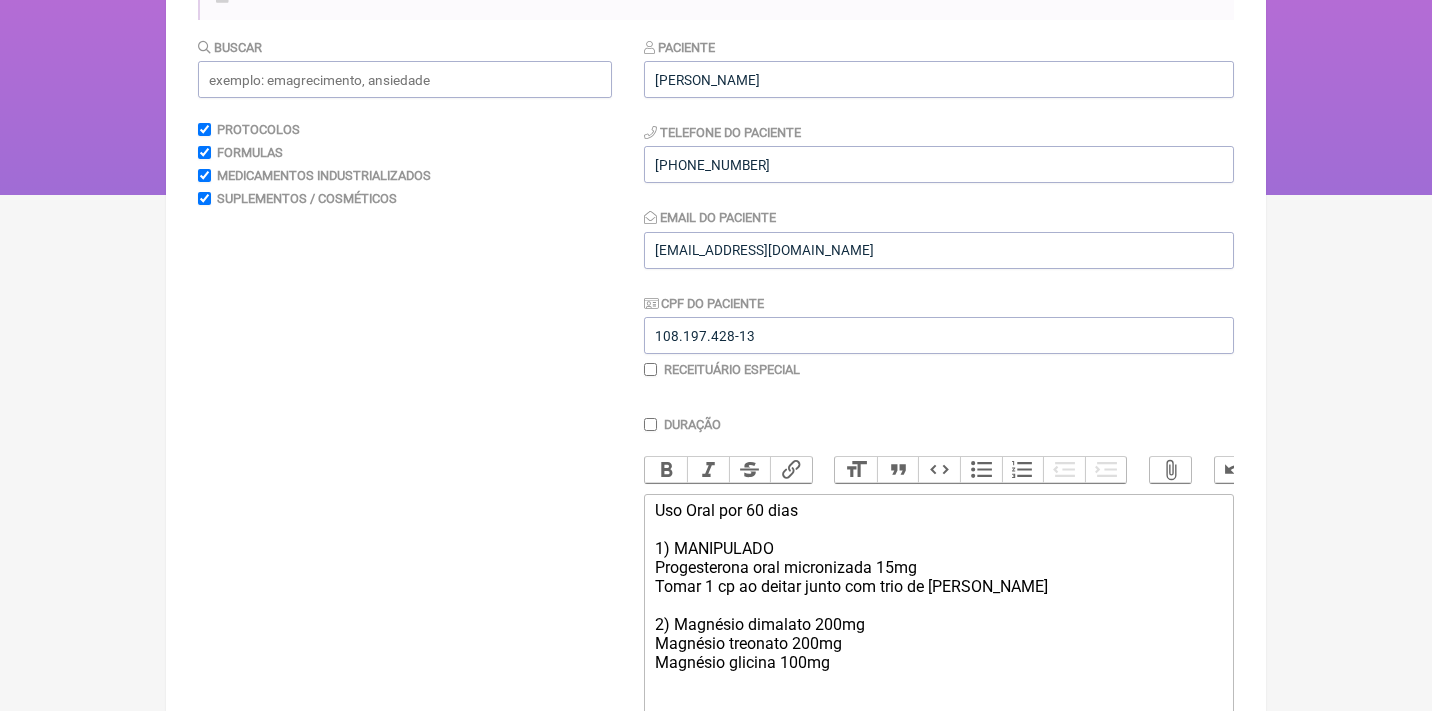 click on "Uso Oral por 60 dias 1) MANIPULADO Progesterona oral micronizada 15mg Tomar 1 cp ao deitar junto com trio de magnésio 2) Magnésio dimalato 200mg Magnésio treonato 200mg Magnésio glicina 100mg" 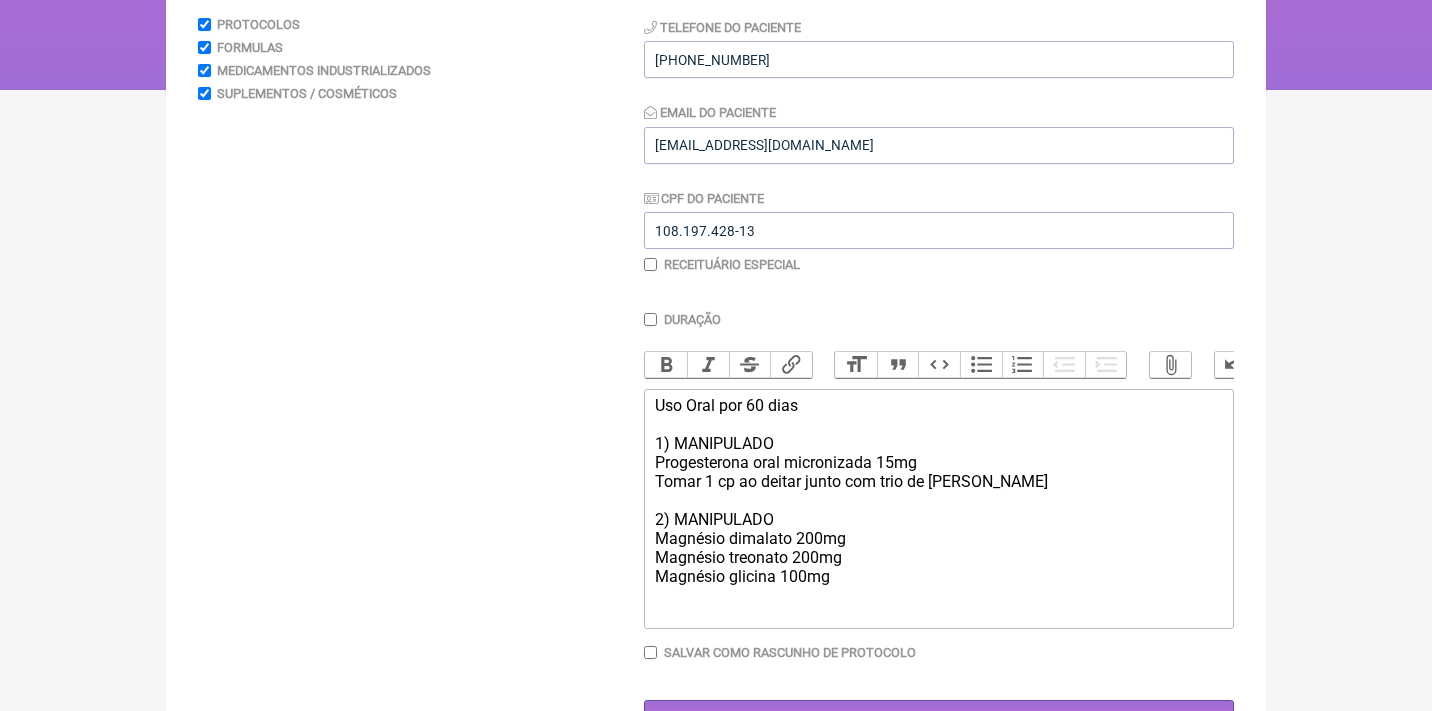 scroll, scrollTop: 335, scrollLeft: 0, axis: vertical 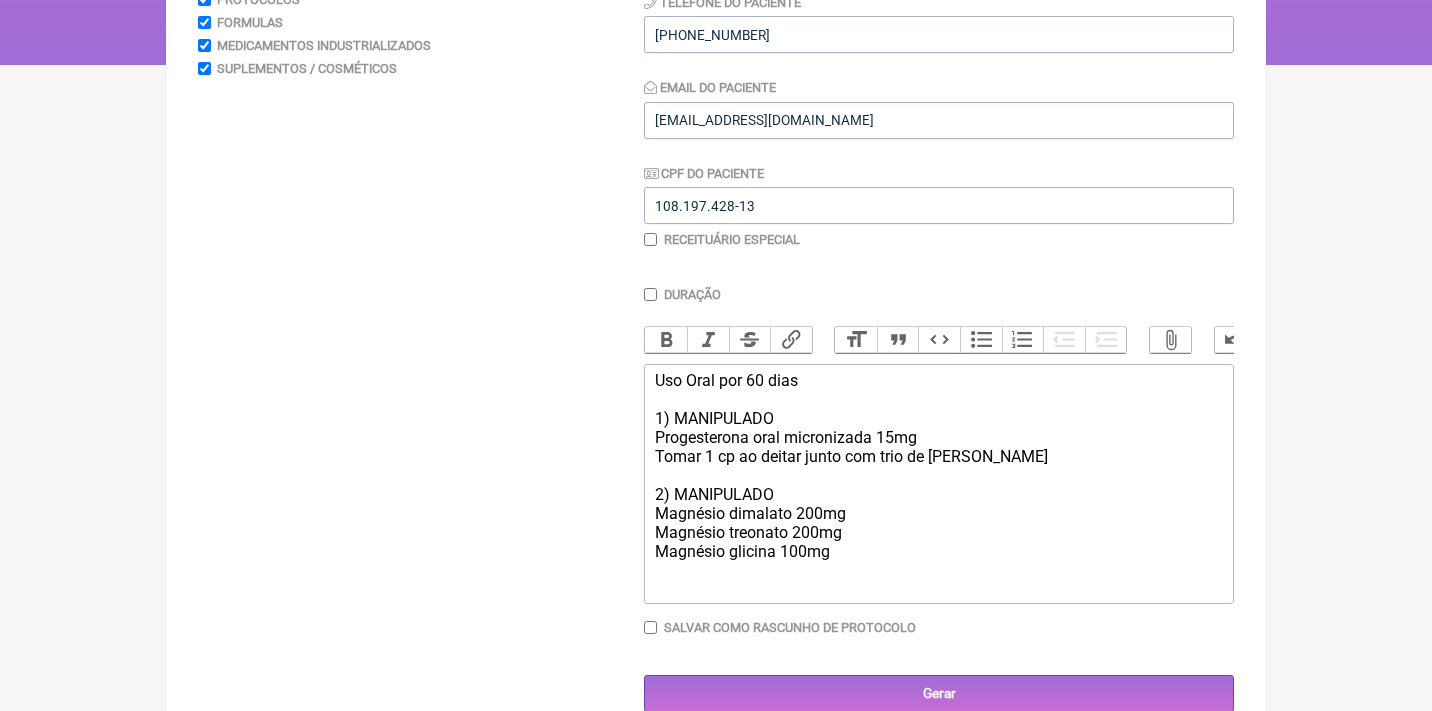 click on "Uso Oral por 60 dias 1) MANIPULADO Progesterona oral micronizada 15mg Tomar 1 cp ao deitar junto com trio de magnésio 2) MANIPULADO Magnésio dimalato 200mg Magnésio treonato 200mg Magnésio glicina 100mg" 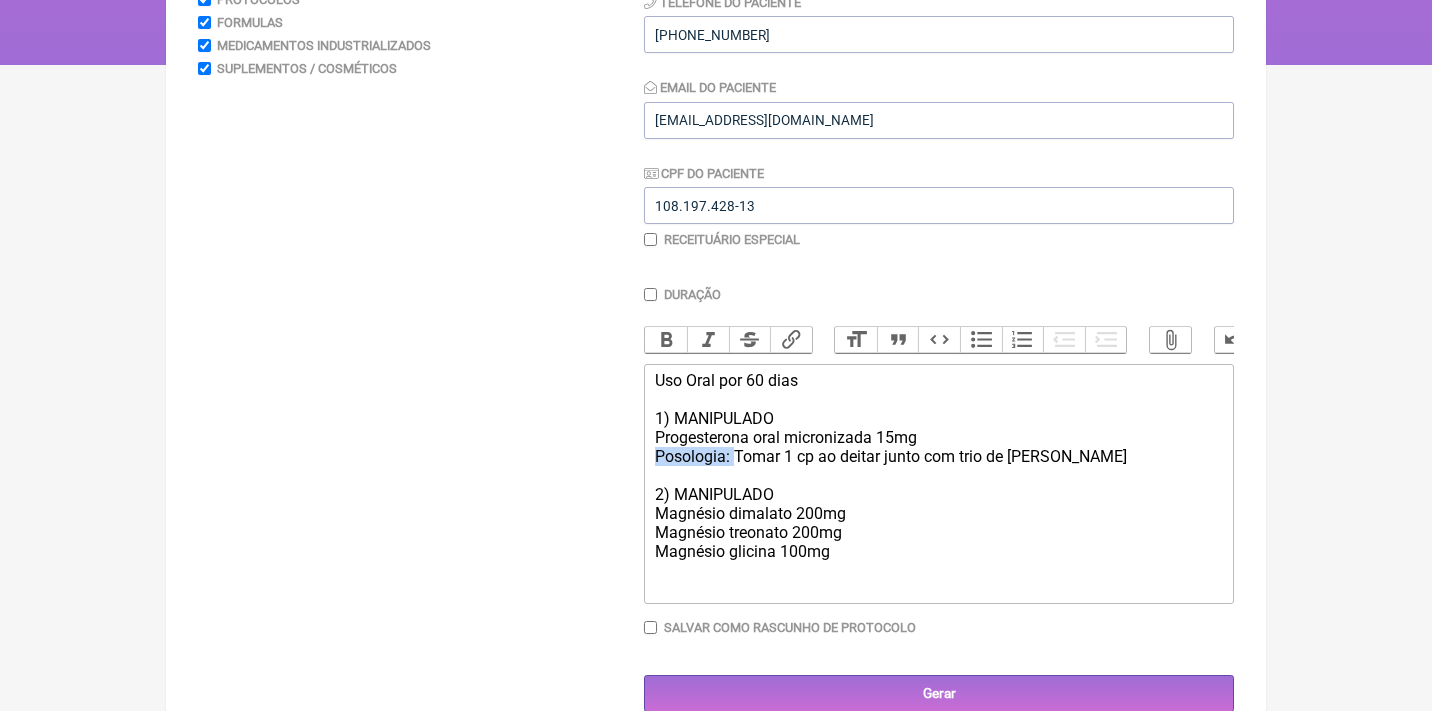 drag, startPoint x: 732, startPoint y: 452, endPoint x: 607, endPoint y: 447, distance: 125.09996 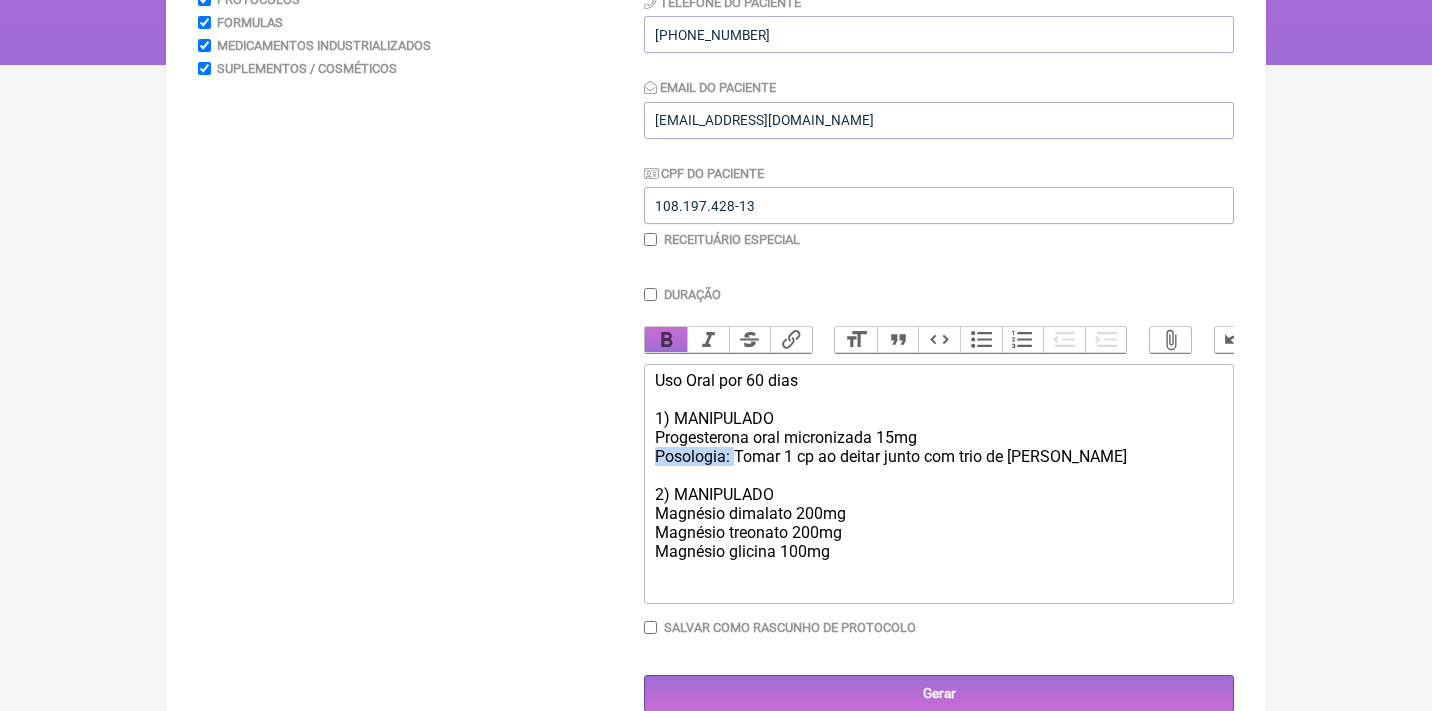 click on "Bold" at bounding box center (666, 340) 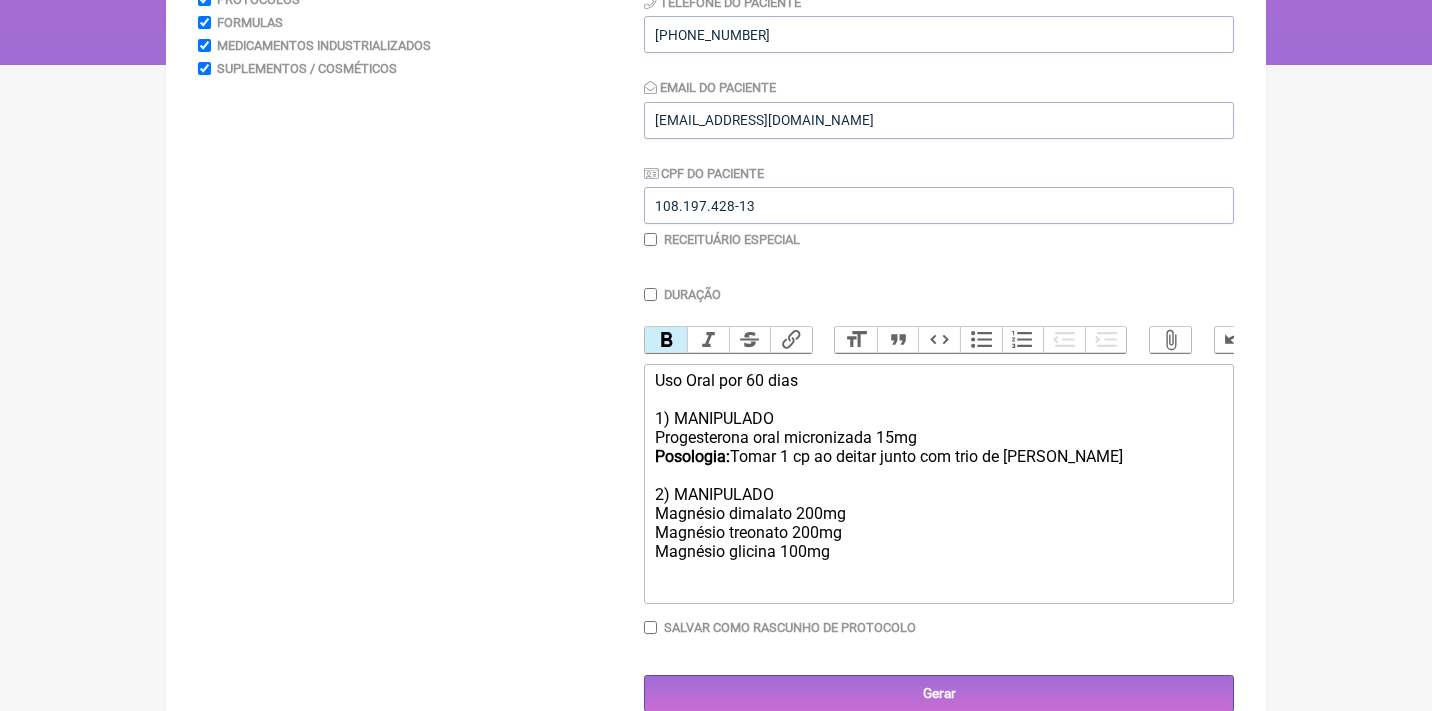 click on "Uso Oral por 60 dias 1) MANIPULADO Progesterona oral micronizada 15mg Posologia:  Tomar 1 cp ao deitar junto com trio de magnésio 2) MANIPULADO Magnésio dimalato 200mg Magnésio treonato 200mg Magnésio glicina 100mg" 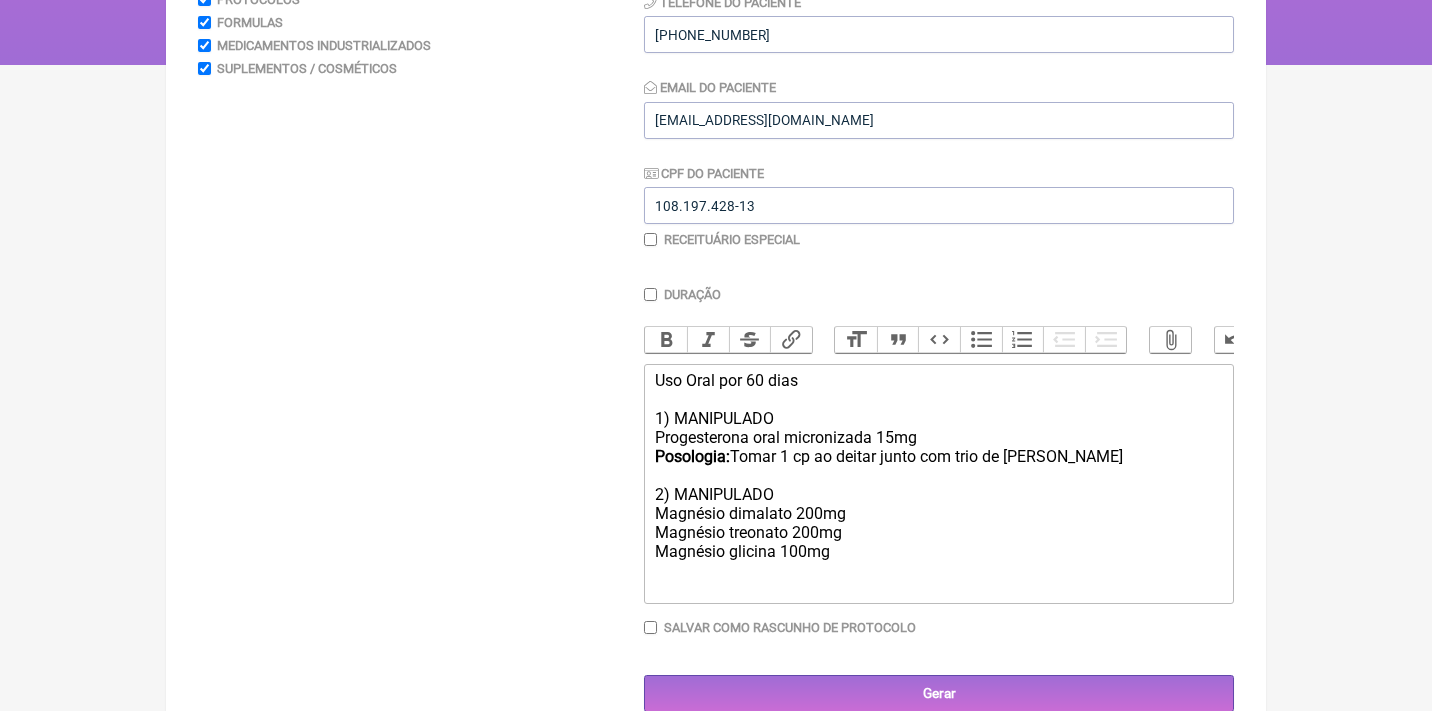 paste on "strong>Posologia:&nbsp;</strong" 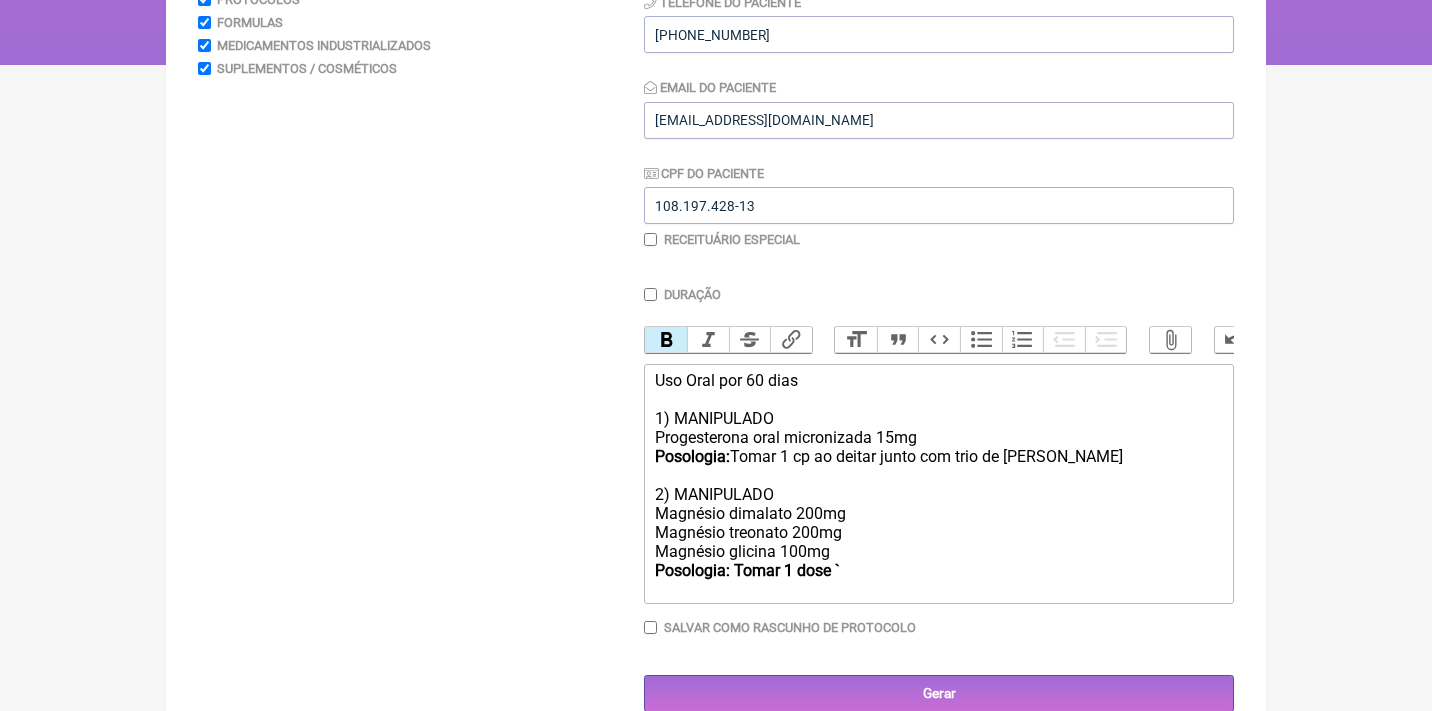 click on "Uso Oral por 60 dias 1) MANIPULADO Progesterona oral micronizada 15mg Posologia:  Tomar 1 cp ao deitar junto com trio de magnésio 2) MANIPULADO Magnésio dimalato 200mg Magnésio treonato 200mg Magnésio glicina 100mg Posologia: Tomar 1 dose `" 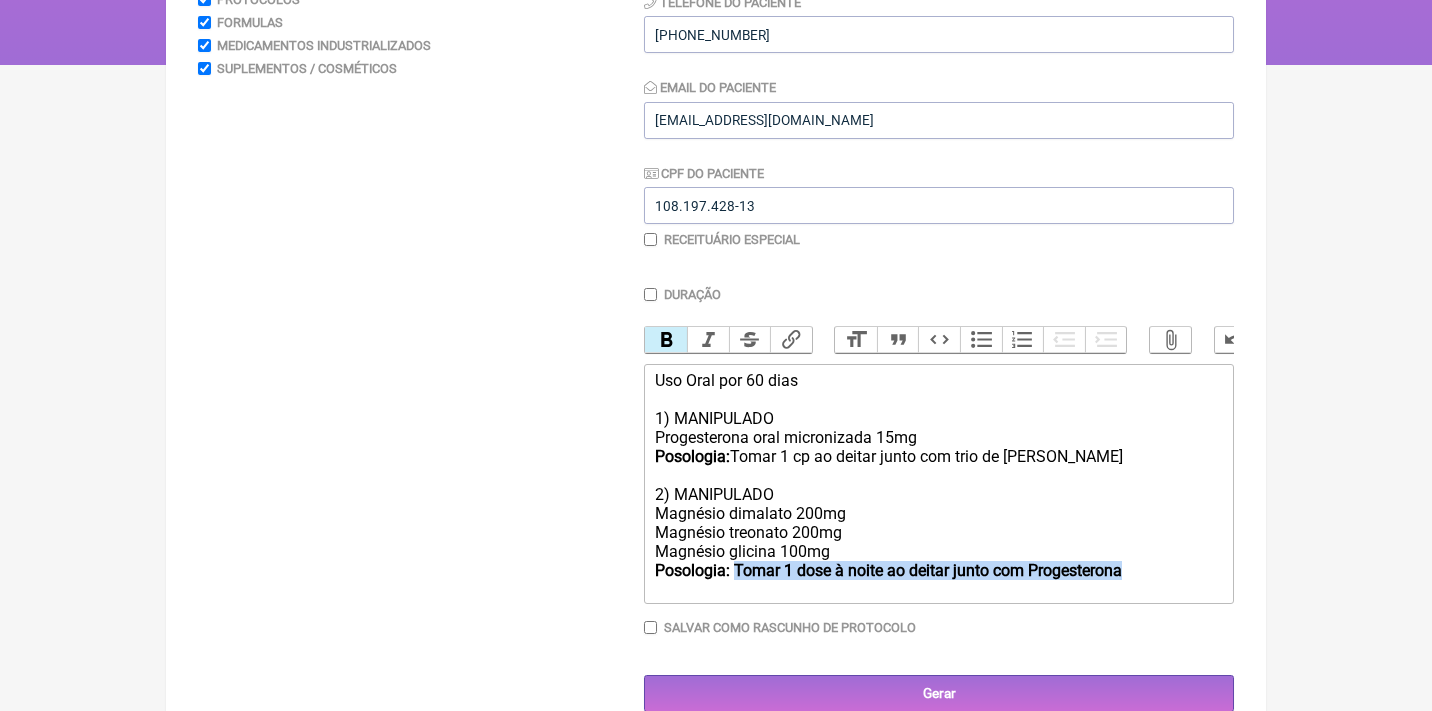 drag, startPoint x: 1167, startPoint y: 560, endPoint x: 739, endPoint y: 559, distance: 428.00116 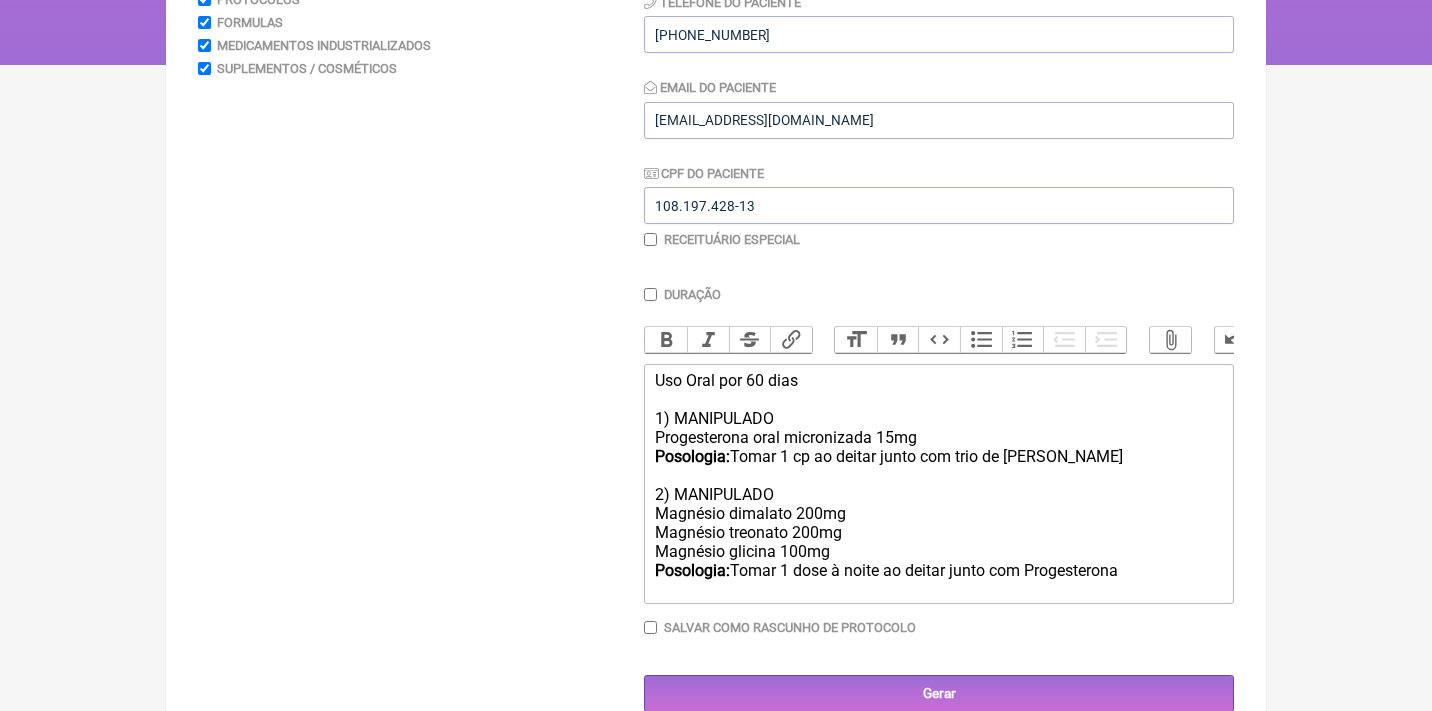 click on "Uso Oral por 60 dias 1) MANIPULADO Progesterona oral micronizada 15mg Posologia:  Tomar 1 cp ao deitar junto com trio de magnésio 2) MANIPULADO Magnésio dimalato 200mg Magnésio treonato 200mg Magnésio glicina 100mg Posologia:  Tomar 1 dose à noite ao deitar junto com Progesterona" 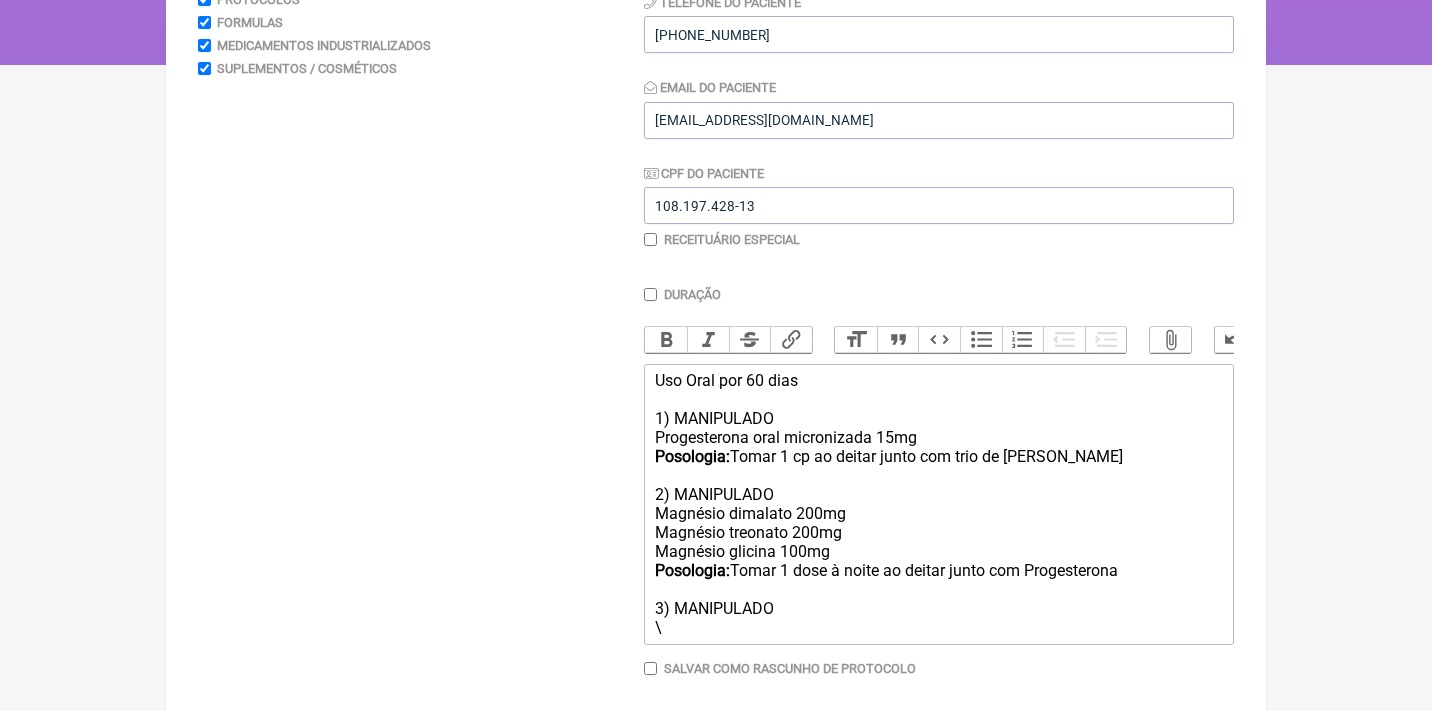 type on "<div>Uso Oral por 60 dias<br><br>1) MANIPULADO<br>Progesterona oral micronizada 15mg<br><strong>Posologia: </strong>Tomar 1 cp ao deitar junto com trio de magnésio<br><br>2) MANIPULADO<br>Magnésio dimalato 200mg<br>Magnésio treonato 200mg<br>Magnésio glicina 100mg<br><strong>Posologia: </strong>Tomar 1 dose à noite ao deitar junto com Progesterona<br><br>3) MANIPULADO<br><br></div>" 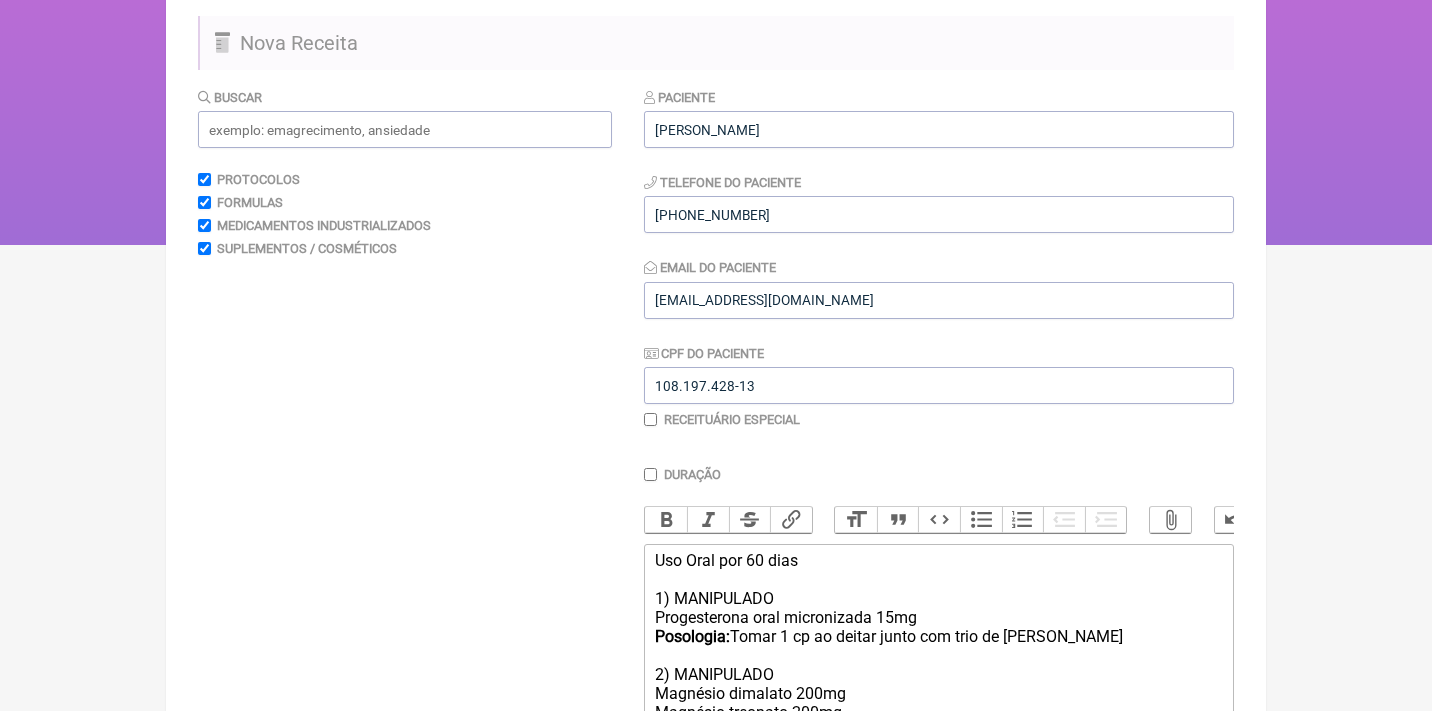 scroll, scrollTop: 154, scrollLeft: 0, axis: vertical 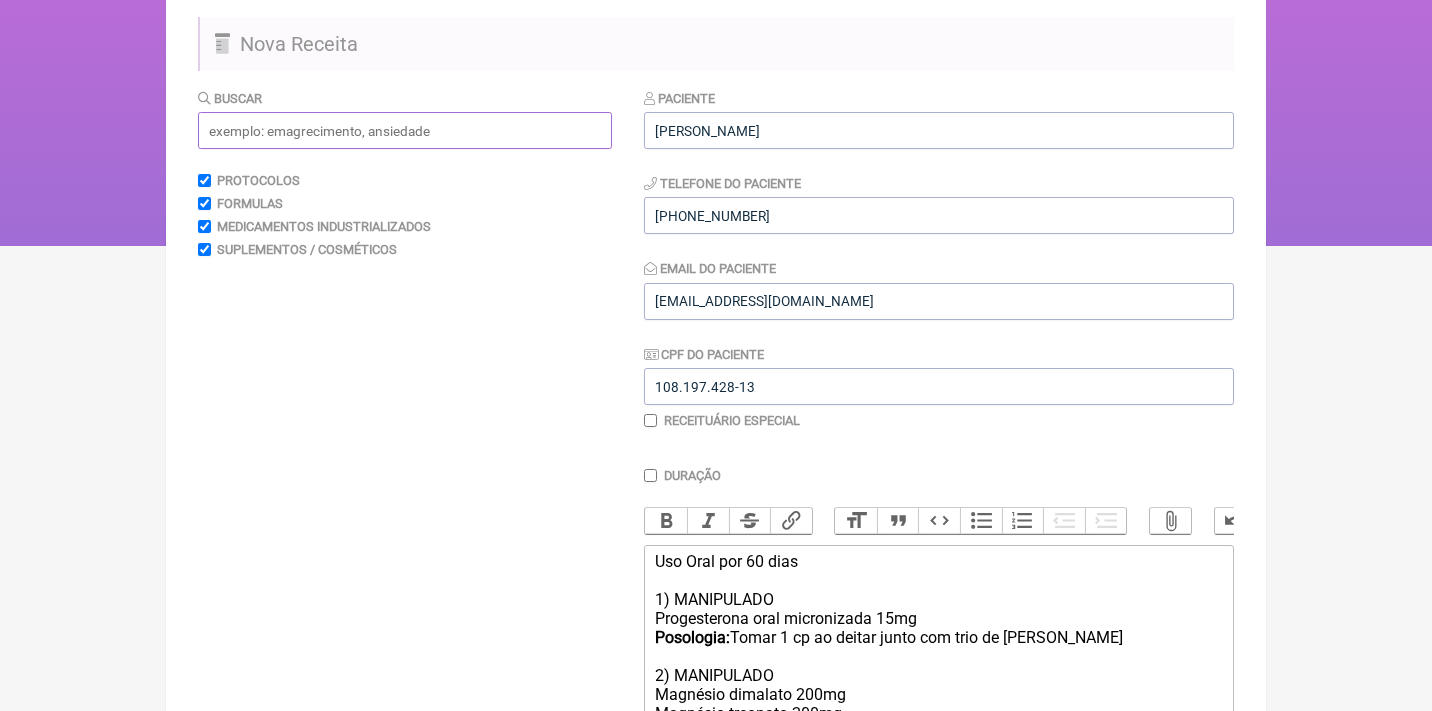 click at bounding box center (405, 130) 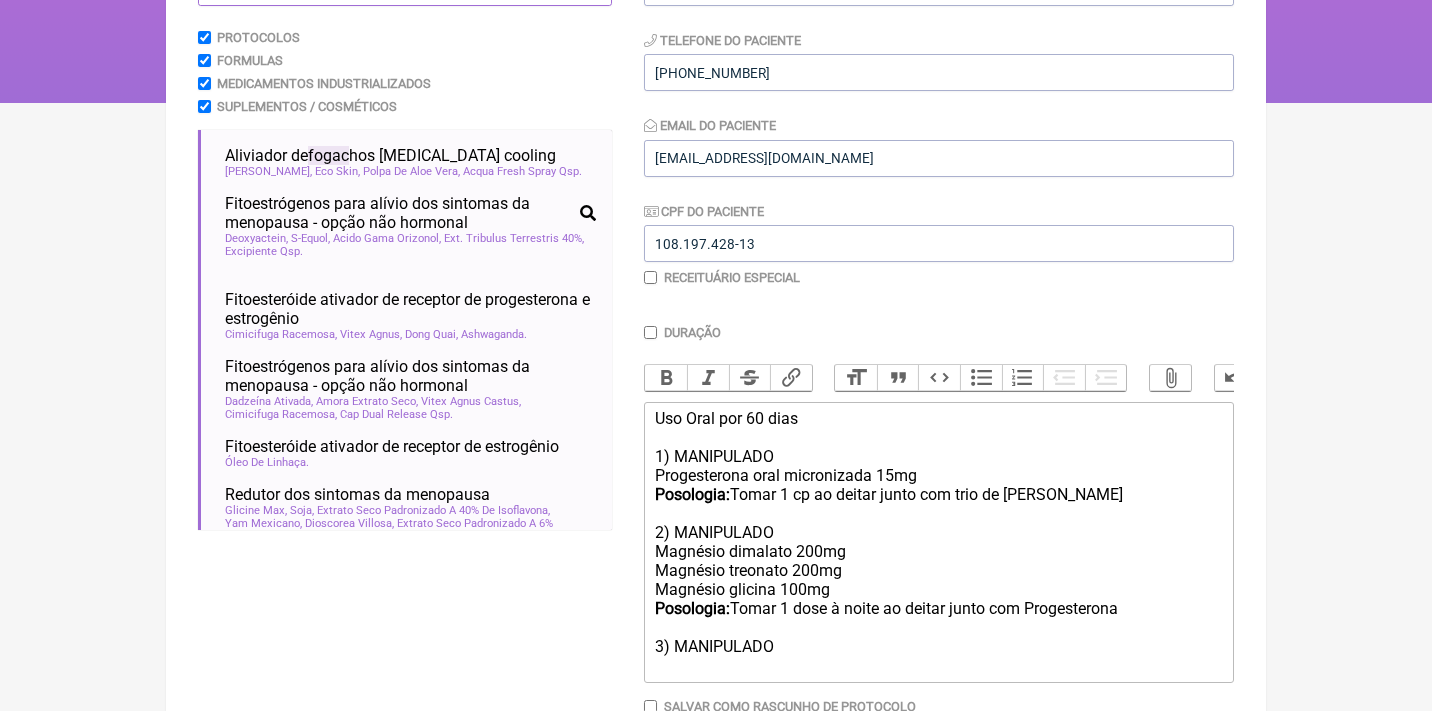 scroll, scrollTop: 306, scrollLeft: 0, axis: vertical 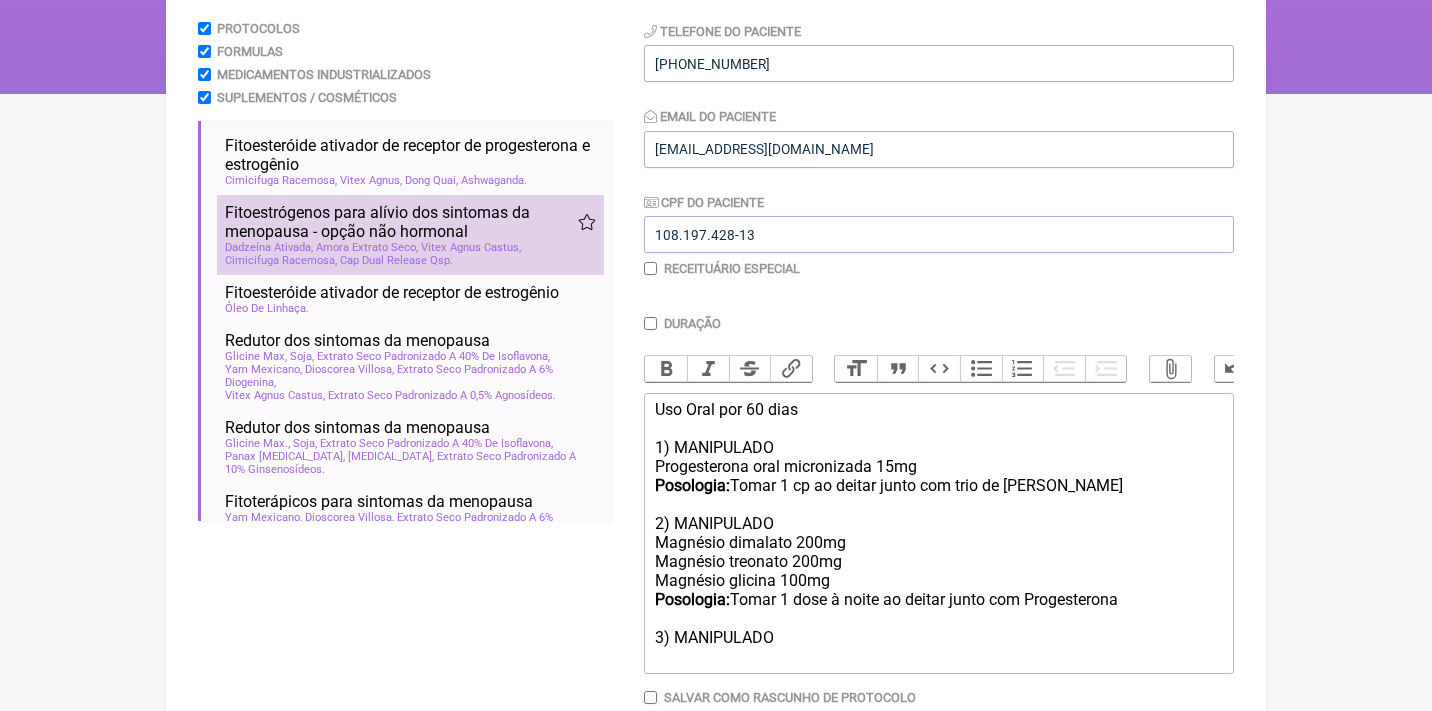 type on "fogac" 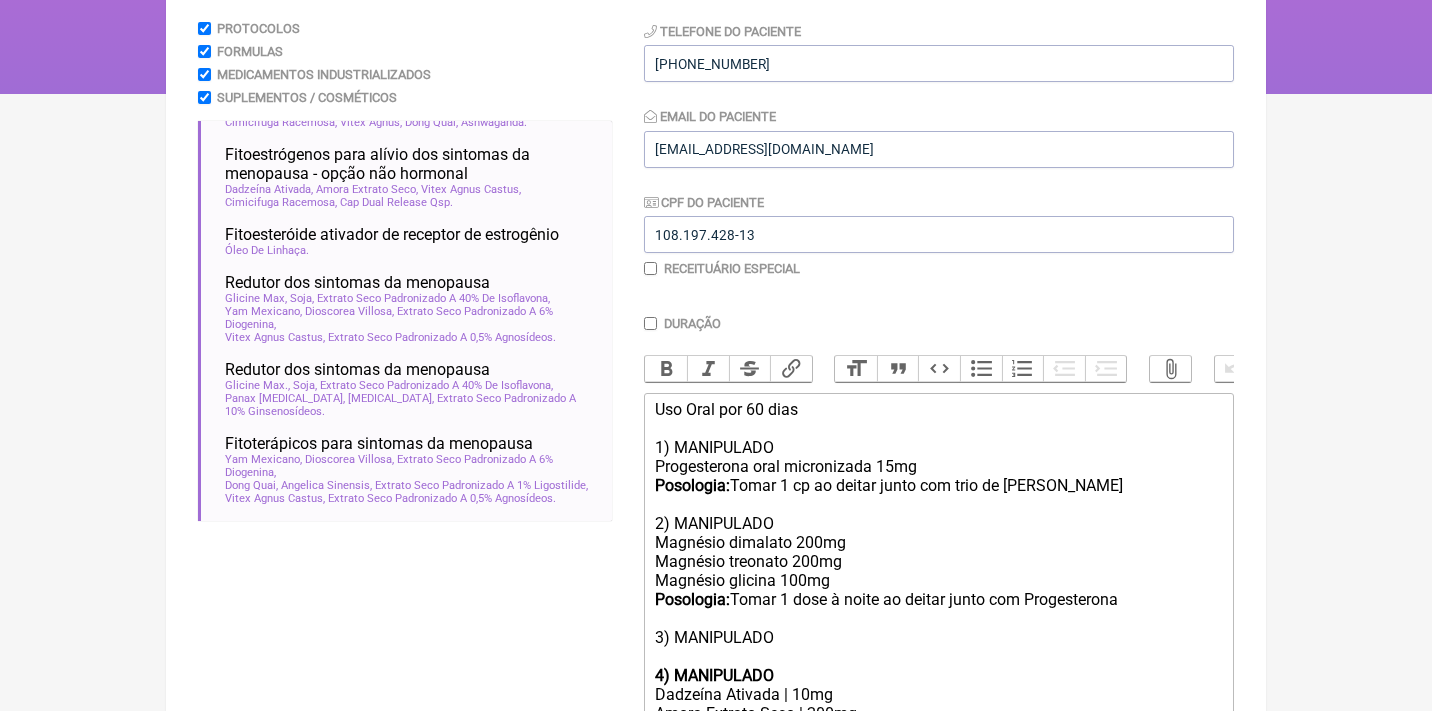 scroll, scrollTop: 205, scrollLeft: 0, axis: vertical 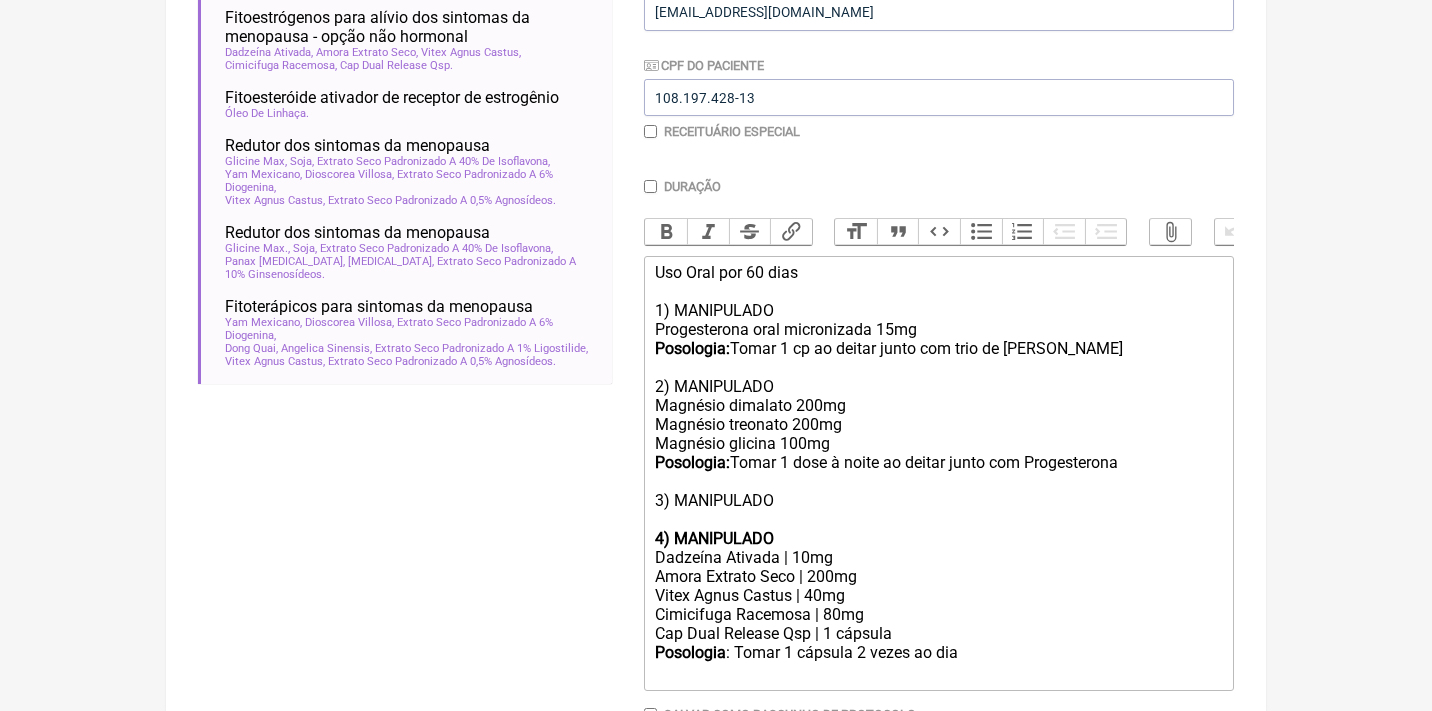 click on "4) MANIPULADO" 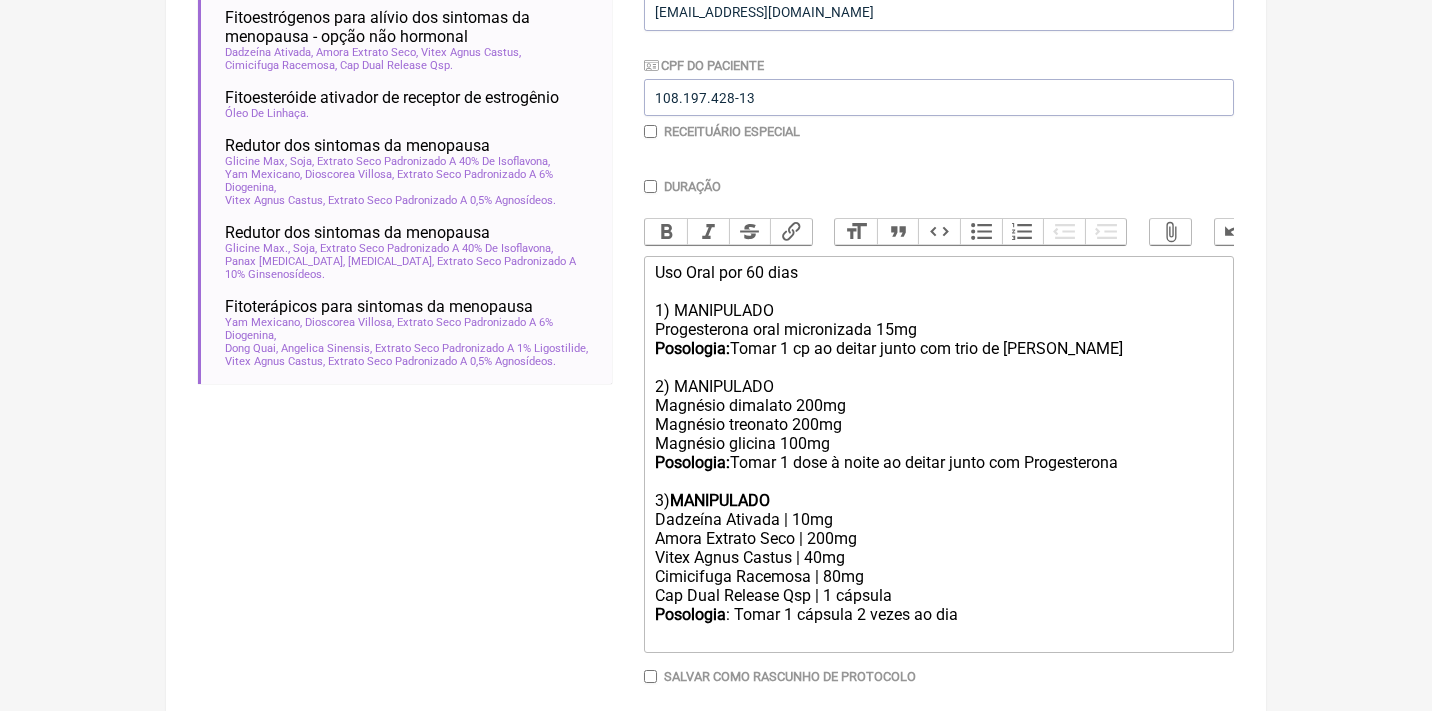 click on "Posologia : Tomar 1 cápsula 2 vezes ao dia ㅤ" 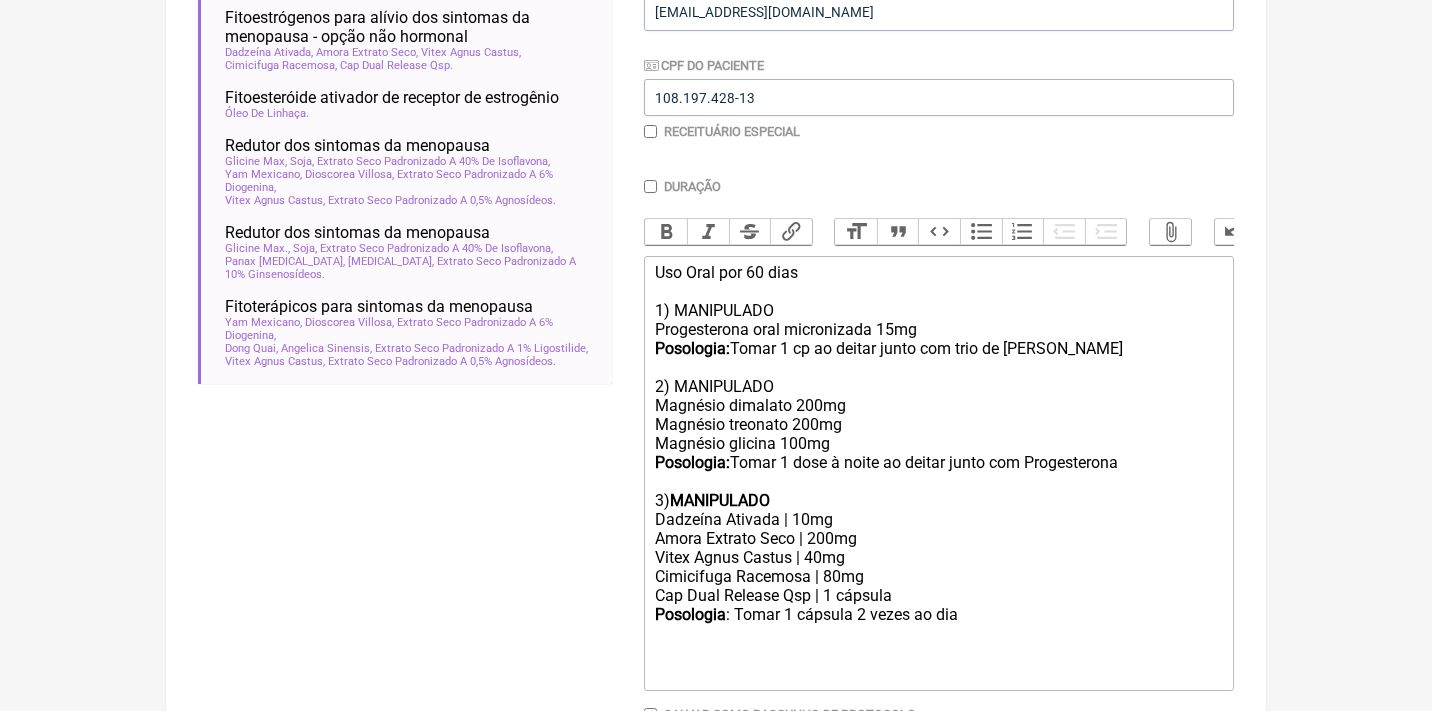 click on "Uso Oral por 60 dias 1) MANIPULADO Progesterona oral micronizada 15mg Posologia:  Tomar 1 cp ao deitar junto com trio de magnésio 2) MANIPULADO Magnésio dimalato 200mg Magnésio treonato 200mg Magnésio glicina 100mg Posologia:  Tomar 1 dose à noite ao deitar junto com Progesterona 3)  MANIPULADO" 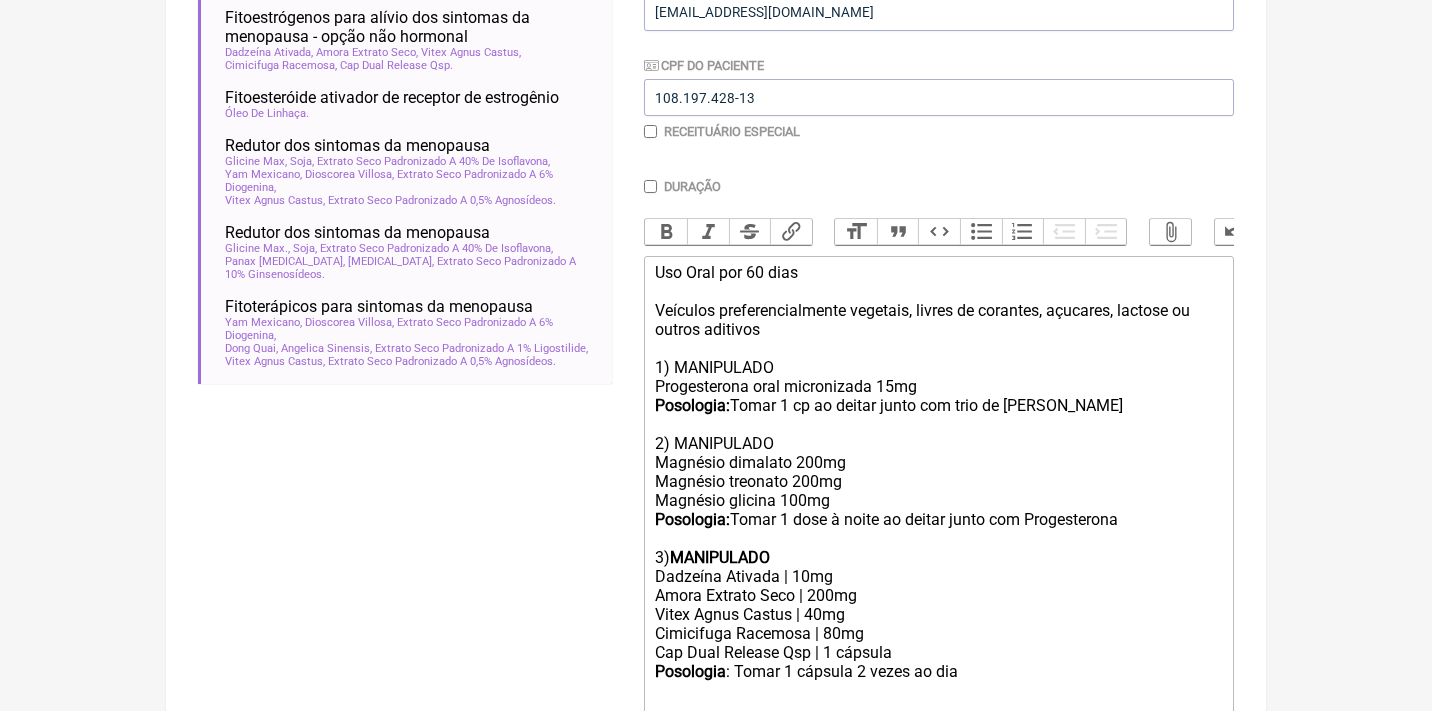 click on "Posologia : Tomar 1 cápsula 2 vezes ao dia ㅤ" 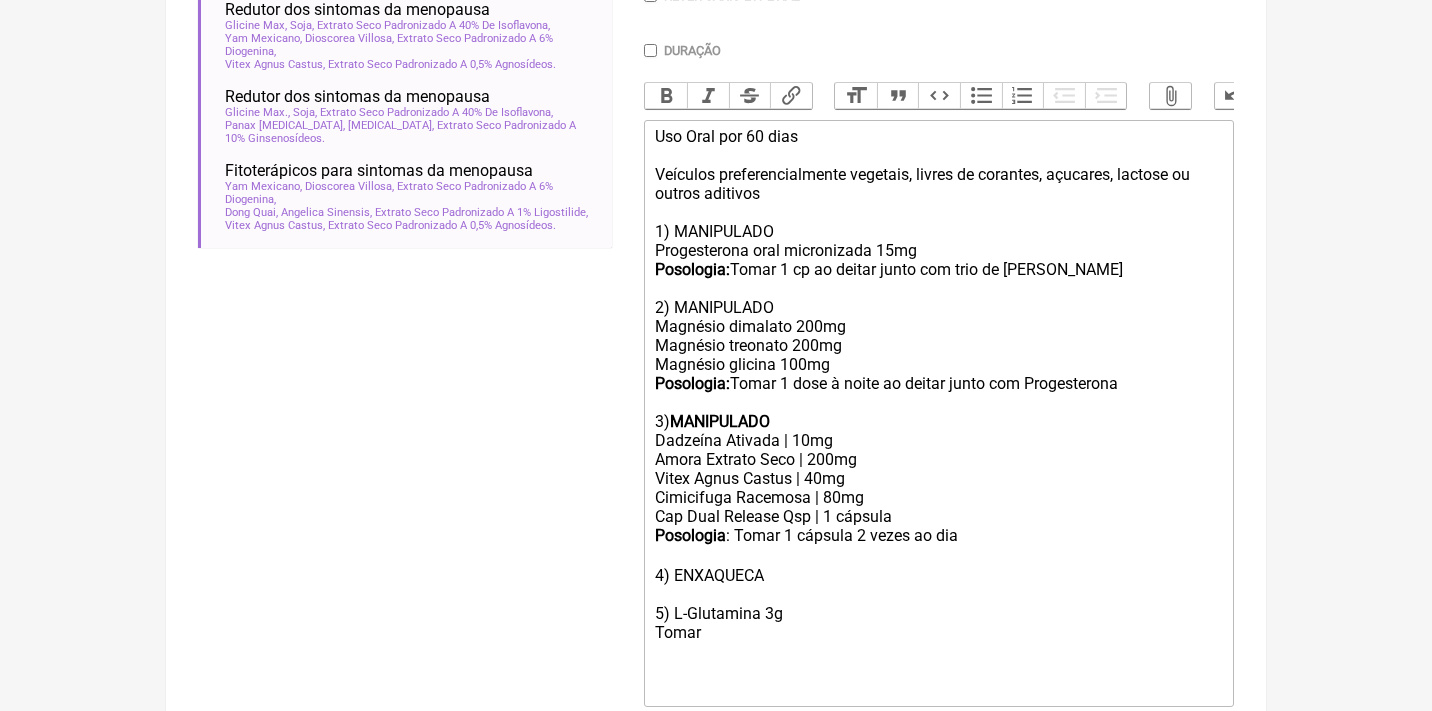 scroll, scrollTop: 581, scrollLeft: 0, axis: vertical 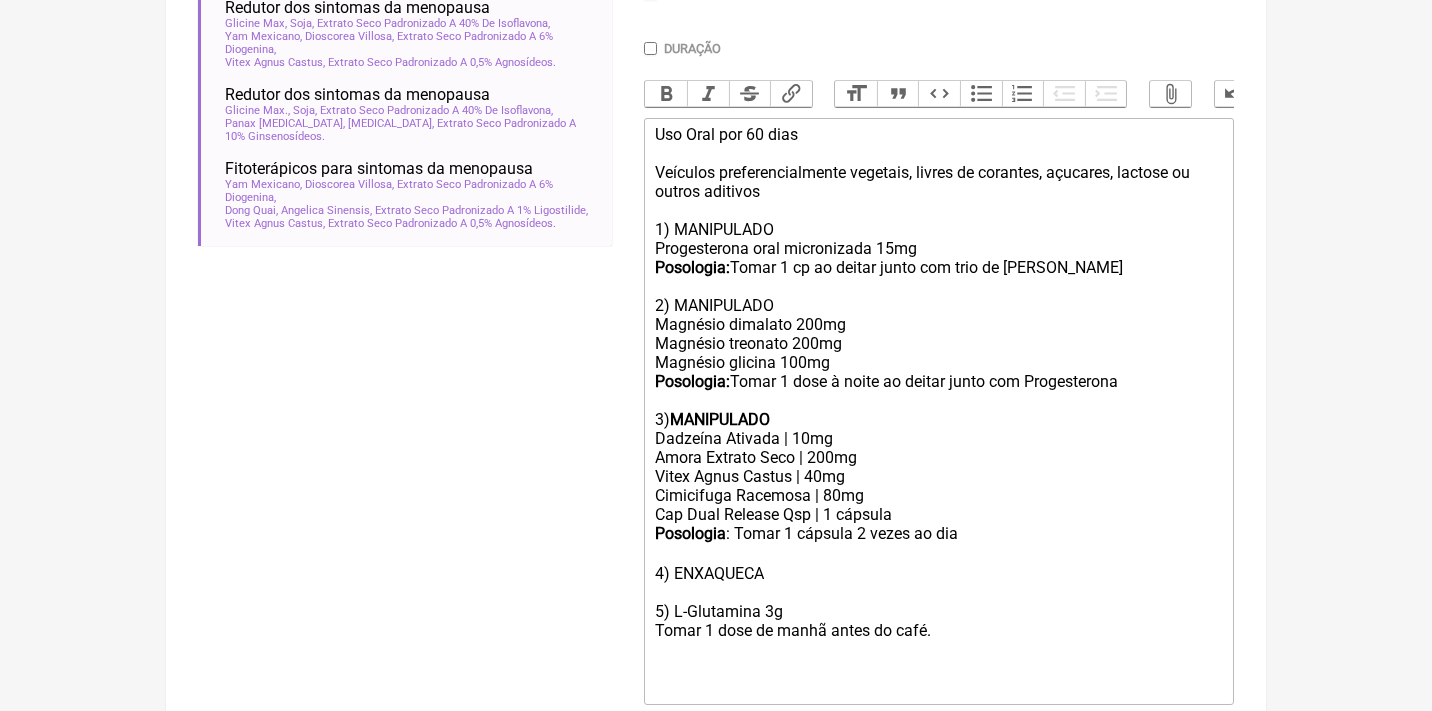type on "<div>Uso Oral por 60 dias<br><br>Veículos preferencialmente vegetais, livres de corantes, açucares, lactose ou outros aditivos<br><br>1) MANIPULADO<br>Progesterona oral micronizada 15mg<br><strong>Posologia: </strong>Tomar 1 cp ao deitar junto com trio de magnésio<br><br>2) MANIPULADO<br>Magnésio dimalato 200mg<br>Magnésio treonato 200mg<br>Magnésio glicina 100mg<br><strong>Posologia: </strong>Tomar 1 dose à noite ao deitar junto com Progesterona<br><br>3) <strong>MANIPULADO</strong></div><div>Dadzeína Ativada | 10mg</div><div>Amora Extrato Seco | 200mg</div><div>Vitex Agnus Castus | 40mg</div><div>Cimicifuga Racemosa | 80mg</div><div>Cap Dual Release Qsp | 1 cápsula</div><div><strong>Posologia</strong>: Tomar 1 cápsula 2 vezes ao dia ㅤ<br><br>4) ENXAQUECA<br><br>5) L-Glutamina 3g<br>Tomar 1 dose de manhã antes do café.&nbsp;<br><br><br><br></div>" 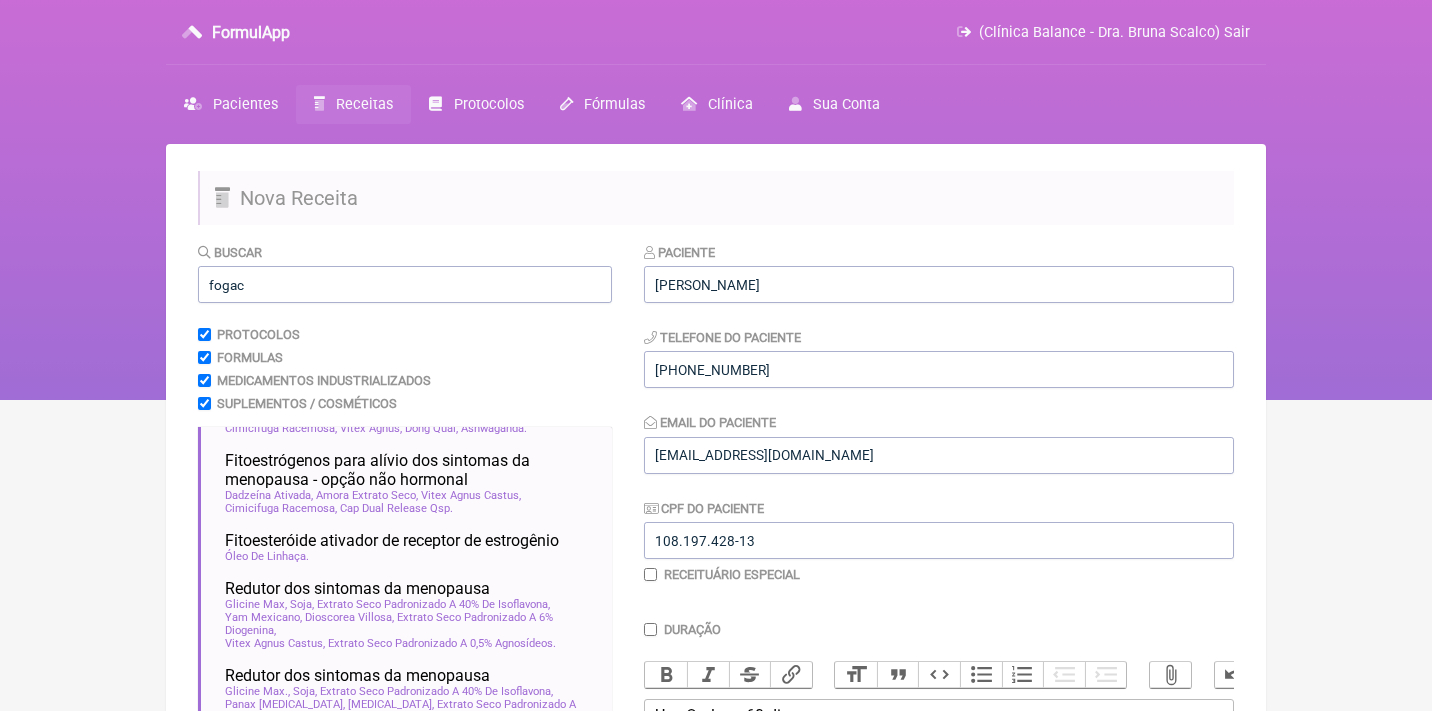 scroll, scrollTop: -1, scrollLeft: 0, axis: vertical 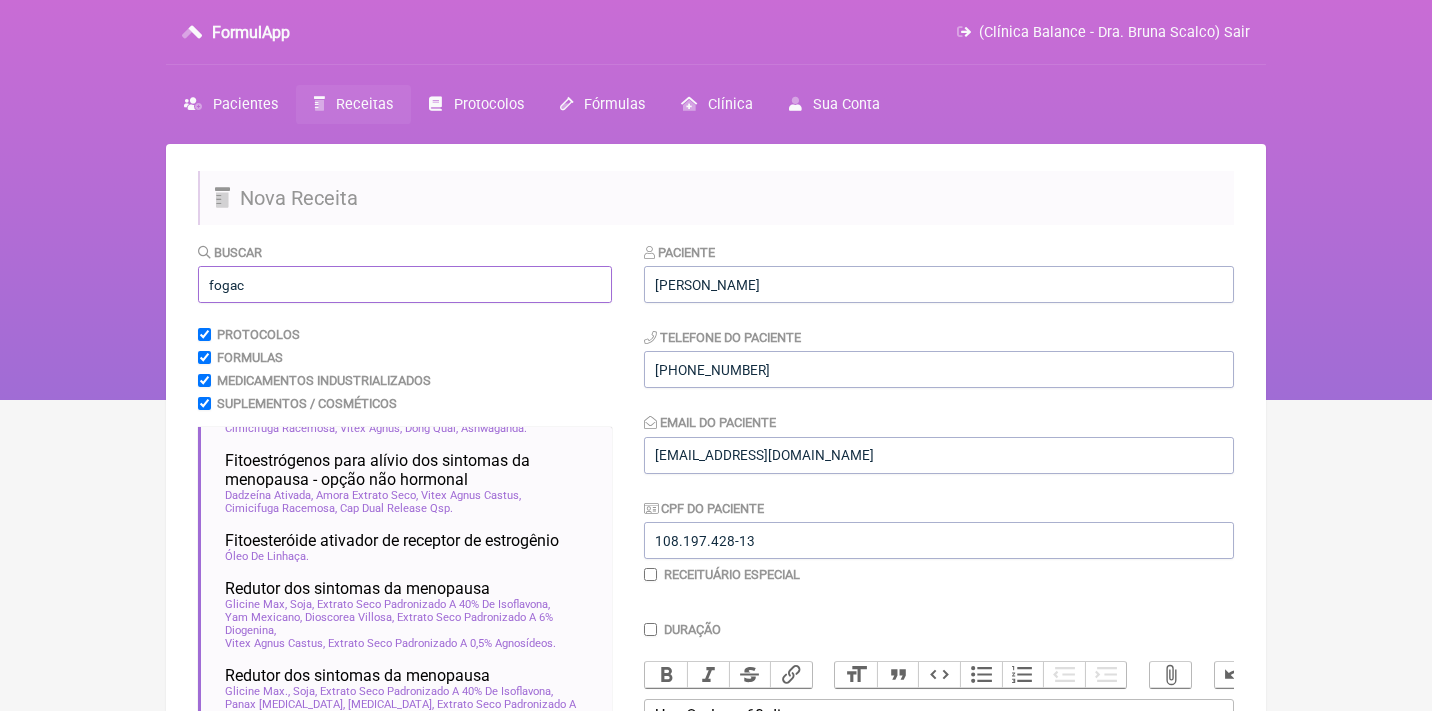 drag, startPoint x: 257, startPoint y: 279, endPoint x: 182, endPoint y: 274, distance: 75.16648 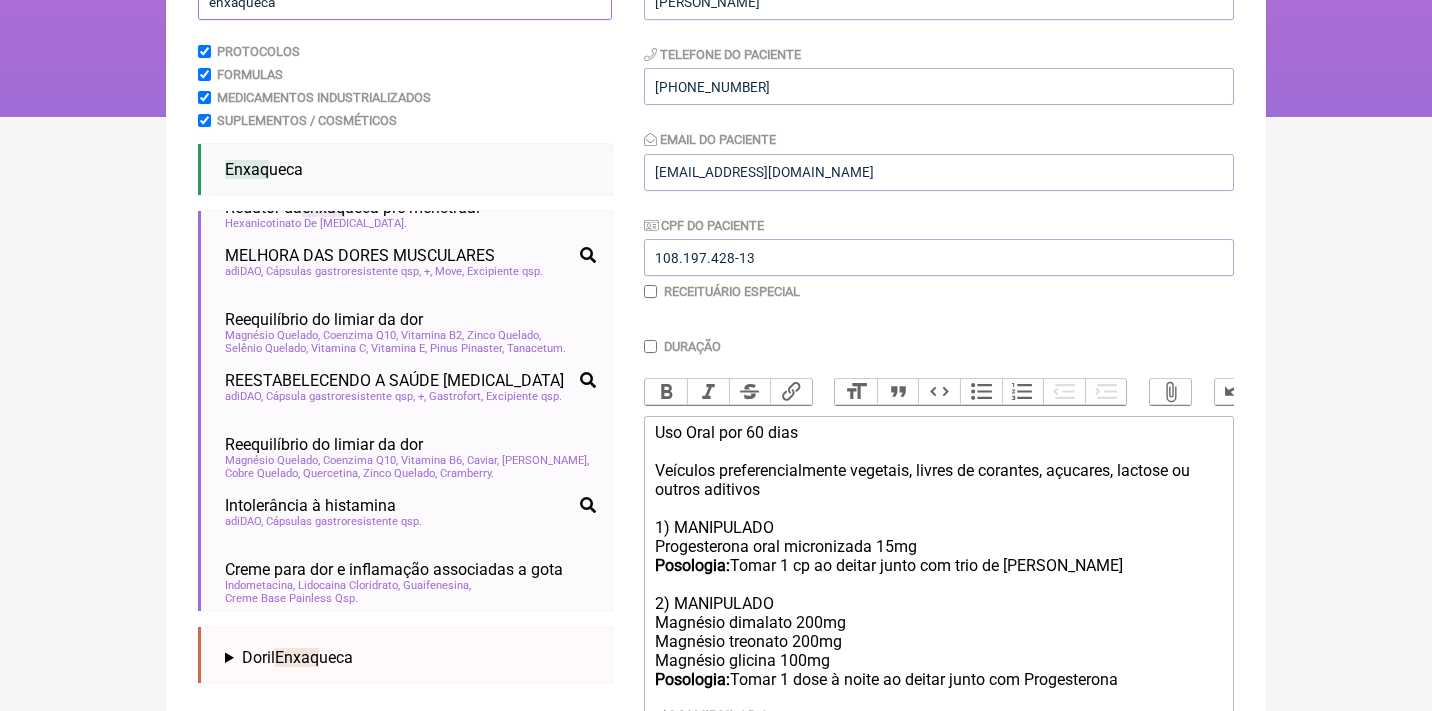 scroll, scrollTop: 286, scrollLeft: 0, axis: vertical 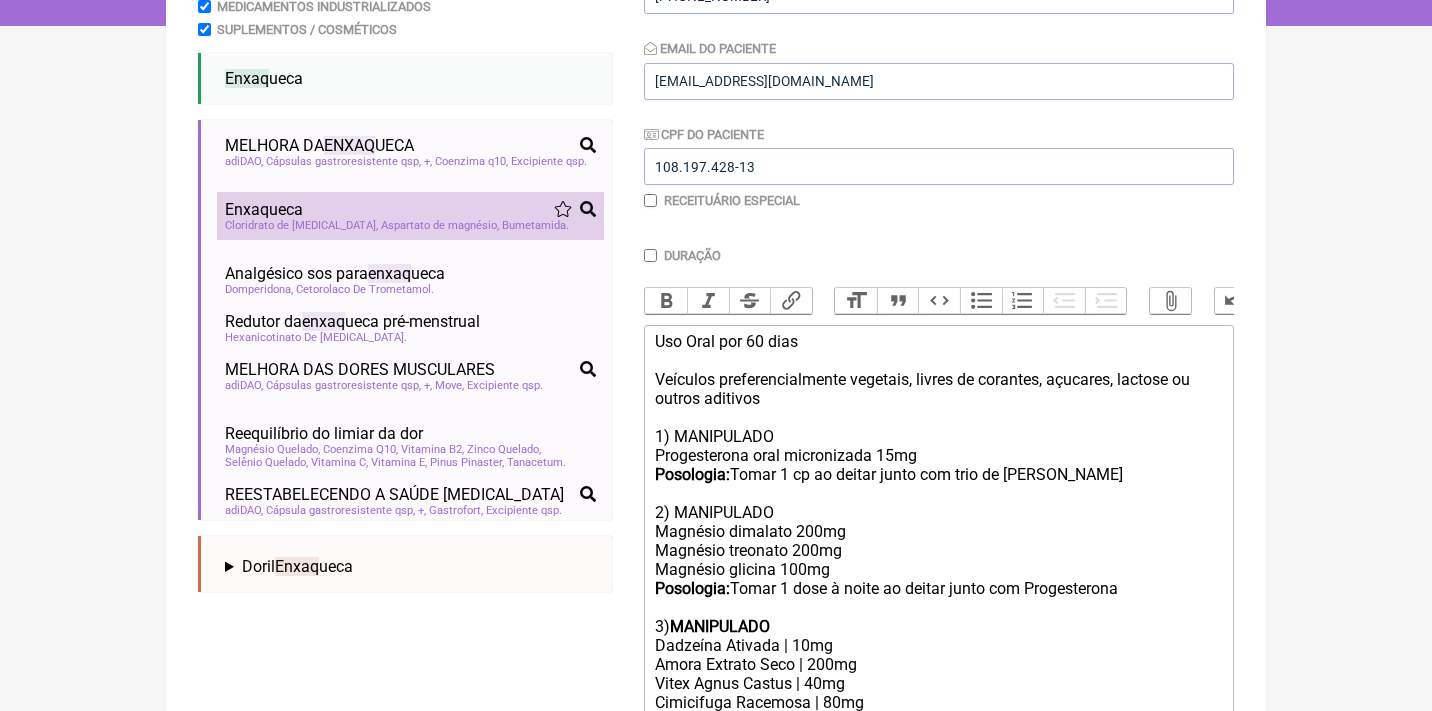 type on "enxaqueca" 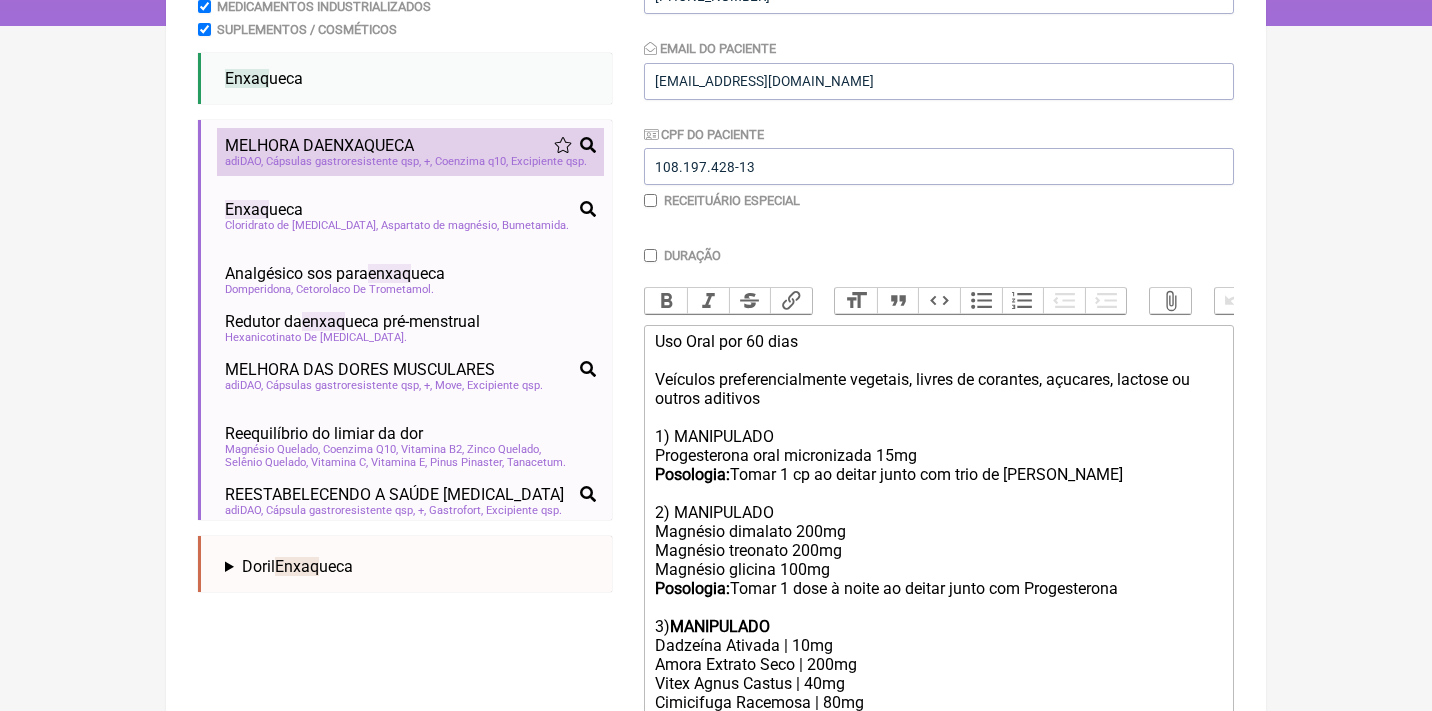 click on "Cápsulas gastroresistente qsp" at bounding box center [343, 161] 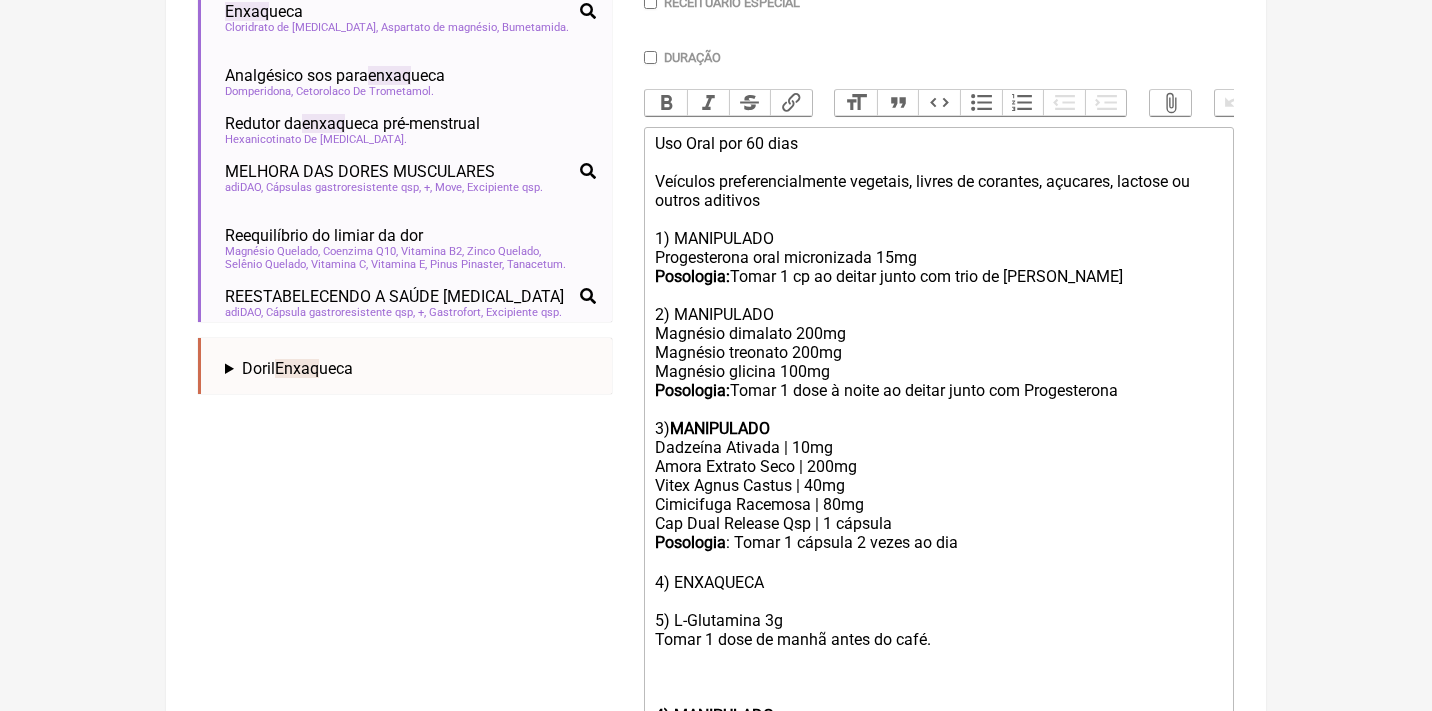 scroll, scrollTop: 901, scrollLeft: 0, axis: vertical 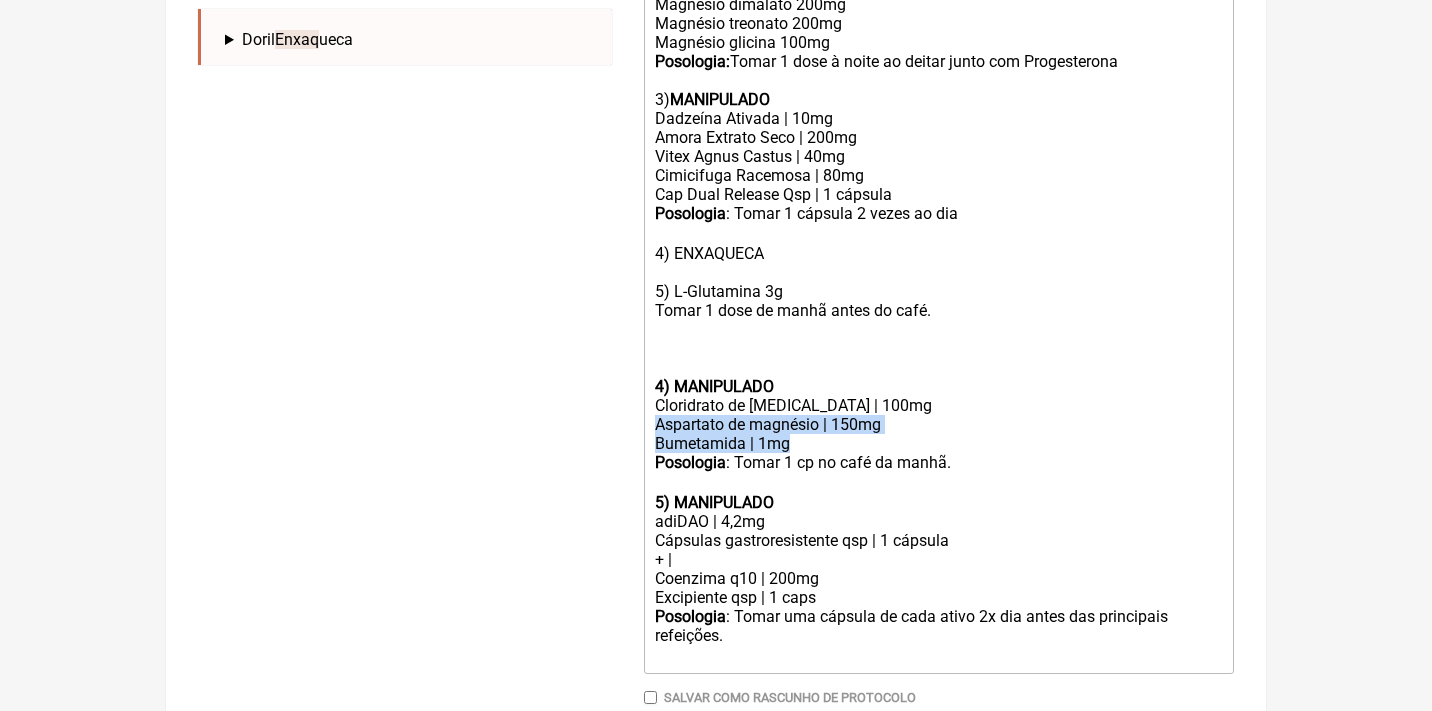 drag, startPoint x: 646, startPoint y: 385, endPoint x: 807, endPoint y: 405, distance: 162.23749 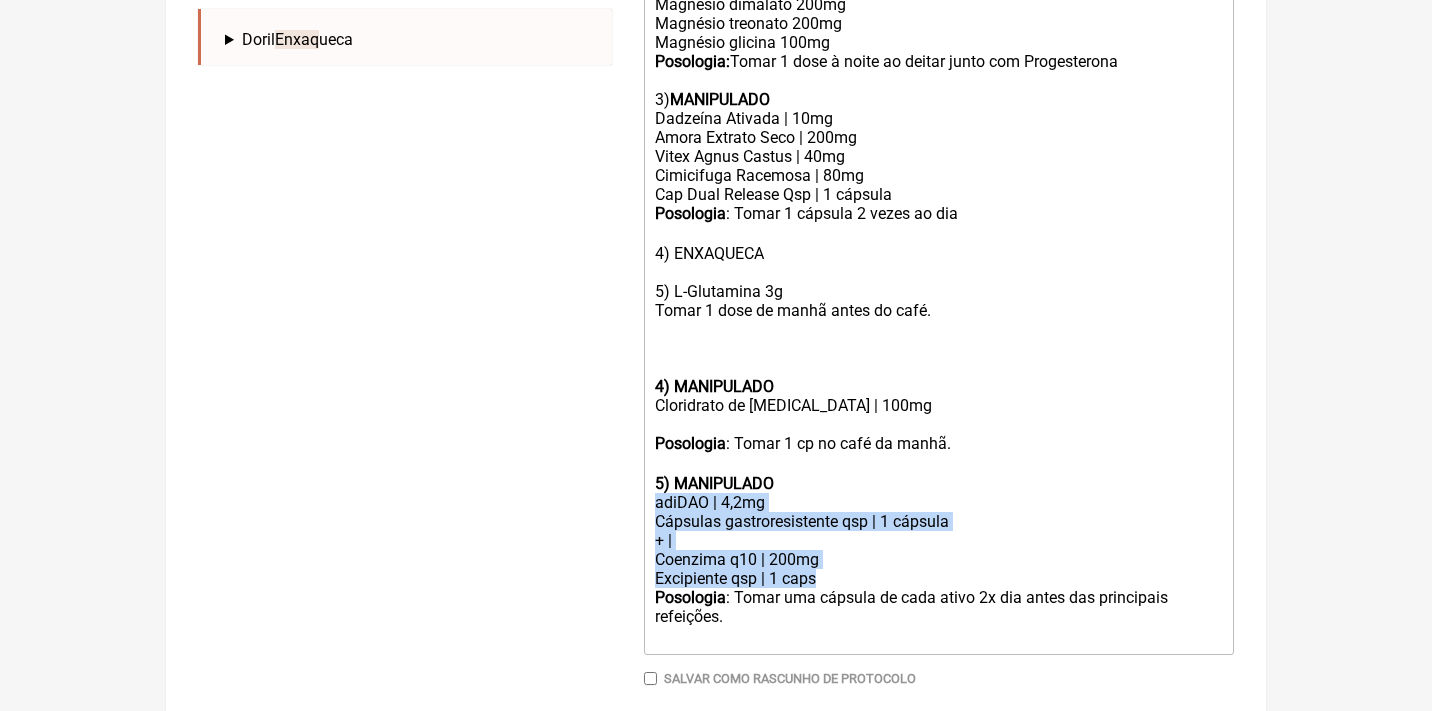 drag, startPoint x: 656, startPoint y: 459, endPoint x: 832, endPoint y: 539, distance: 193.32874 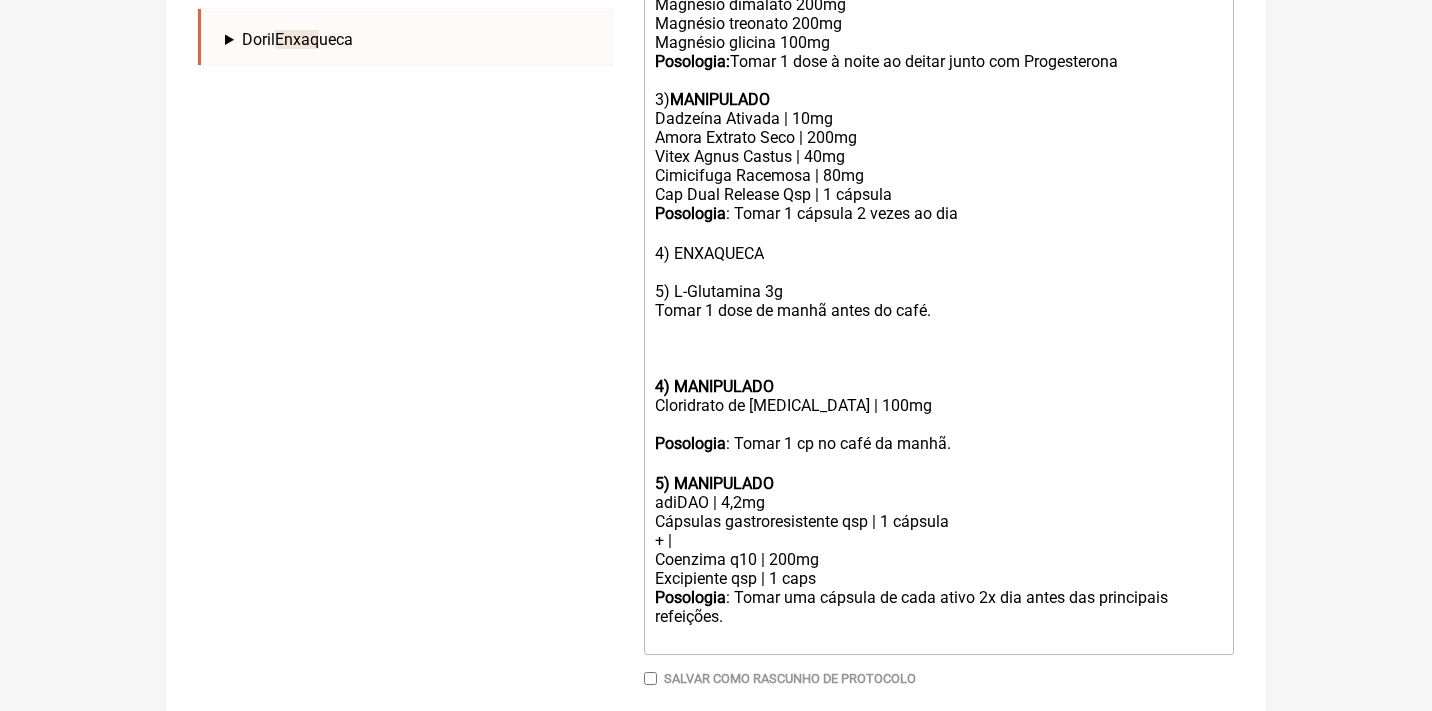 scroll, scrollTop: 861, scrollLeft: 0, axis: vertical 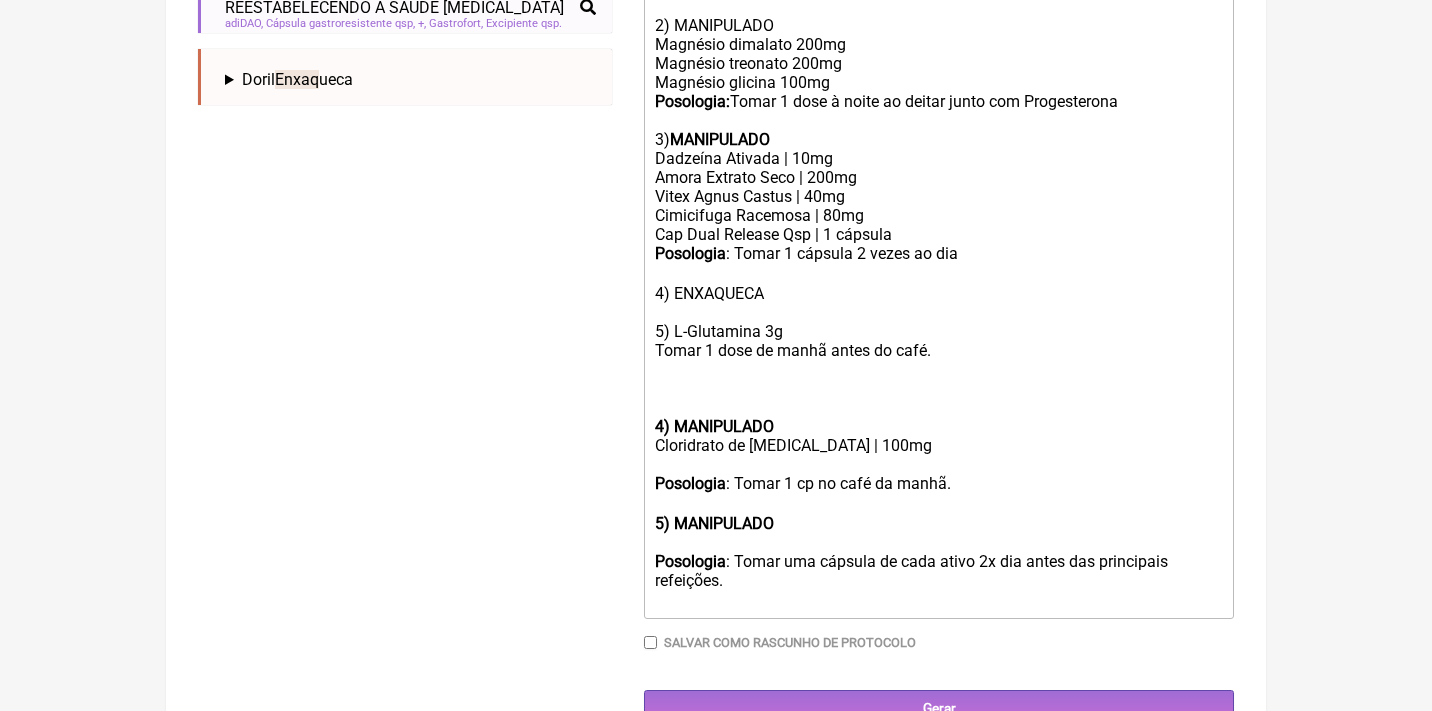 click 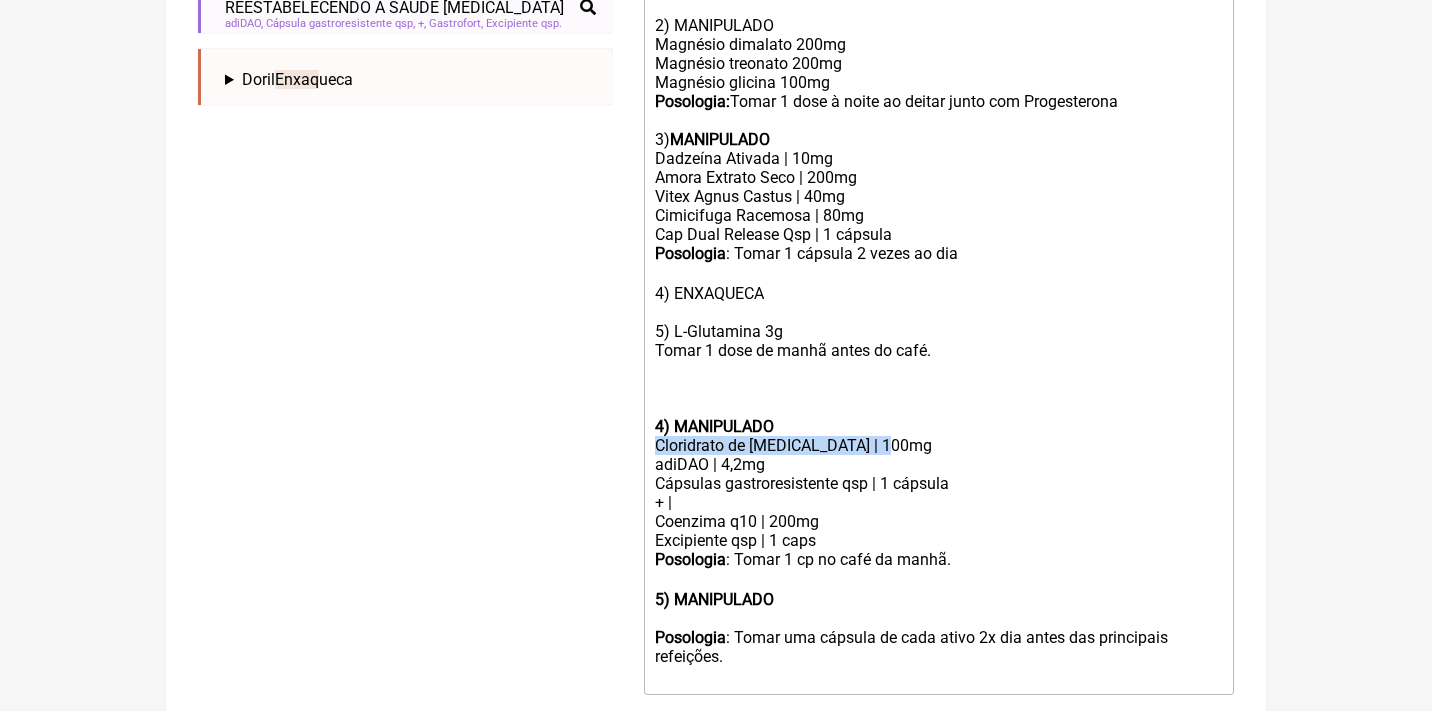 drag, startPoint x: 884, startPoint y: 414, endPoint x: 600, endPoint y: 400, distance: 284.34485 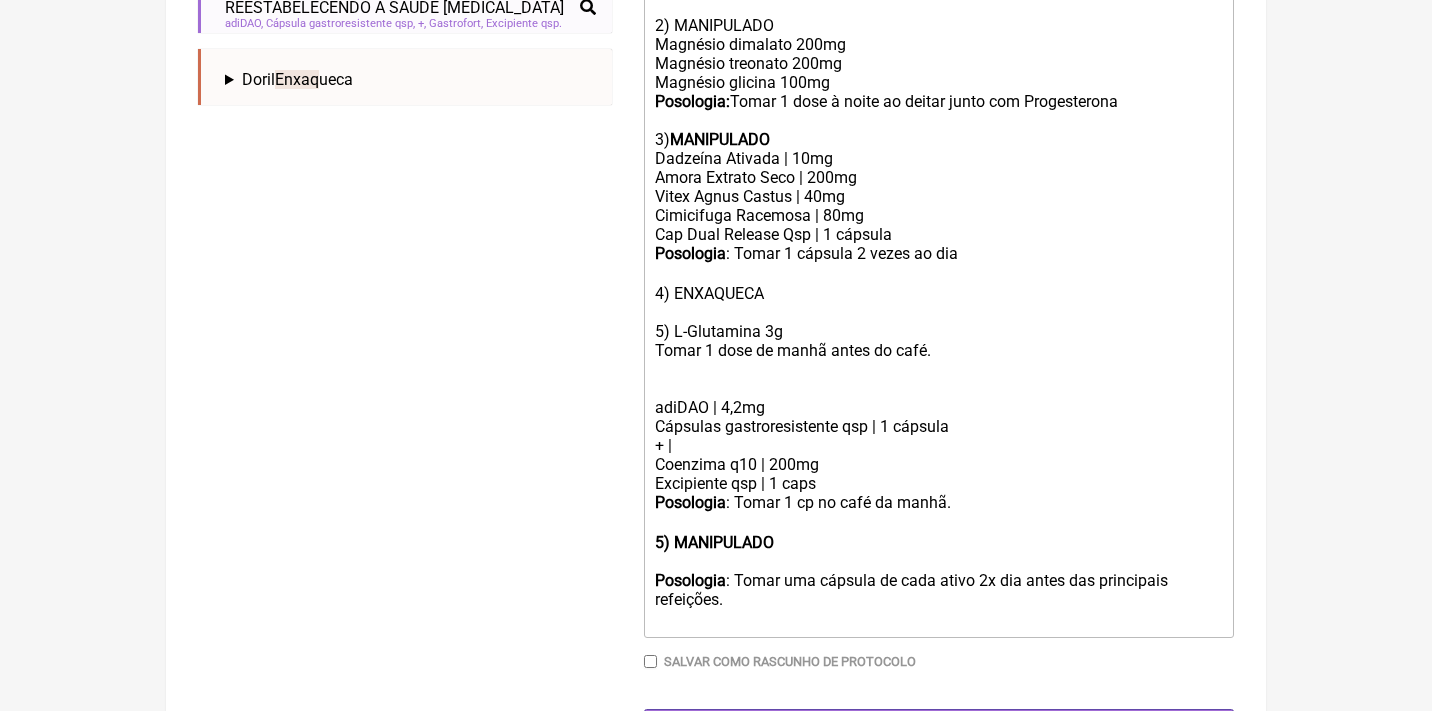 click on "Coenzima q10 | 200mg" 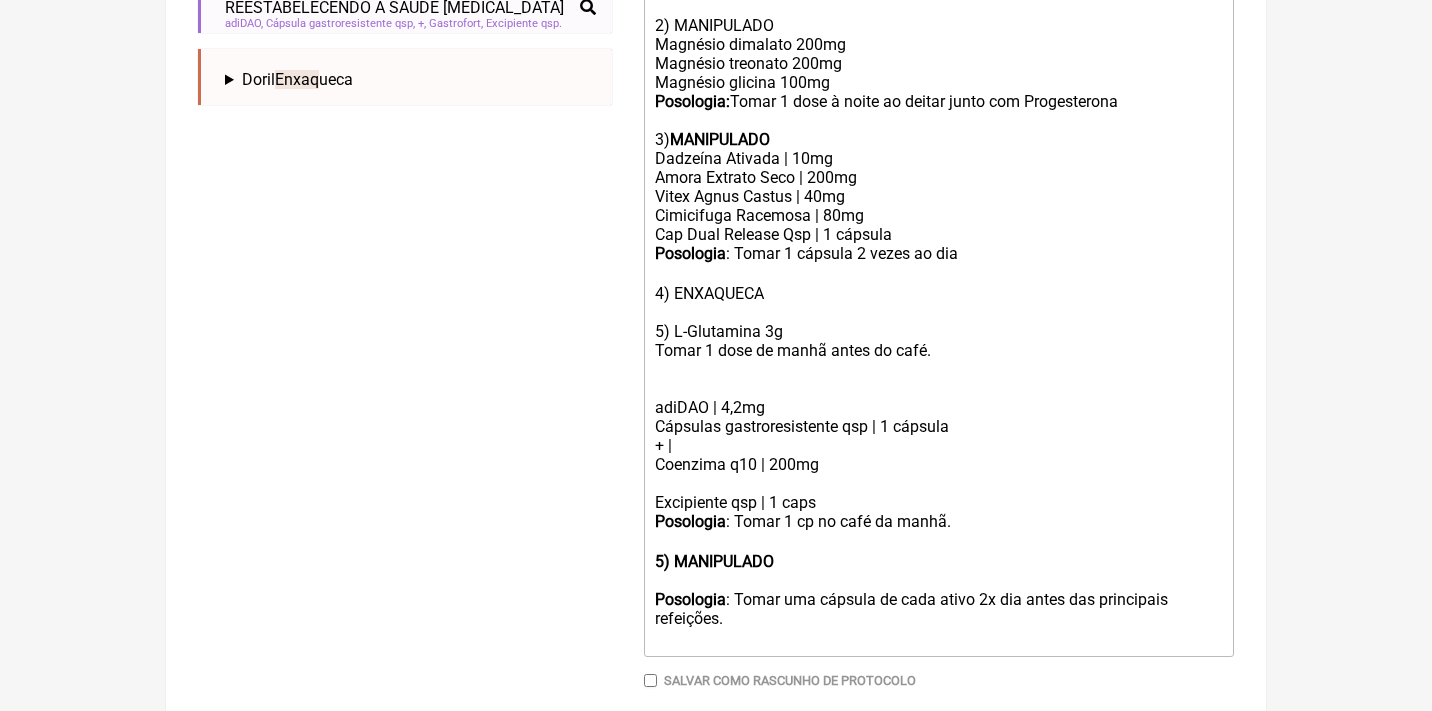 paste on "strong>4) MANIPULADO</strong></div><div>Cloridrato de piridoxina | 100mg" 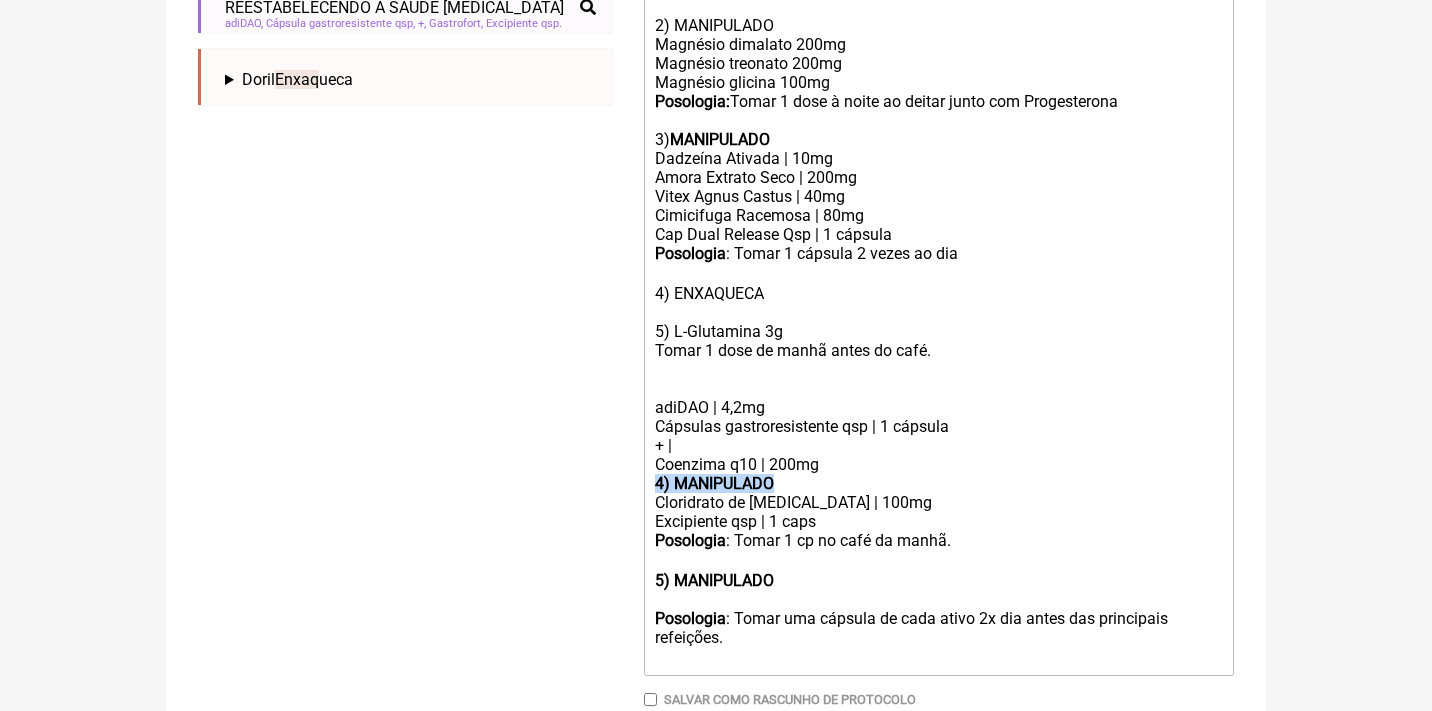 drag, startPoint x: 842, startPoint y: 445, endPoint x: 591, endPoint y: 435, distance: 251.19913 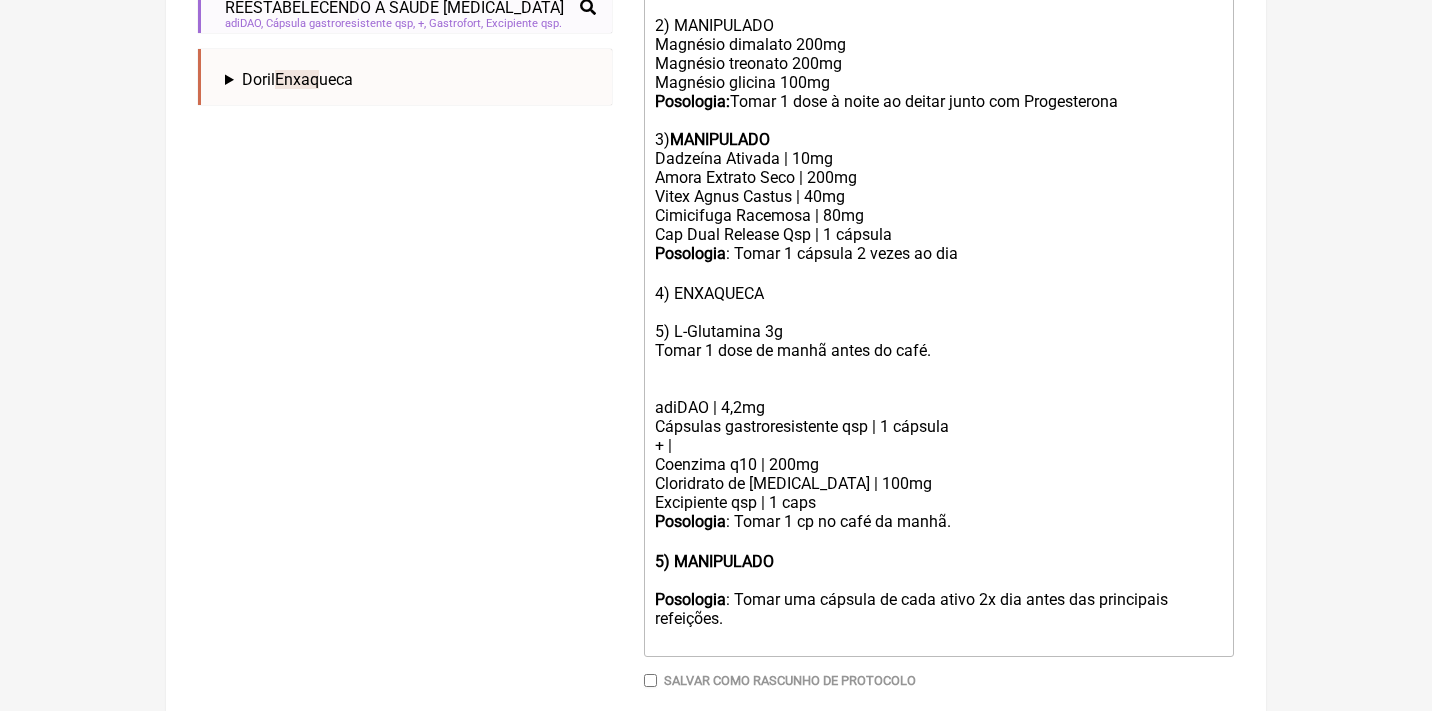 click on "Posologia : Tomar 1 cápsula 2 vezes ao dia ㅤ 4) ENXAQUECA 5) L-Glutamina 3g Tomar 1 dose de manhã antes do café." 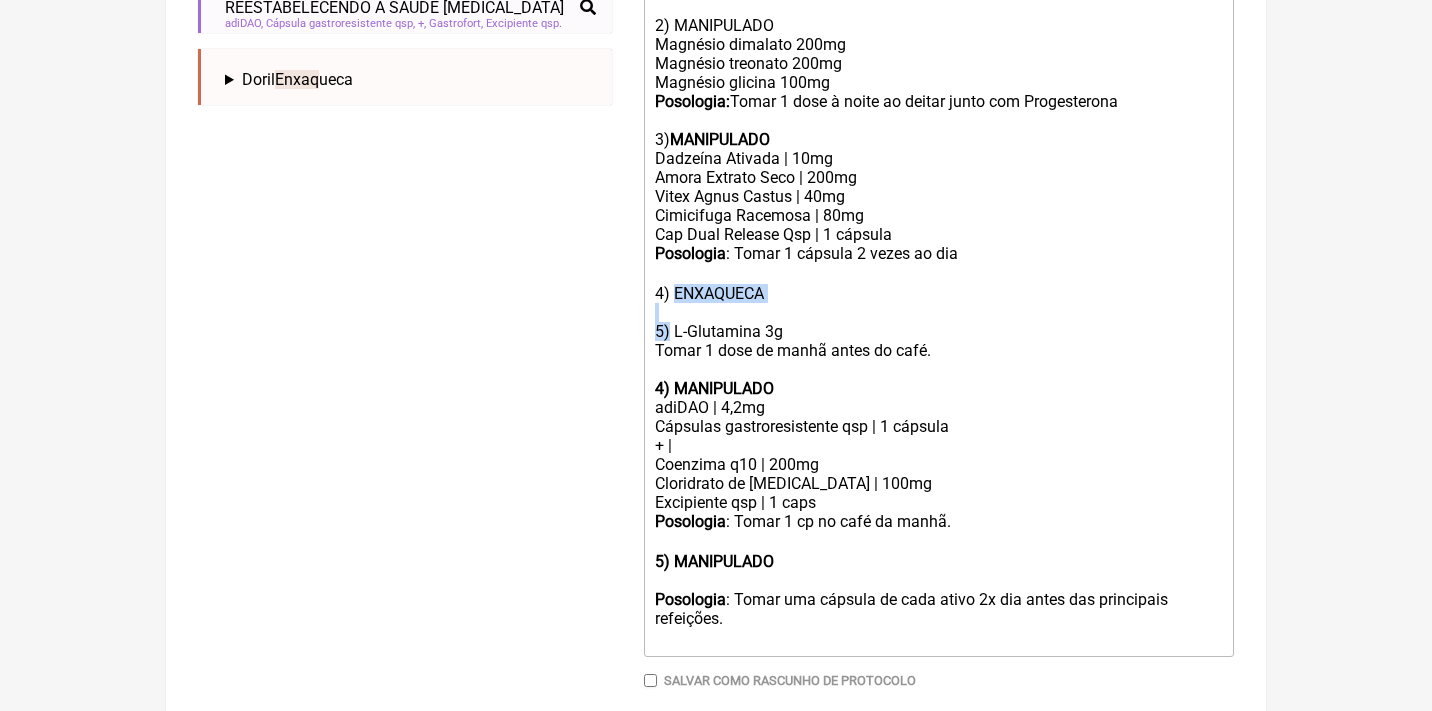 drag, startPoint x: 672, startPoint y: 302, endPoint x: 675, endPoint y: 265, distance: 37.12142 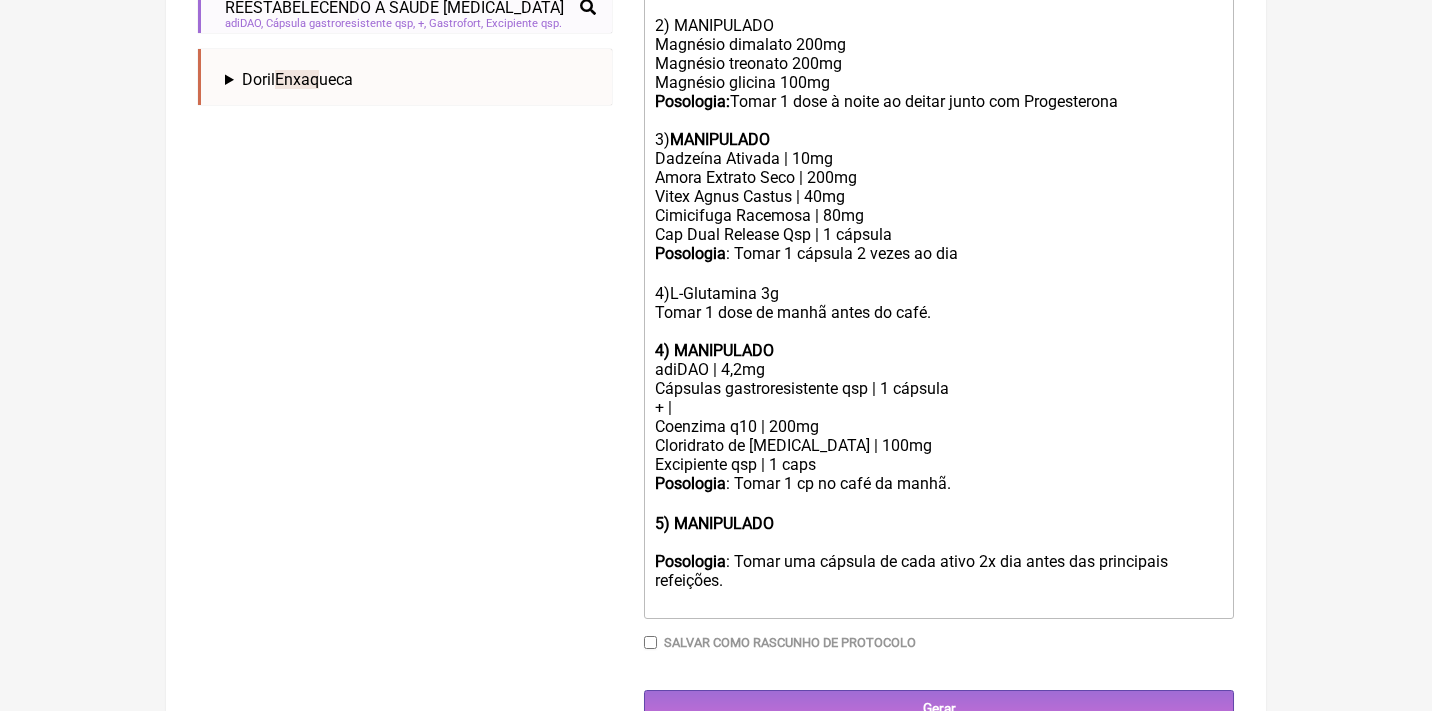 click on "4) MANIPULADO" 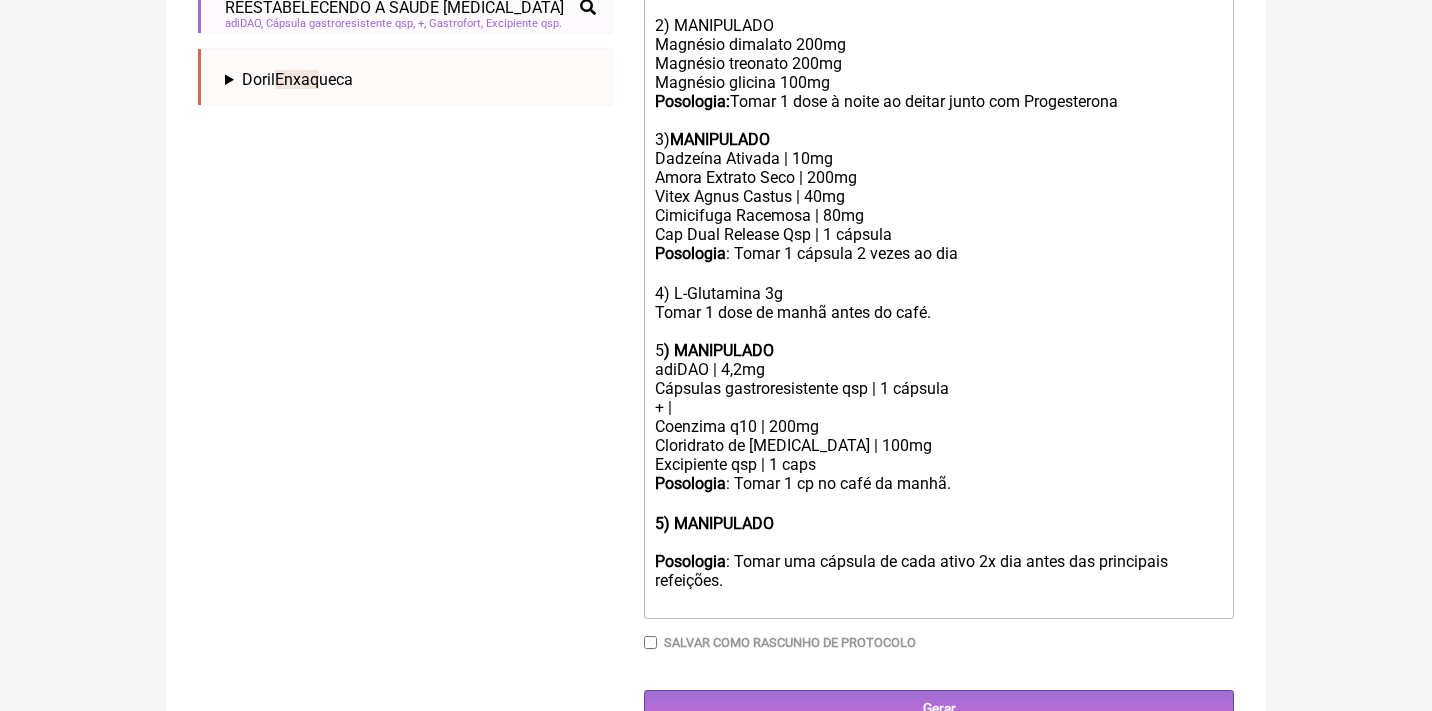 click on "Uso Oral por 60 dias Veículos preferencialmente vegetais, livres de corantes, açucares, lactose ou outros aditivos 1) MANIPULADO Progesterona oral micronizada 15mg Posologia:  Tomar 1 cp ao deitar junto com trio de magnésio 2) MANIPULADO Magnésio dimalato 200mg Magnésio treonato 200mg Magnésio glicina 100mg Posologia:  Tomar 1 dose à noite ao deitar junto com Progesterona 3)  MANIPULADO Dadzeína Ativada | 10mg Amora Extrato Seco | 200mg Vitex Agnus Castus | 40mg Cimicifuga Racemosa | 80mg Cap Dual Release Qsp | 1 cápsula Posologia : Tomar 1 cápsula 2 vezes ao dia ㅤ 4) L-Glutamina 3g Tomar 1 dose de manhã antes do café.  5 ) MANIPULADO adiDAO | 4,2mg Cápsulas gastroresistente qsp | 1 cápsula + | Coenzima q10 | 200mg Cloridrato de piridoxina | 100mg Excipiente qsp | 1 caps Posologia : Tomar 1 cp no café da manhã. ㅤ 5) MANIPULADO Posologia : Tomar uma cápsula de cada ativo 2x dia antes das principais refeições. ㅤ" 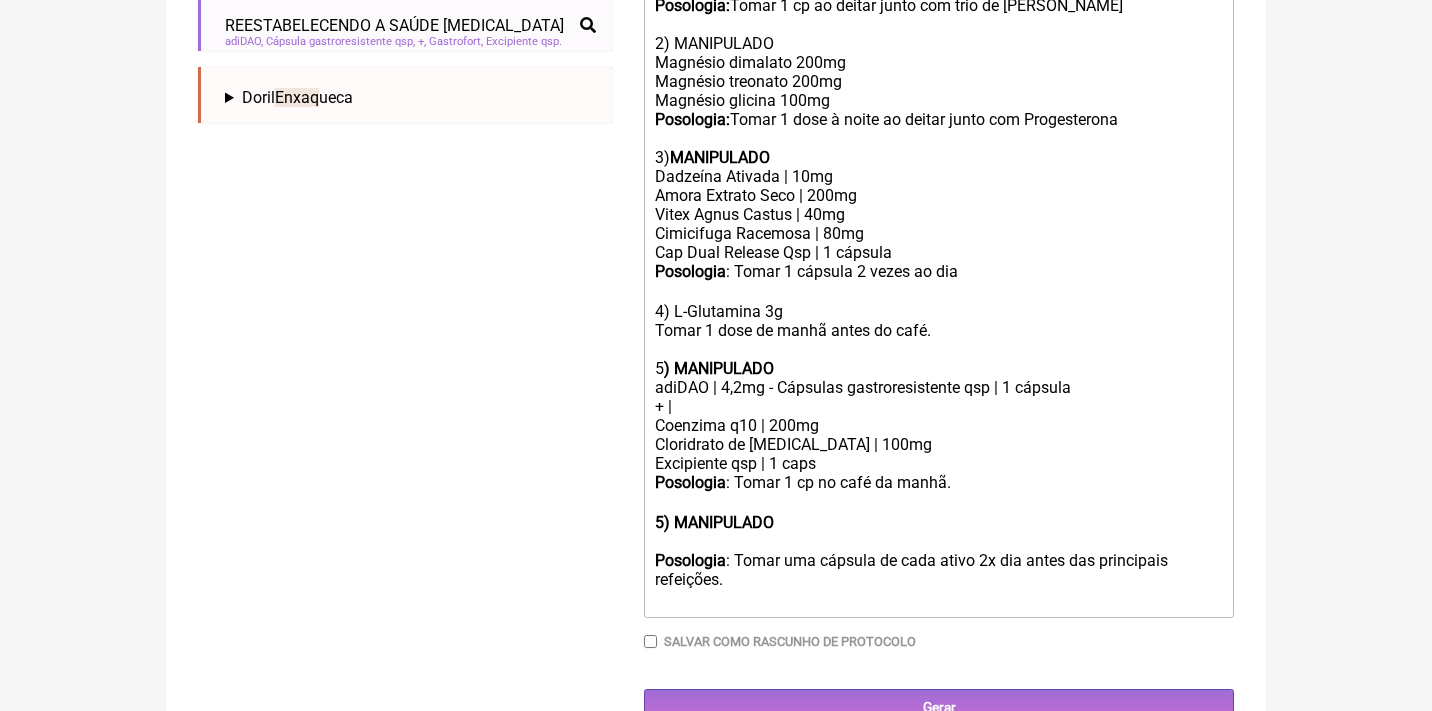 click on "+ |" 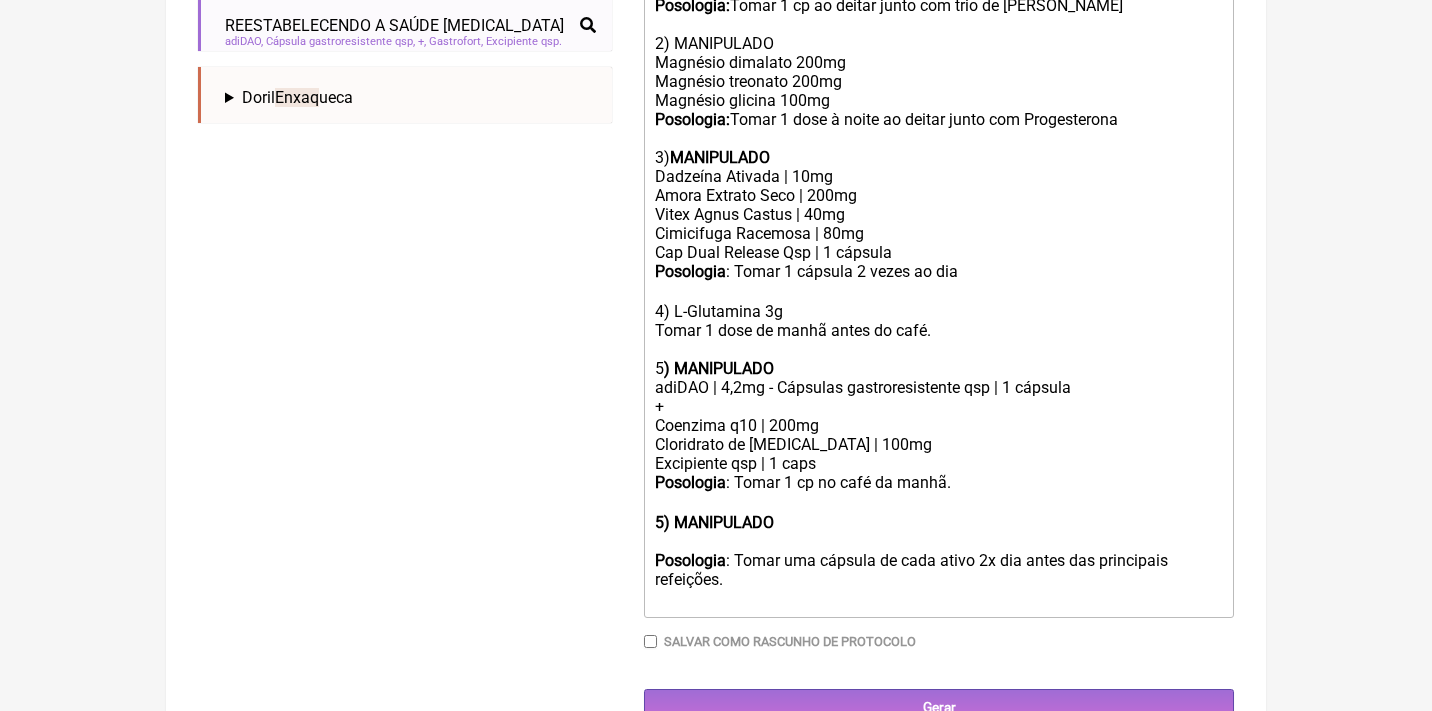 click on "Posologia : Tomar 1 cp no café da manhã. ㅤ" 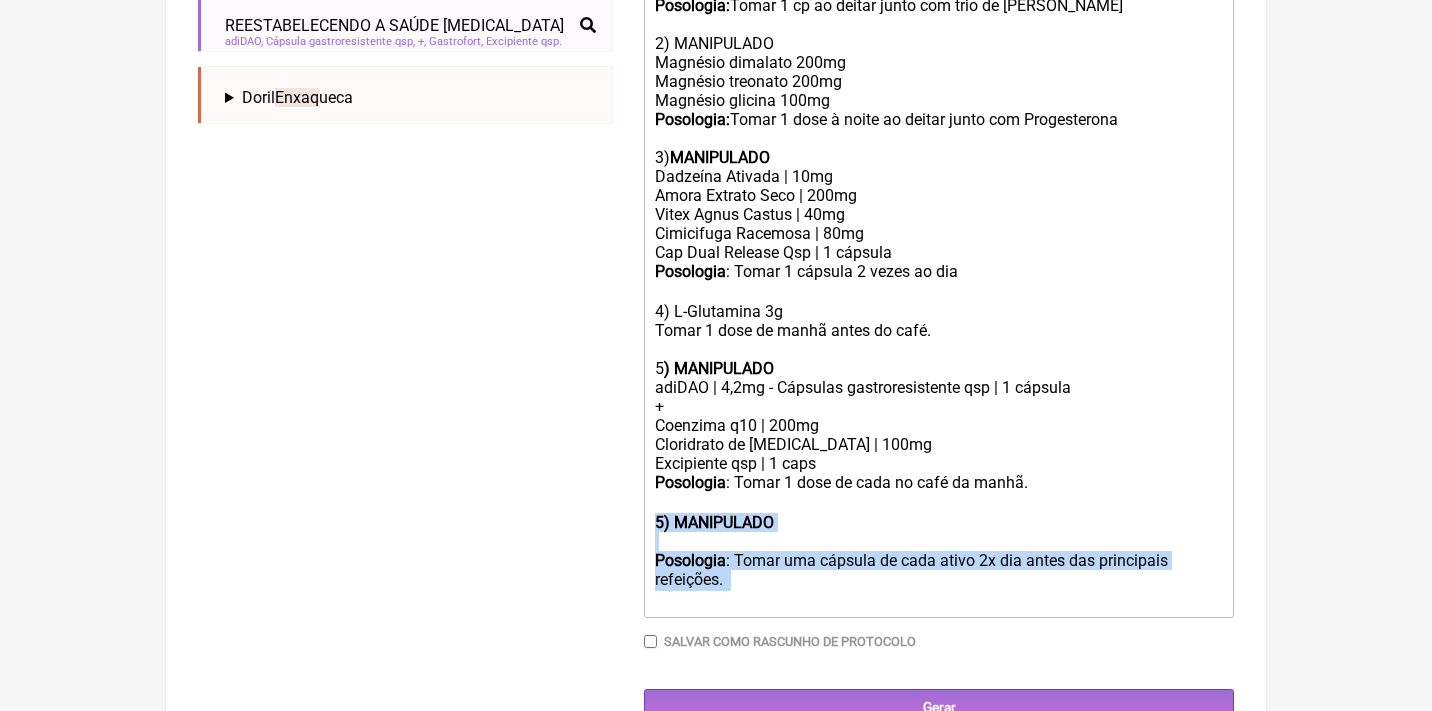 drag, startPoint x: 763, startPoint y: 550, endPoint x: 657, endPoint y: 481, distance: 126.47925 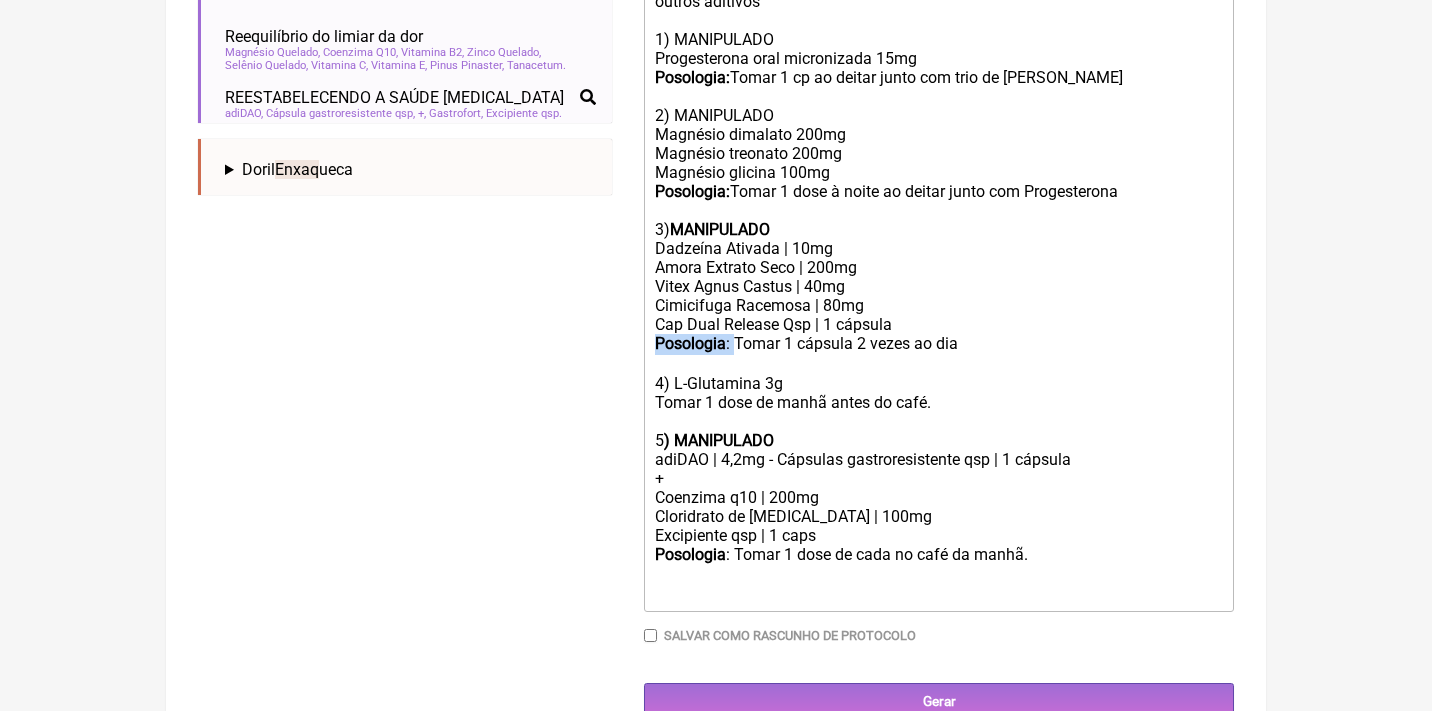 drag, startPoint x: 739, startPoint y: 323, endPoint x: 610, endPoint y: 313, distance: 129.38702 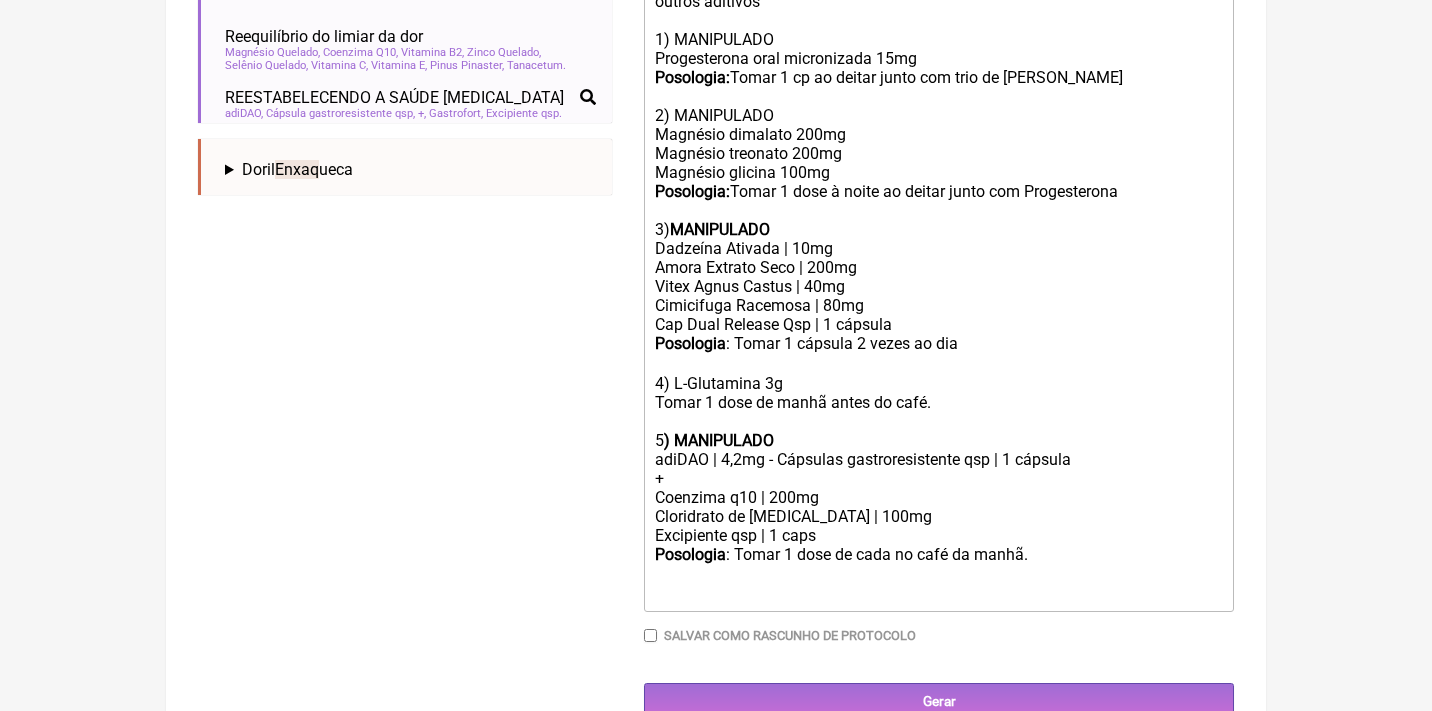 paste on "<strong>Posologia</strong>:&nbsp;" 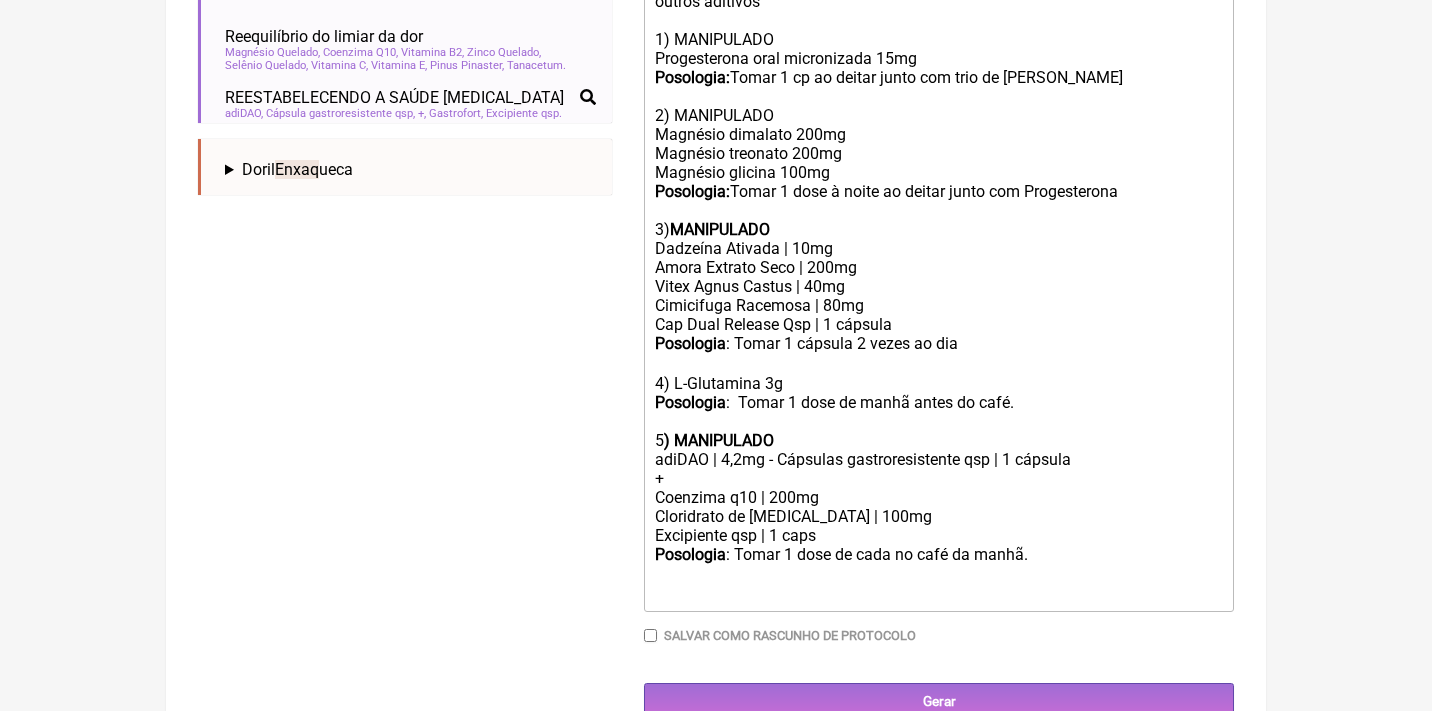 click on "Posologia : Tomar 1 dose de cada no café da manhã. ㅤ" 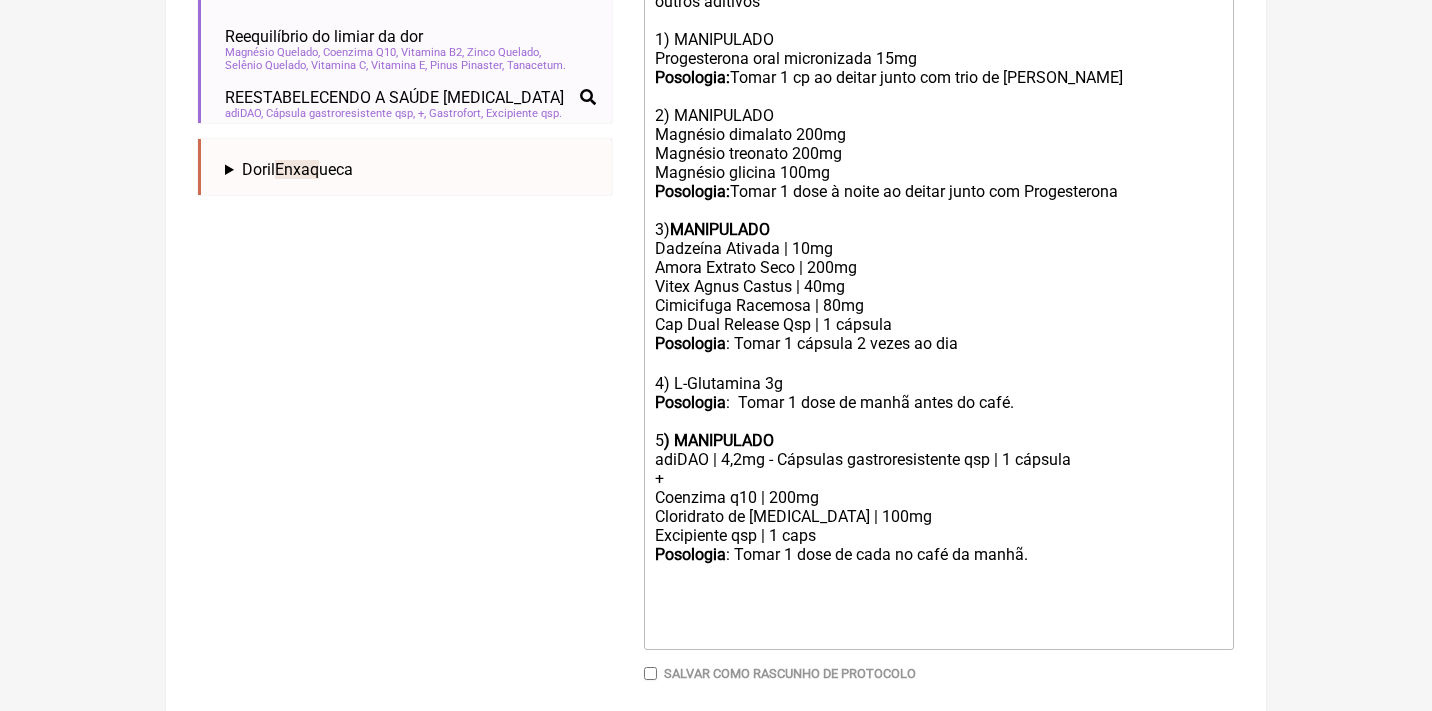 type on "<div>Uso Oral por 60 dias<br><br>Veículos preferencialmente vegetais, livres de corantes, açucares, lactose ou outros aditivos<br><br>1) MANIPULADO<br>Progesterona oral micronizada 15mg<br><strong>Posologia: </strong>Tomar 1 cp ao deitar junto com trio de magnésio<br><br>2) MANIPULADO<br>Magnésio dimalato 200mg<br>Magnésio treonato 200mg<br>Magnésio glicina 100mg<br><strong>Posologia: </strong>Tomar 1 dose à noite ao deitar junto com Progesterona<br><br>3) <strong>MANIPULADO</strong></div><div>Dadzeína Ativada | 10mg</div><div>Amora Extrato Seco | 200mg</div><div>Vitex Agnus Castus | 40mg</div><div>Cimicifuga Racemosa | 80mg</div><div>Cap Dual Release Qsp | 1 cápsula</div><div><strong>Posologia</strong>: Tomar 1 cápsula 2 vezes ao dia ㅤ<br><br>4) L-Glutamina 3g<br><strong>Posologia</strong>:&nbsp; Tomar 1 dose de manhã antes do café. <br><br>5<strong>) MANIPULADO</strong></div><div>adiDAO | 4,2mg - Cápsulas gastroresistente qsp | 1 cápsula</div><div>+&nbsp;</div><div>Coenzima q10 | 200mg</div><div>Cloridra..." 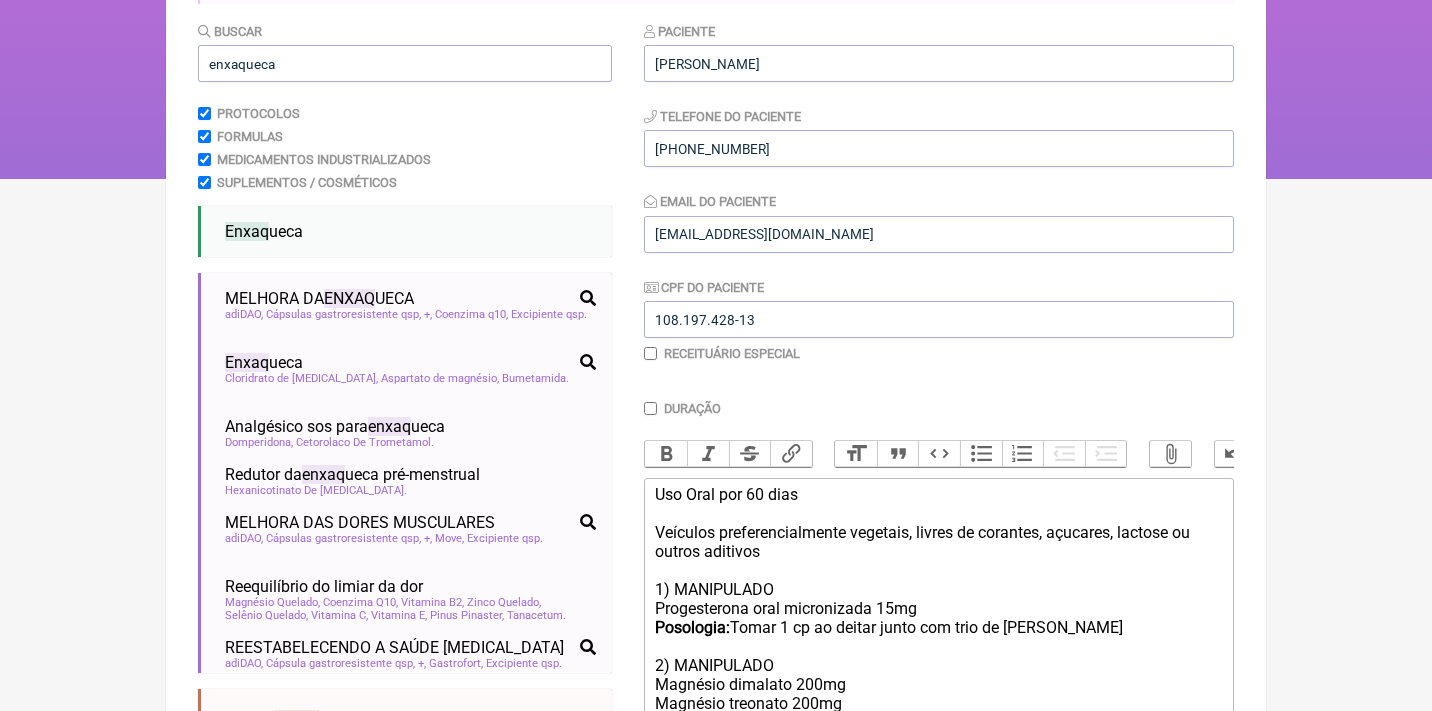 scroll, scrollTop: 207, scrollLeft: 0, axis: vertical 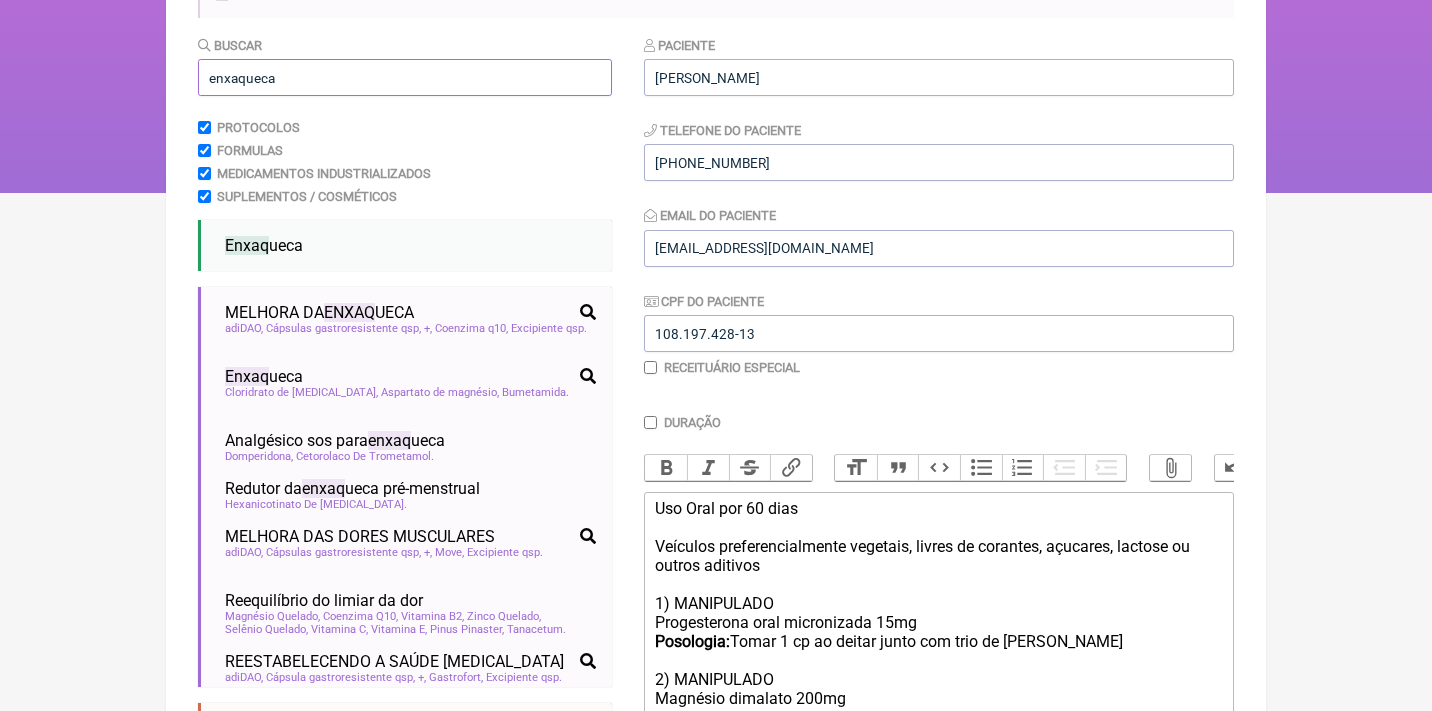 drag, startPoint x: 312, startPoint y: 84, endPoint x: 188, endPoint y: 78, distance: 124.14507 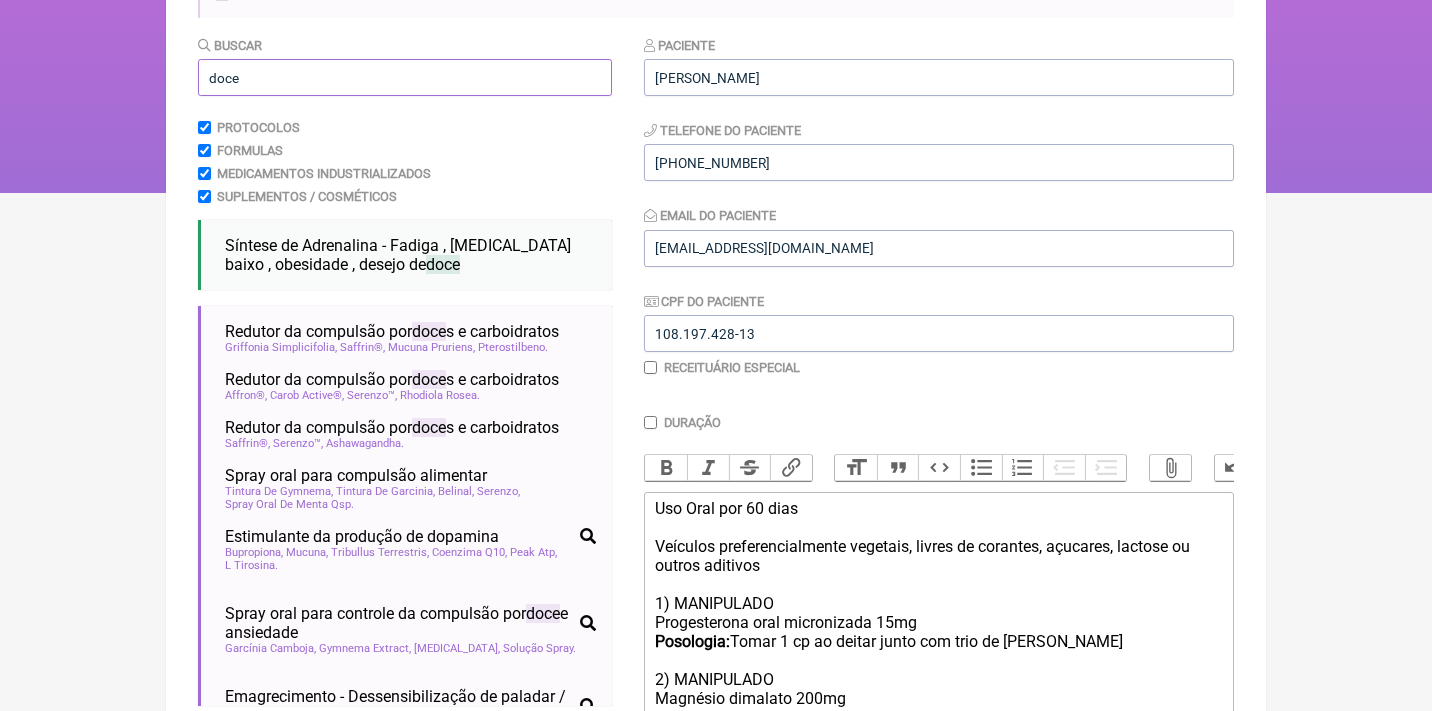 scroll, scrollTop: 0, scrollLeft: 0, axis: both 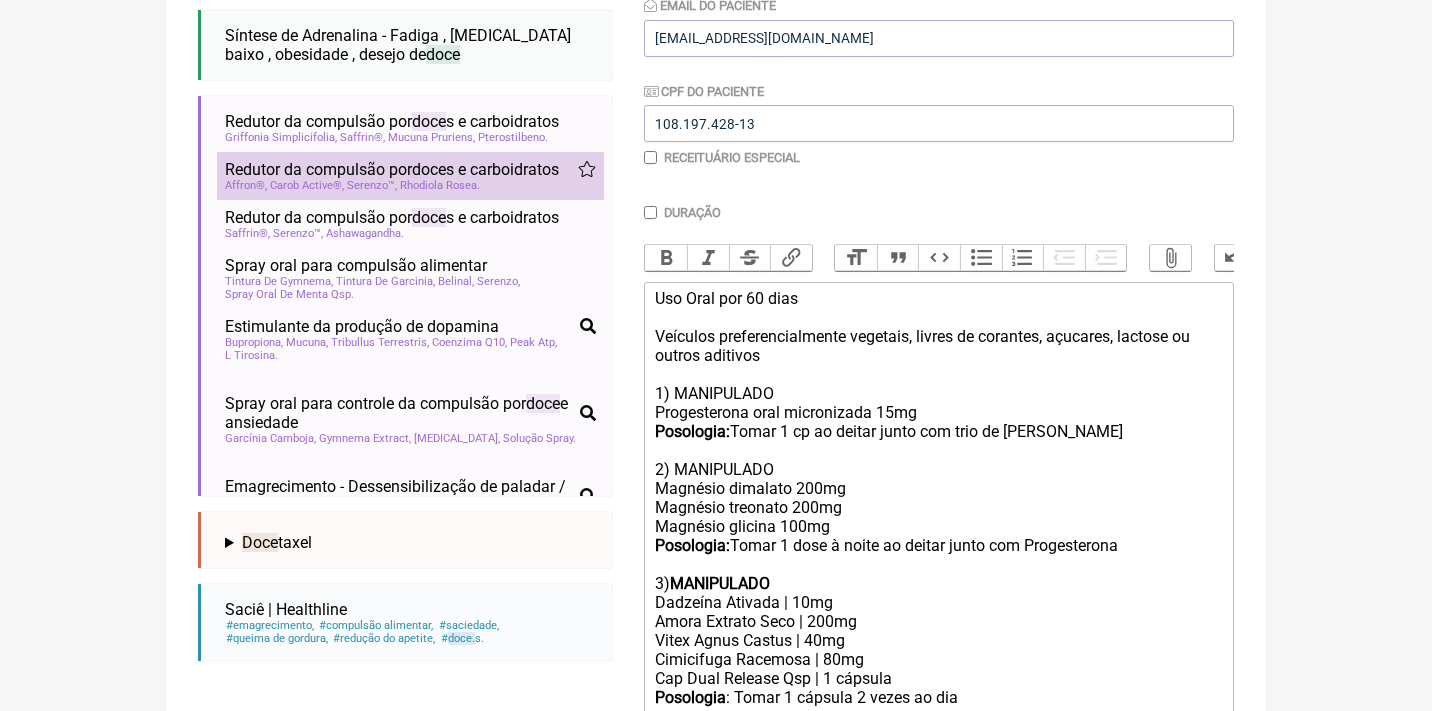 type on "doce" 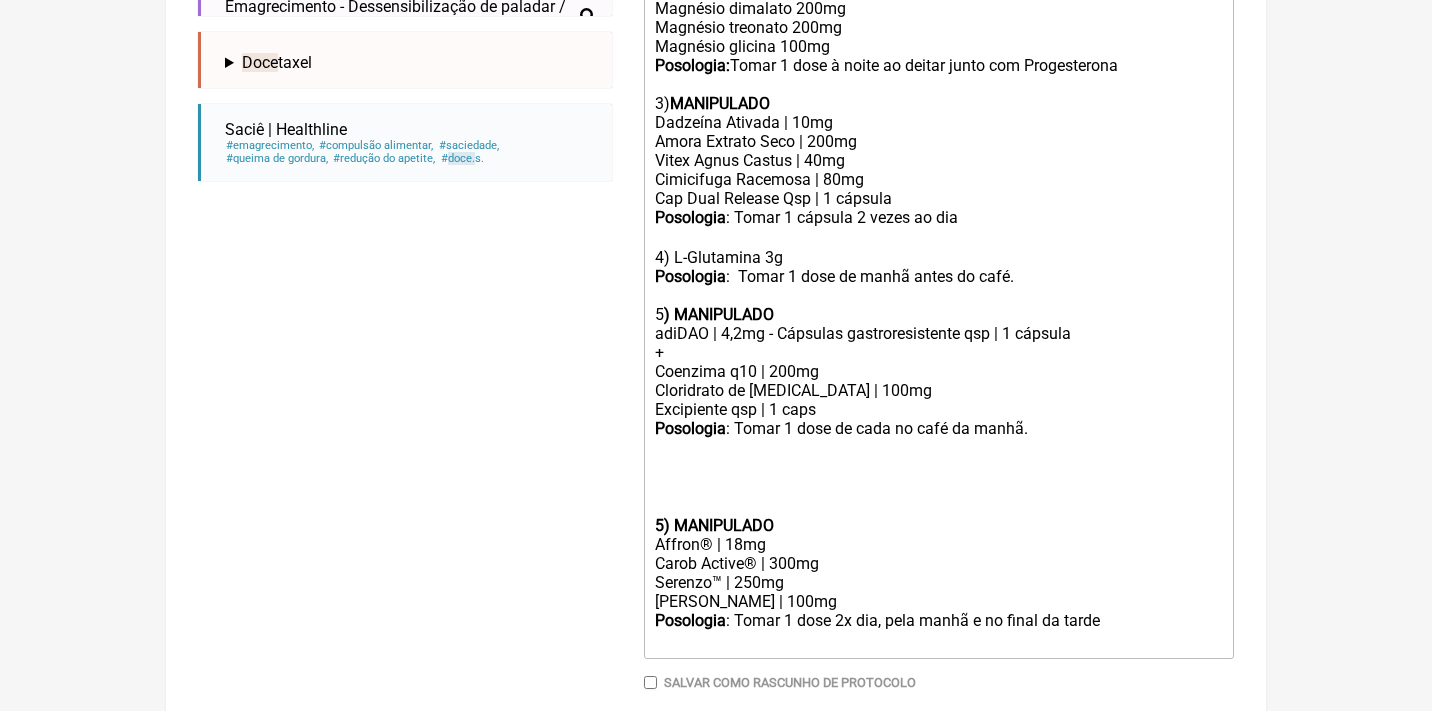 scroll, scrollTop: 900, scrollLeft: 0, axis: vertical 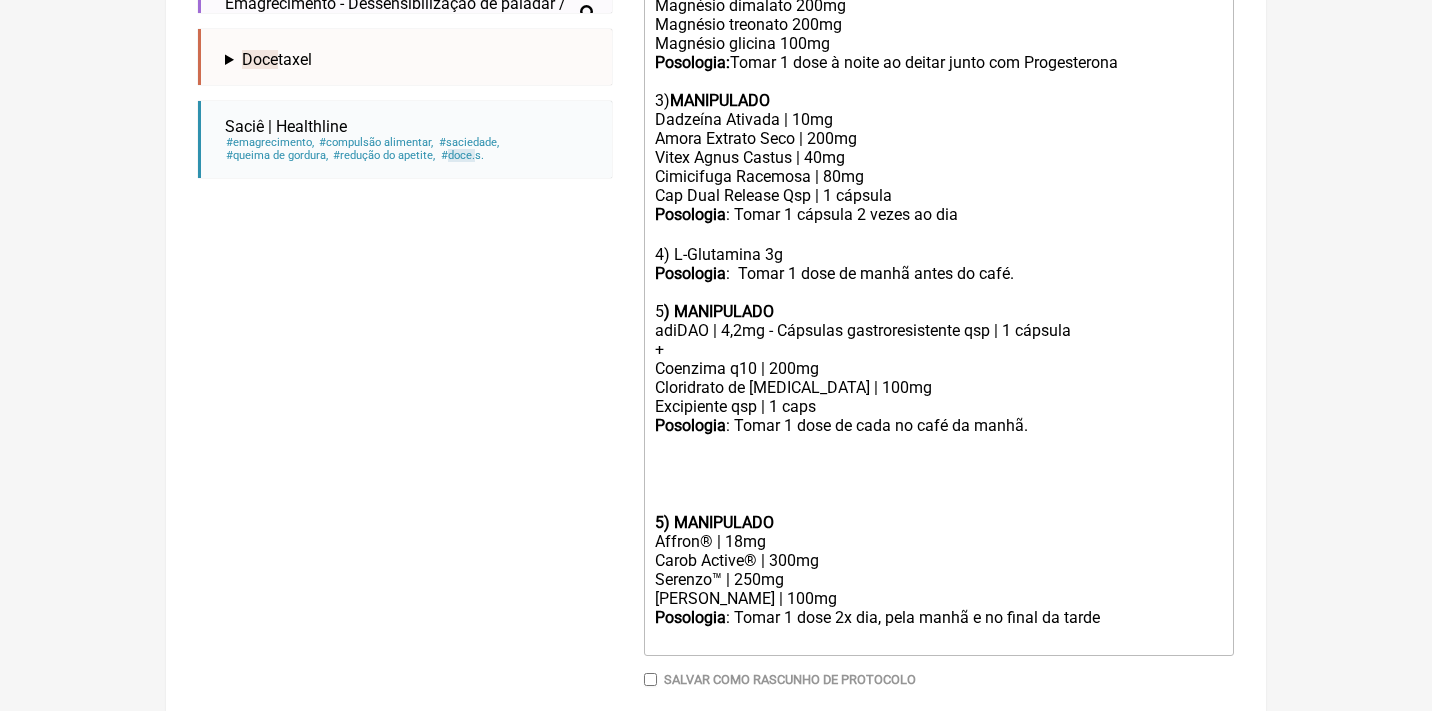 click on "5) MANIPULADO" 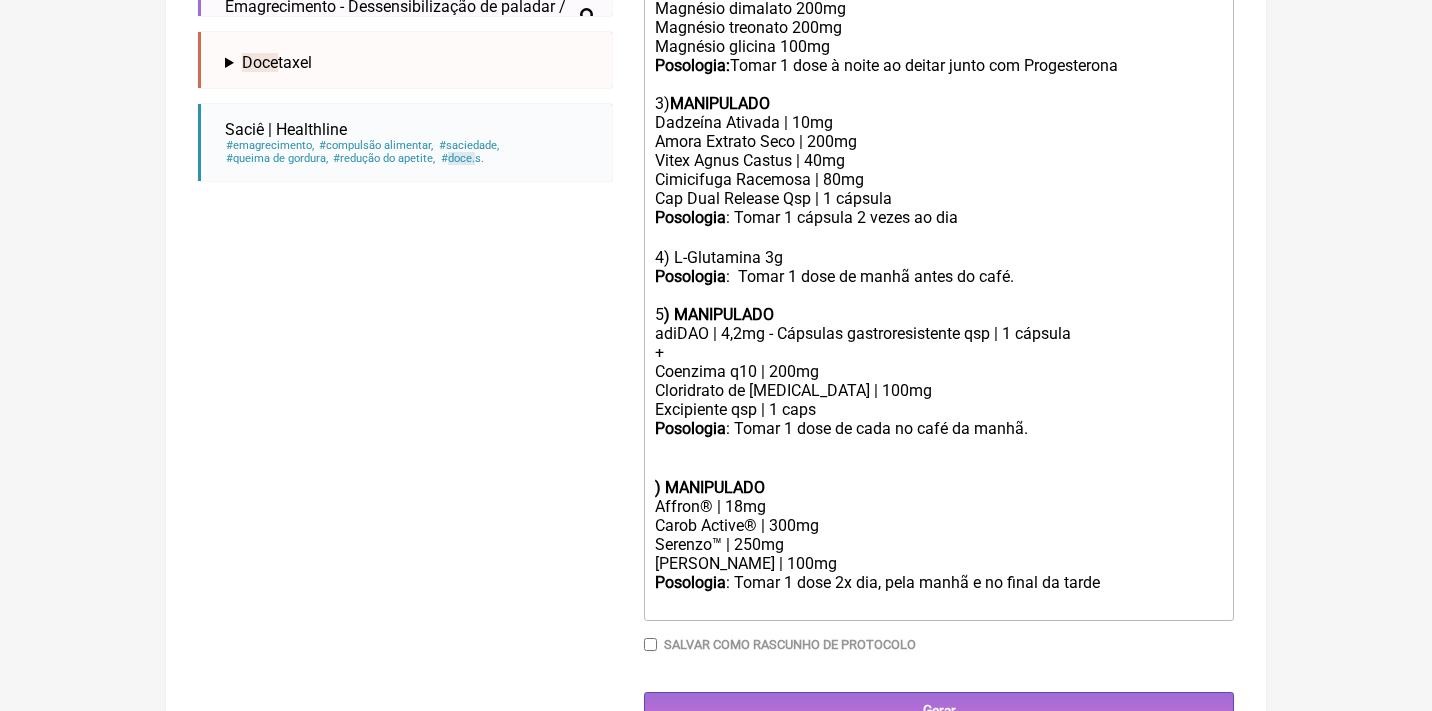 scroll, scrollTop: 879, scrollLeft: 0, axis: vertical 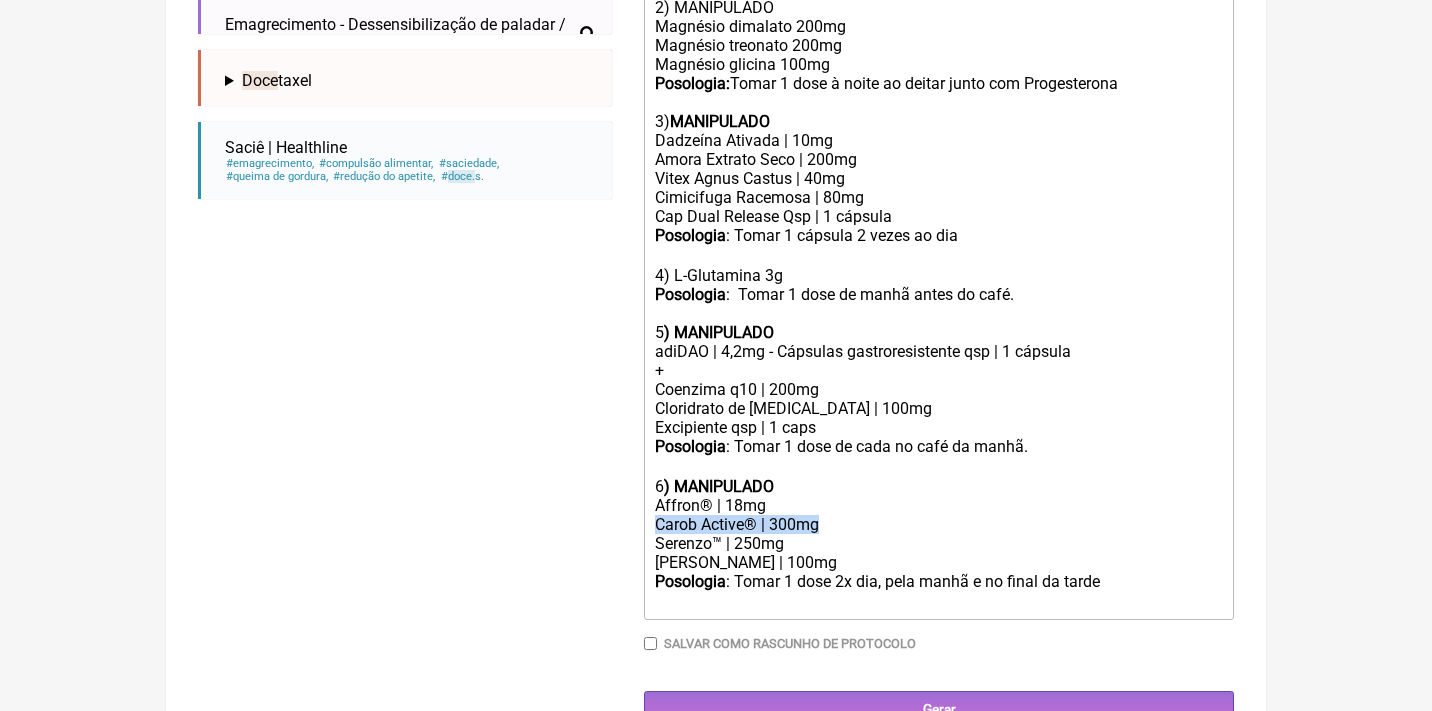 drag, startPoint x: 843, startPoint y: 482, endPoint x: 629, endPoint y: 470, distance: 214.33618 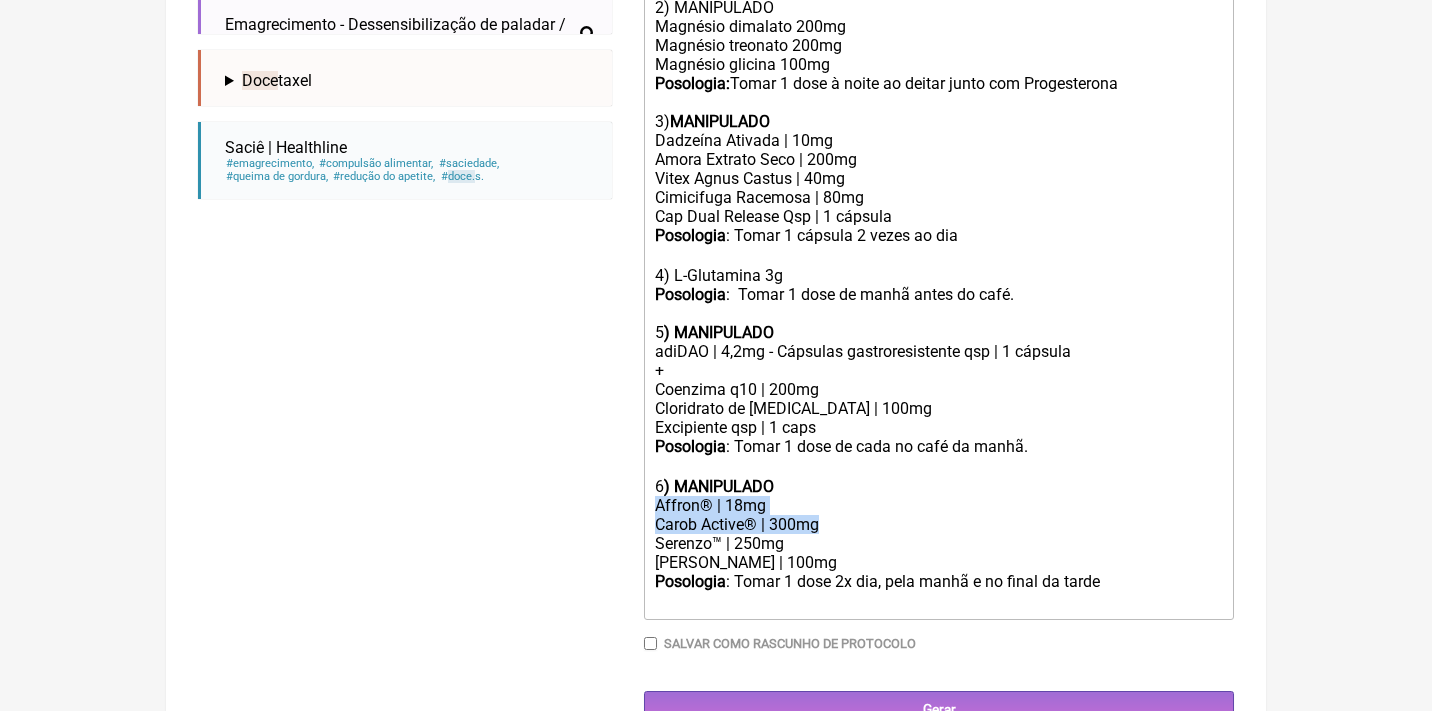 click on "Carob Active® | 300mg" 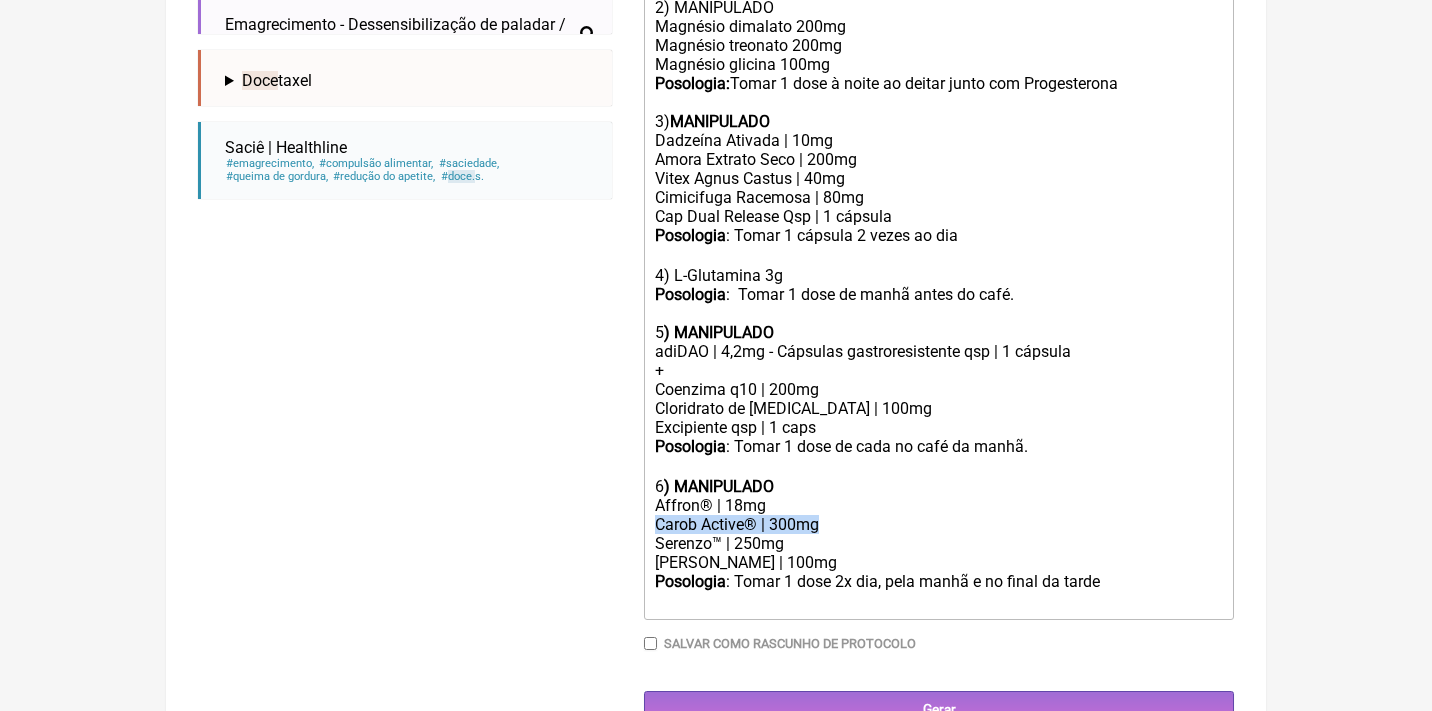 drag, startPoint x: 843, startPoint y: 481, endPoint x: 614, endPoint y: 473, distance: 229.1397 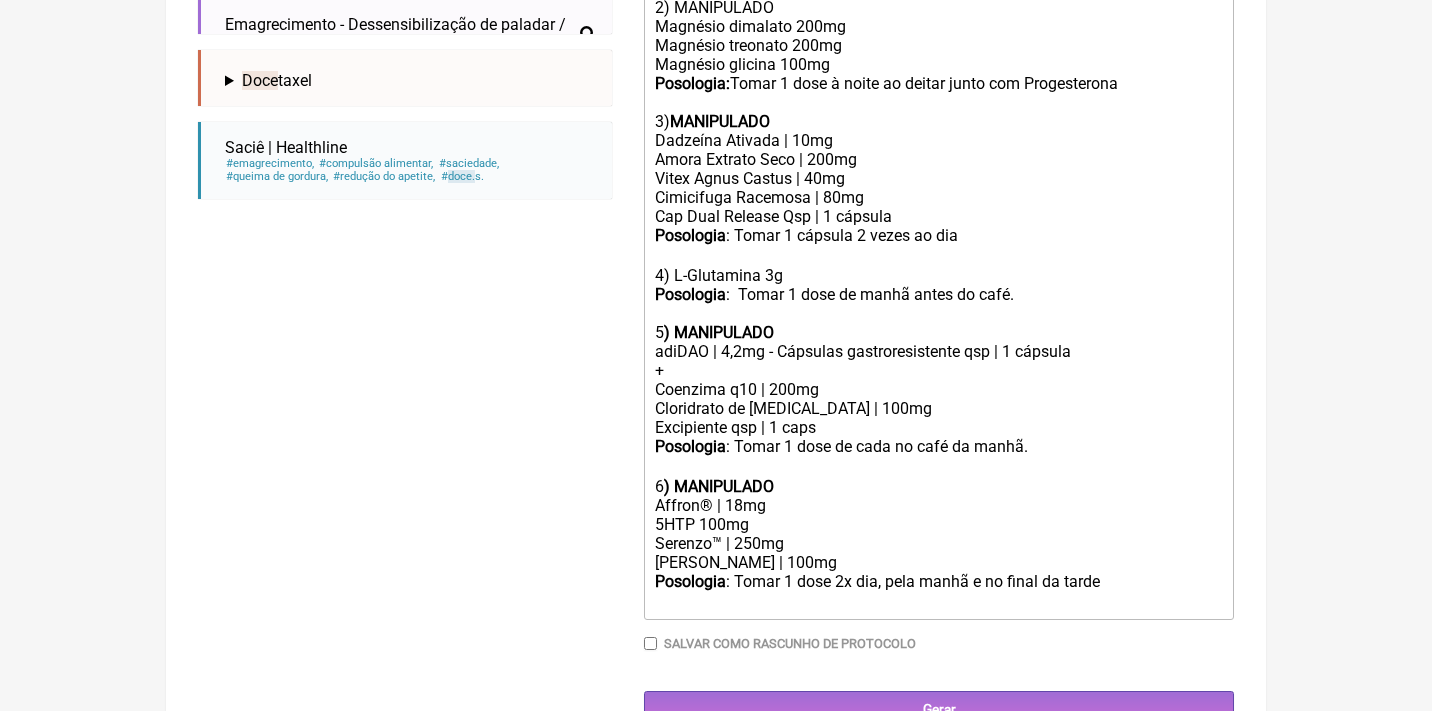 drag, startPoint x: 840, startPoint y: 525, endPoint x: 636, endPoint y: 512, distance: 204.4138 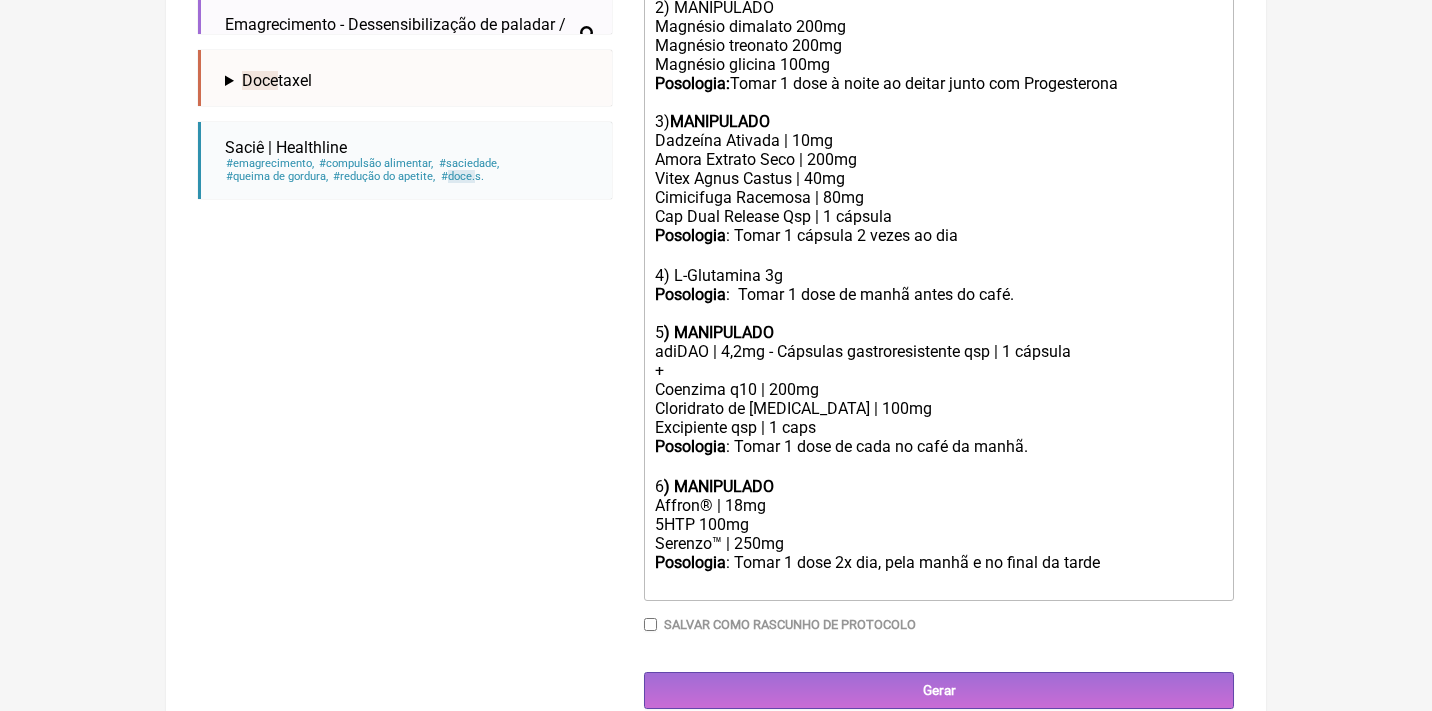 scroll, scrollTop: 861, scrollLeft: 0, axis: vertical 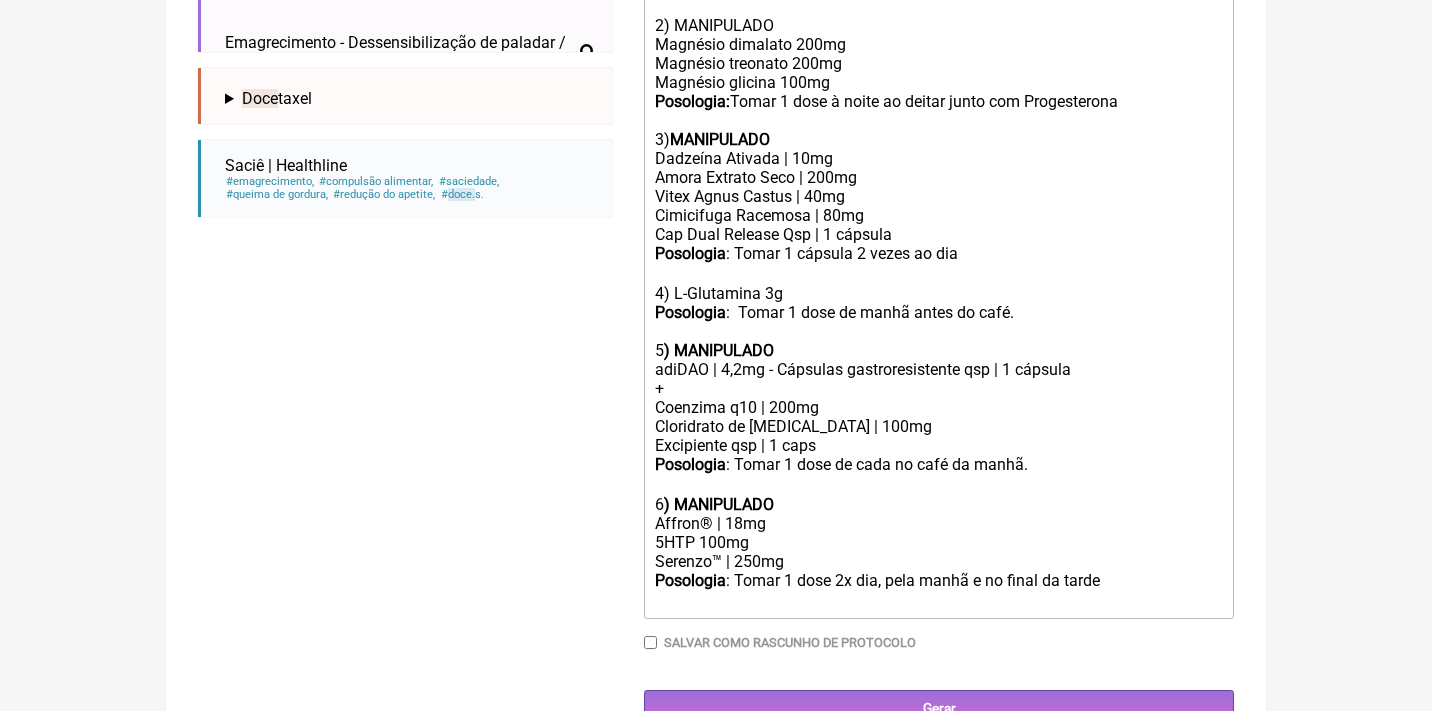 click on "Posologia : Tomar 1 dose 2x dia, pela manhã e no final da tarde ㅤ" 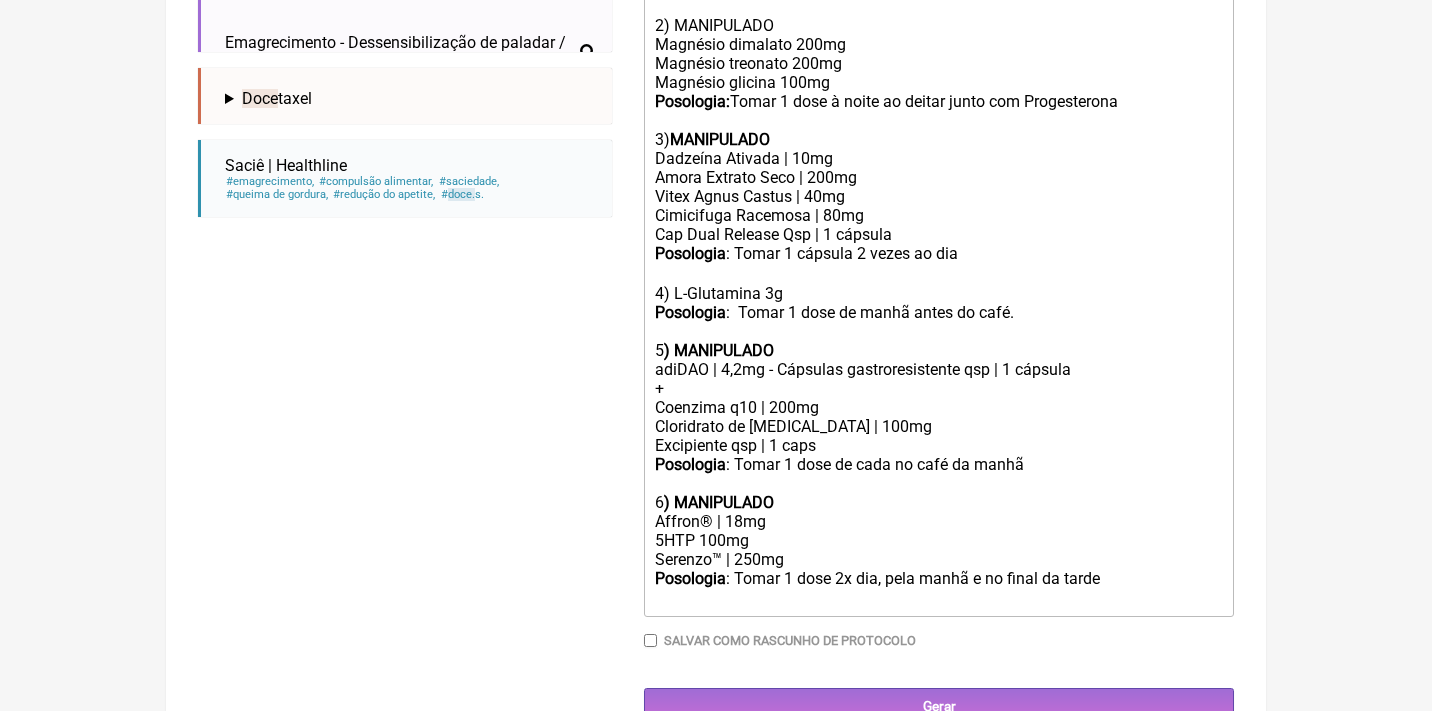 click on "Posologia : Tomar 1 cápsula 2 vezes ao dia ㅤ 4) L-Glutamina 3g Posologia :  Tomar 1 dose de manhã antes do café.  5 ) MANIPULADO" 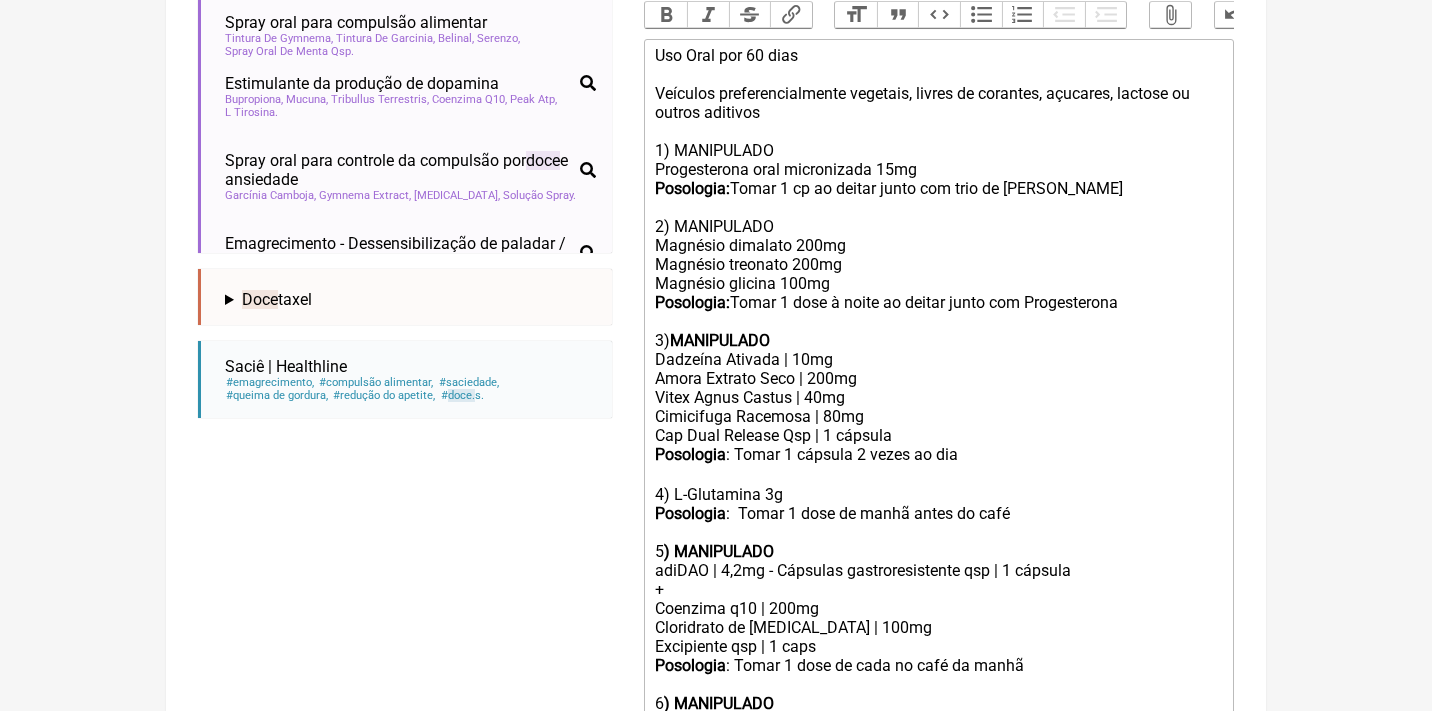 scroll, scrollTop: 659, scrollLeft: 0, axis: vertical 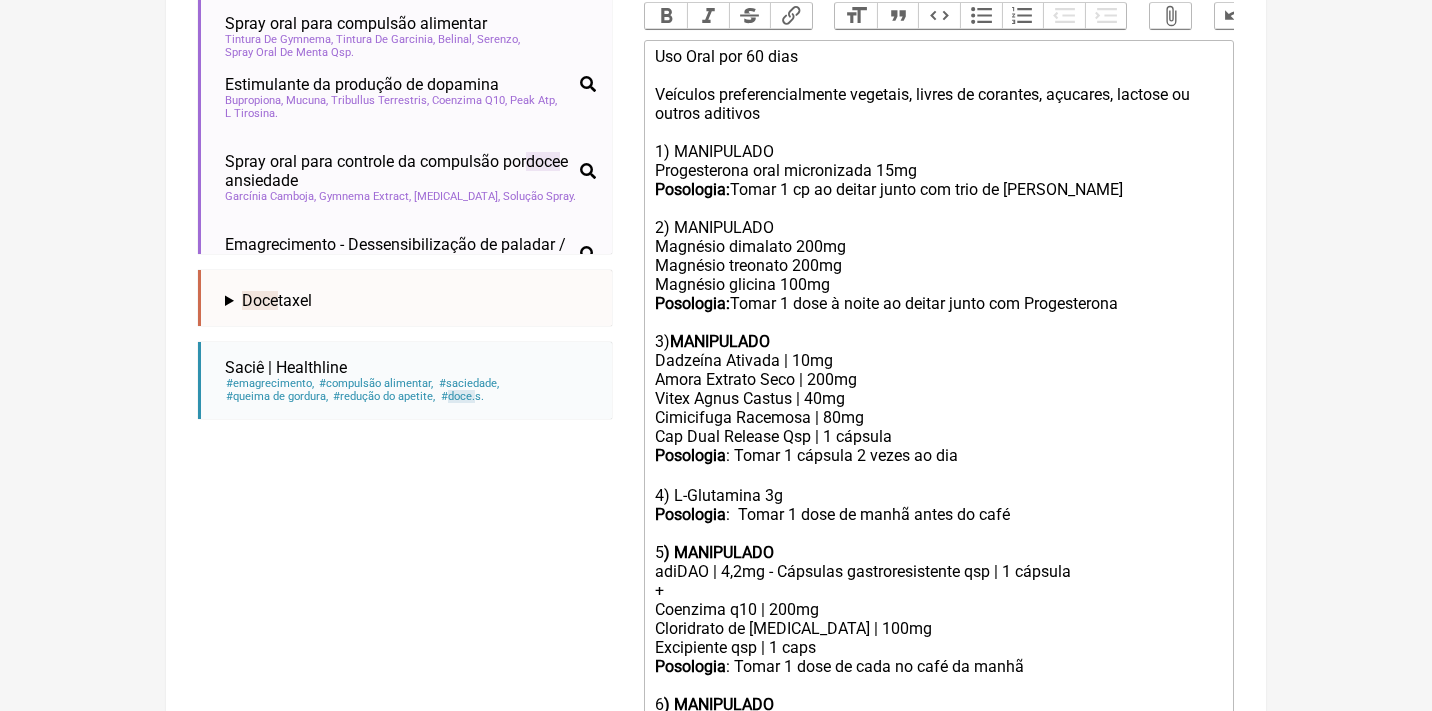 click on "Uso Oral por 60 dias Veículos preferencialmente vegetais, livres de corantes, açucares, lactose ou outros aditivos 1) MANIPULADO Progesterona oral micronizada 15mg Posologia:  Tomar 1 cp ao deitar junto com trio de magnésio 2) MANIPULADO Magnésio dimalato 200mg Magnésio treonato 200mg Magnésio glicina 100mg Posologia:  Tomar 1 dose à noite ao deitar junto com Progesterona 3)  MANIPULADO" 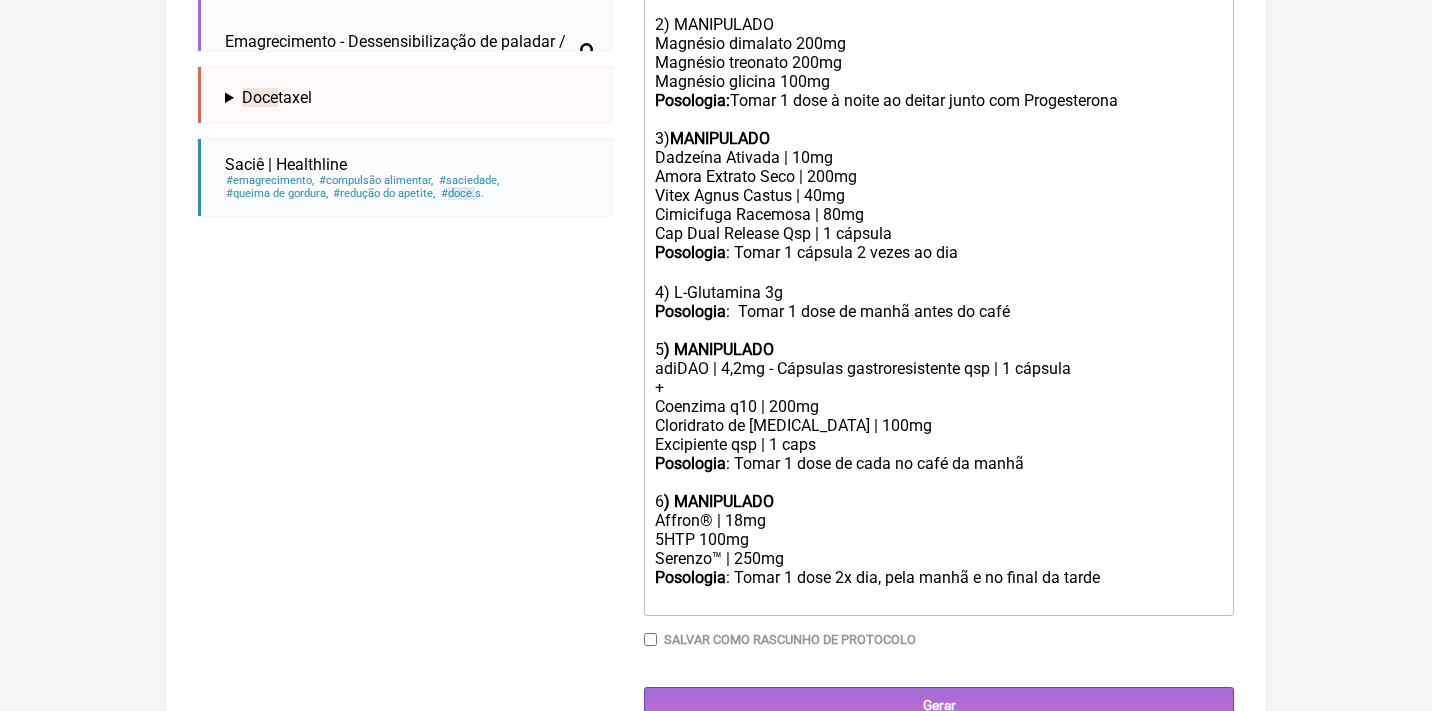 scroll, scrollTop: 861, scrollLeft: 0, axis: vertical 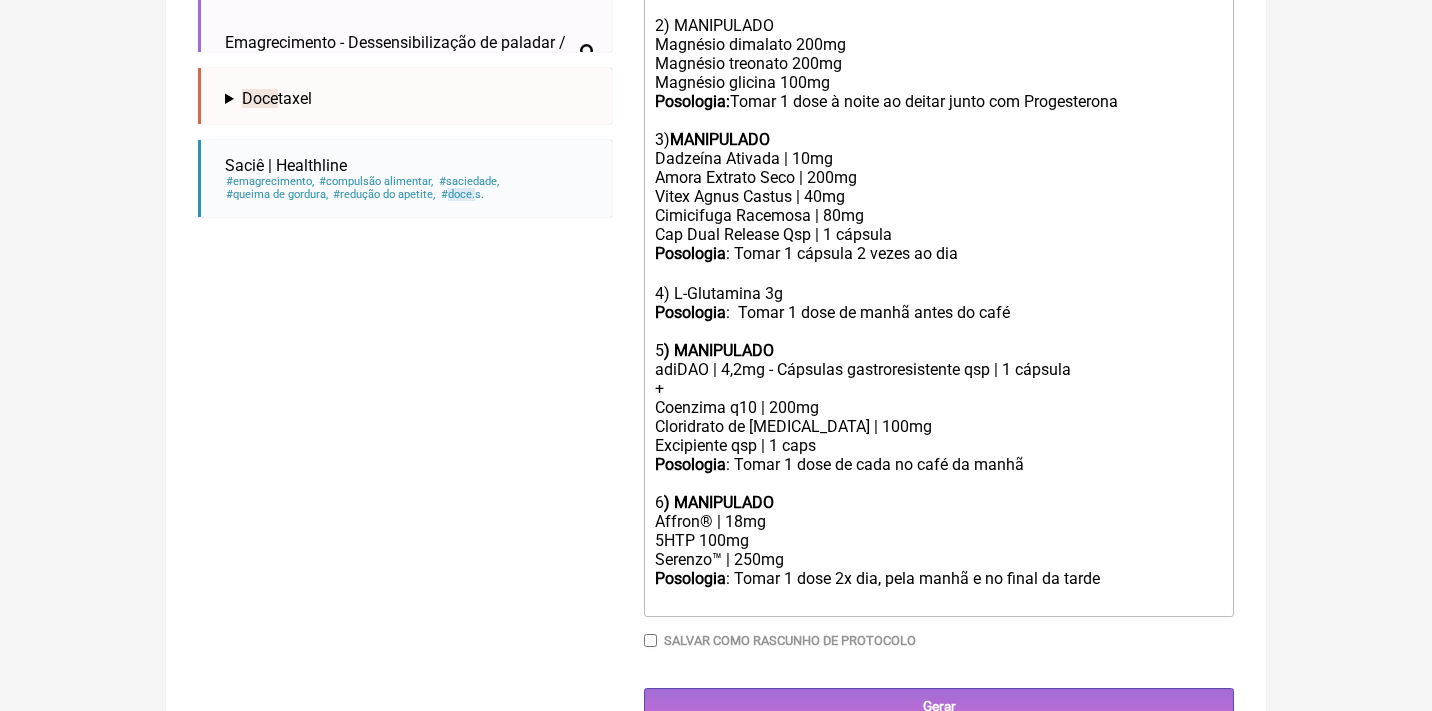 click on "Posologia : Tomar 1 dose 2x dia, pela manhã e no final da tarde ㅤ" 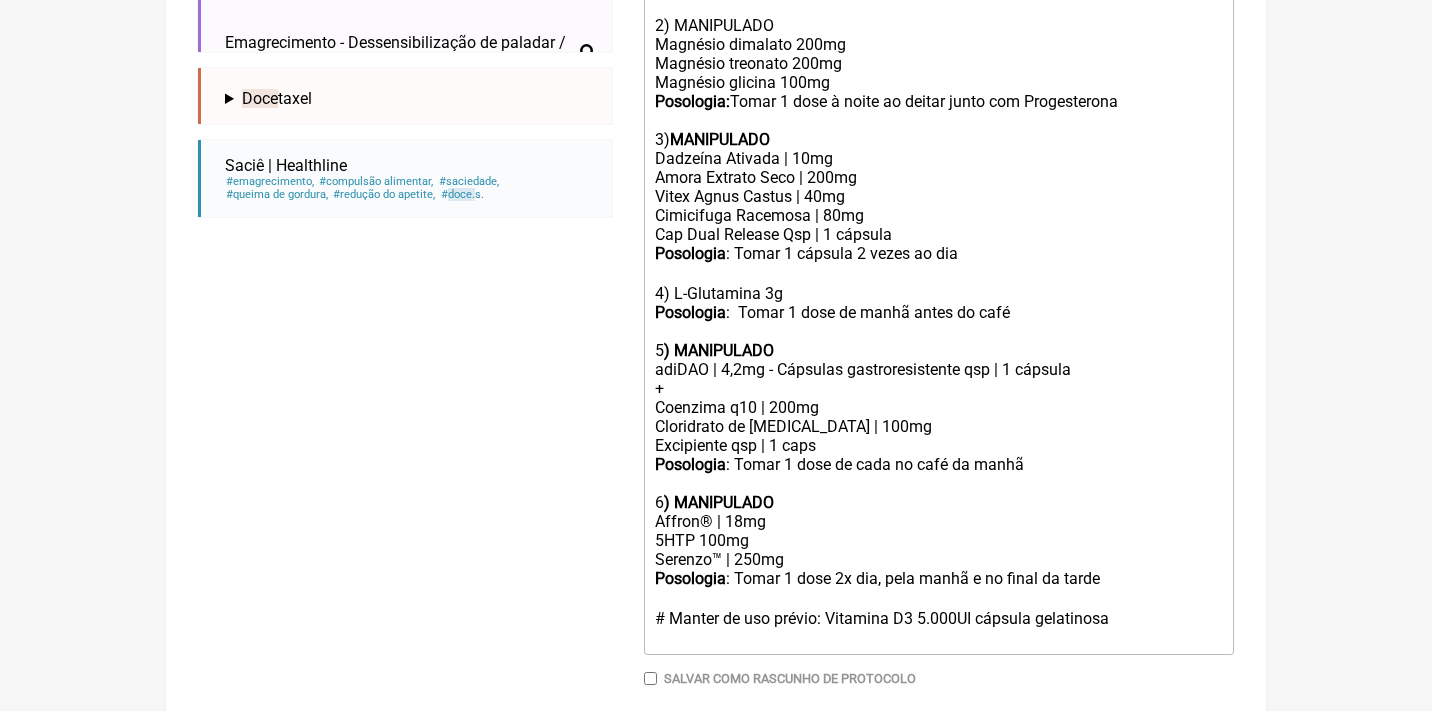 click on "Posologia : Tomar 1 dose 2x dia, pela manhã e no final da tarde ㅤ # Manter de uso prévio: Vitamina D3 5.000UI cápsula gelatinosa" 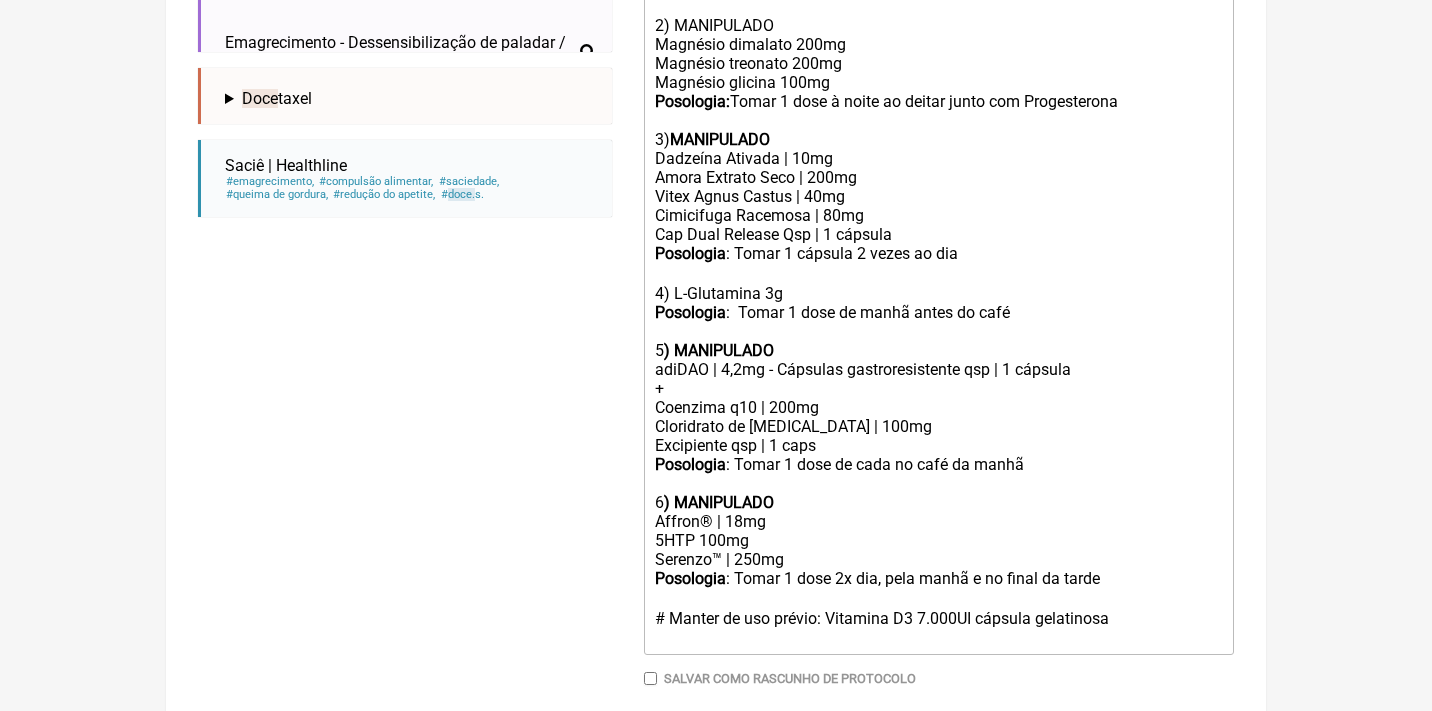 click on "Posologia : Tomar 1 dose 2x dia, pela manhã e no final da tarde ㅤ # Manter de uso prévio: Vitamina D3 7.000UI cápsula gelatinosa" 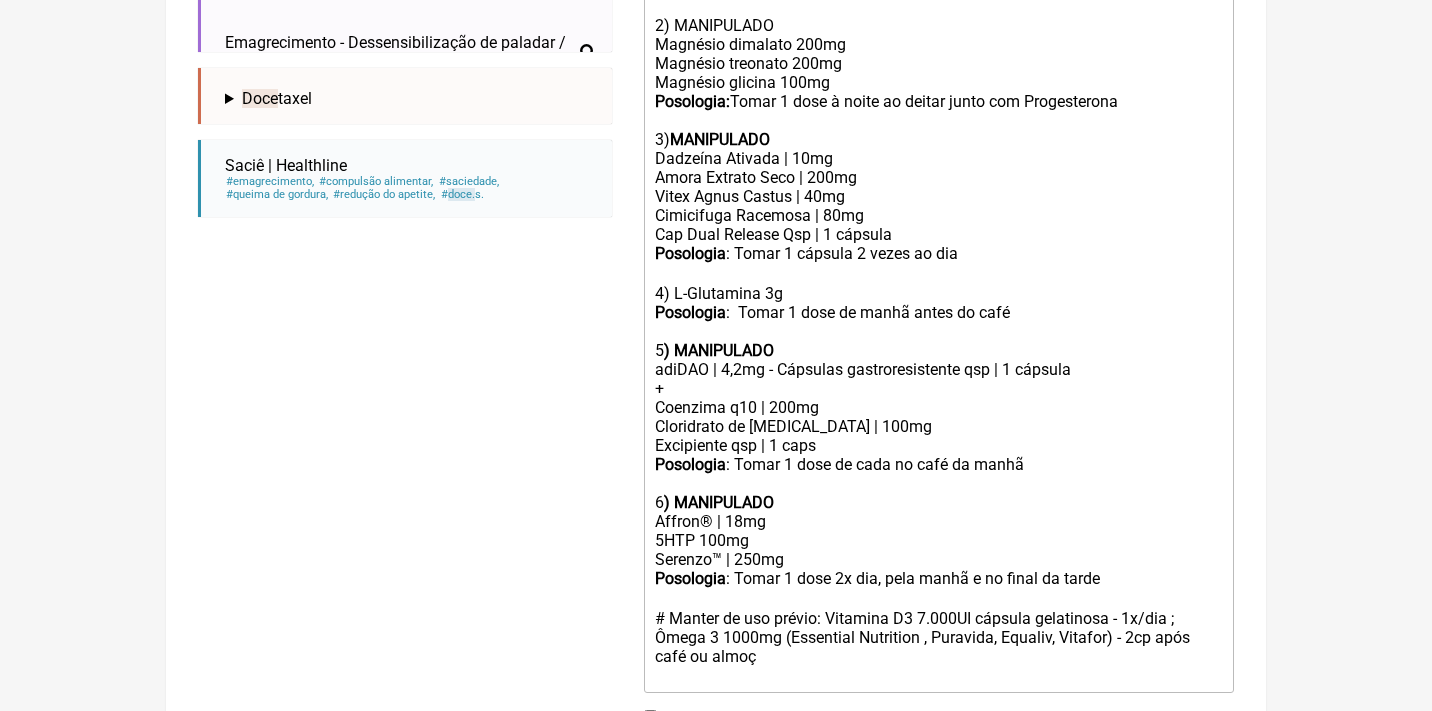 type on "<div>Uso Oral por 60 dias<br><br>Veículos preferencialmente vegetais, livres de corantes, açucares, lactose ou outros aditivos<br><br>1) MANIPULADO<br>Progesterona oral micronizada 15mg<br><strong>Posologia: </strong>Tomar 1 cp ao deitar junto com trio de magnésio<br><br>2) MANIPULADO<br>Magnésio dimalato 200mg<br>Magnésio treonato 200mg<br>Magnésio glicina 100mg<br><strong>Posologia: </strong>Tomar 1 dose à noite ao deitar junto com Progesterona<br><br>3) <strong>MANIPULADO</strong></div><div>Dadzeína Ativada | 10mg</div><div>Amora Extrato Seco | 200mg</div><div>Vitex Agnus Castus | 40mg</div><div>Cimicifuga Racemosa | 80mg</div><div>Cap Dual Release Qsp | 1 cápsula</div><div><strong>Posologia</strong>: Tomar 1 cápsula 2 vezes ao dia ㅤ<br><br>4) L-Glutamina 3g<br><strong>Posologia</strong>:&nbsp; Tomar 1 dose de manhã antes do café<br><br>5<strong>) MANIPULADO</strong></div><div>adiDAO | 4,2mg - Cápsulas gastroresistente qsp | 1 cápsula</div><div>+&nbsp;</div><div>Coenzima q10 | 200mg</div><div>Cloridrato..." 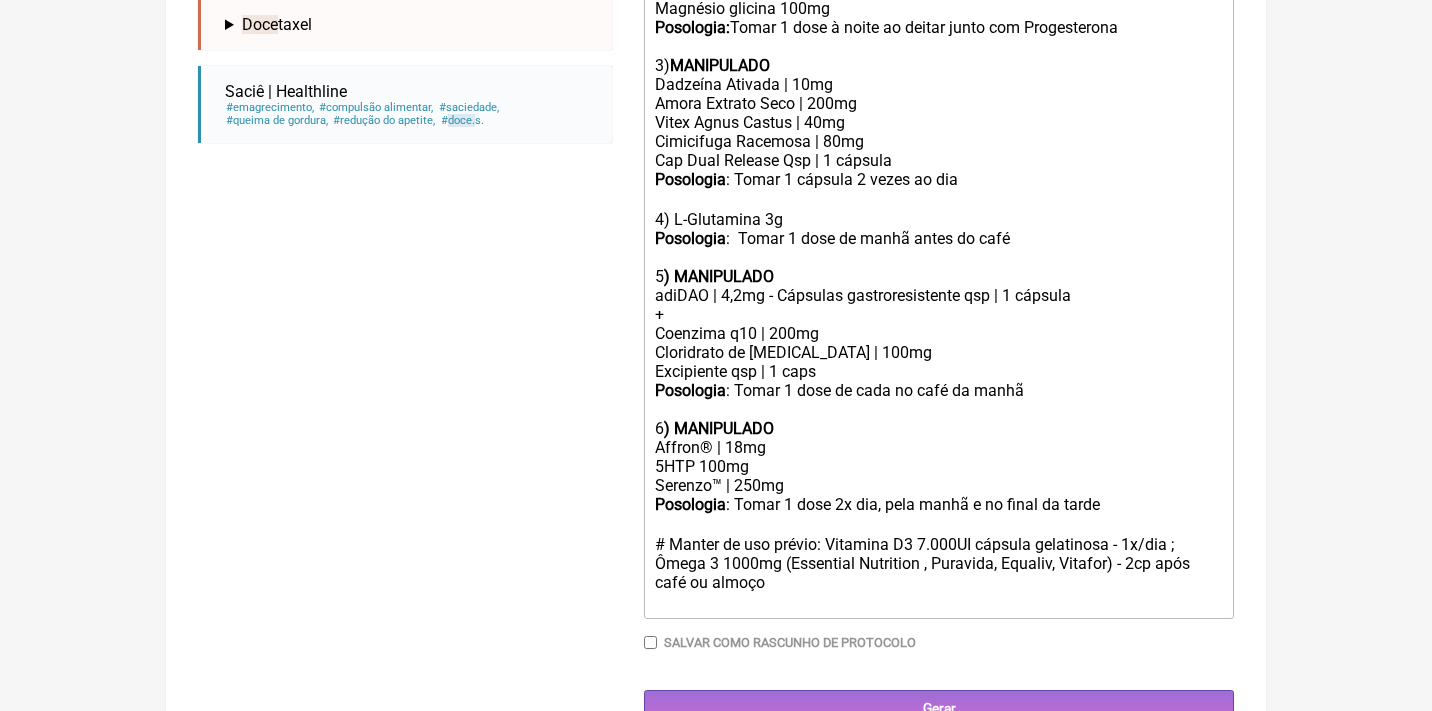 scroll, scrollTop: 933, scrollLeft: 0, axis: vertical 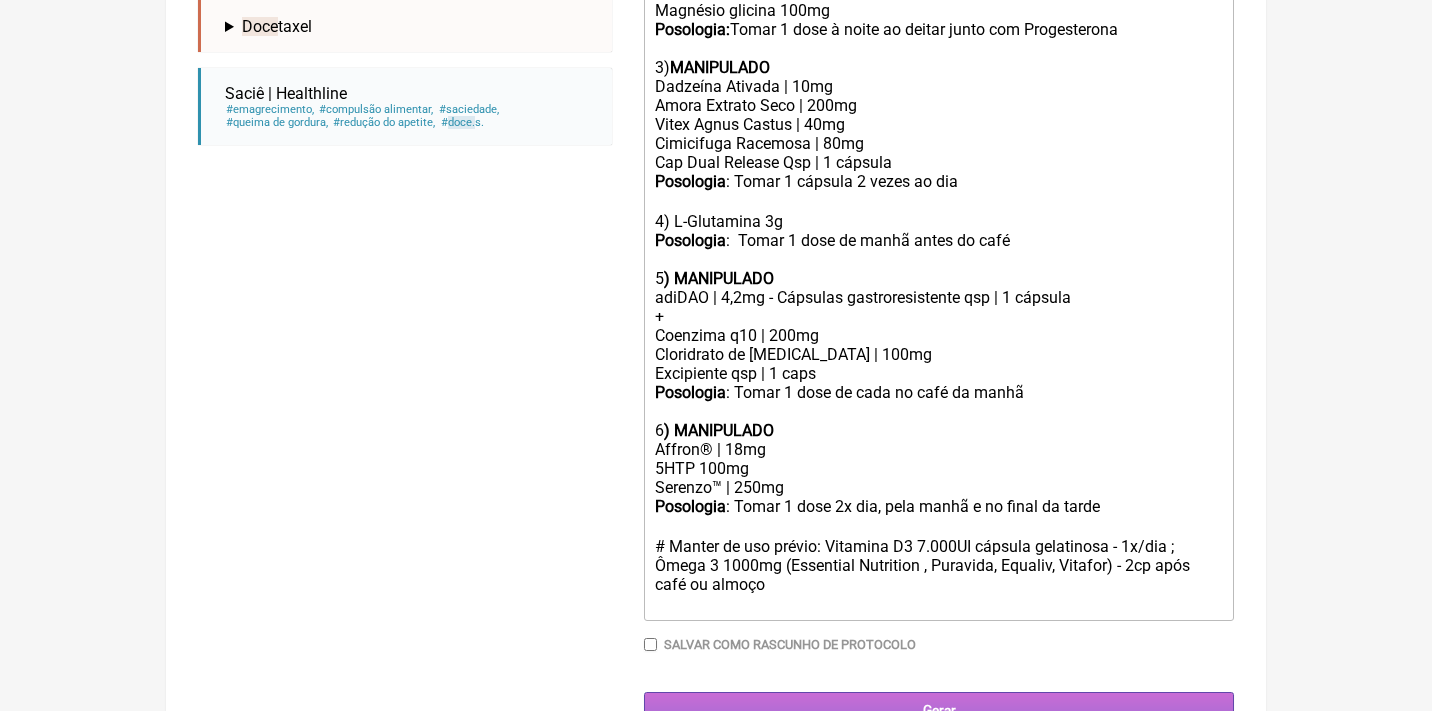click on "Gerar" at bounding box center (939, 710) 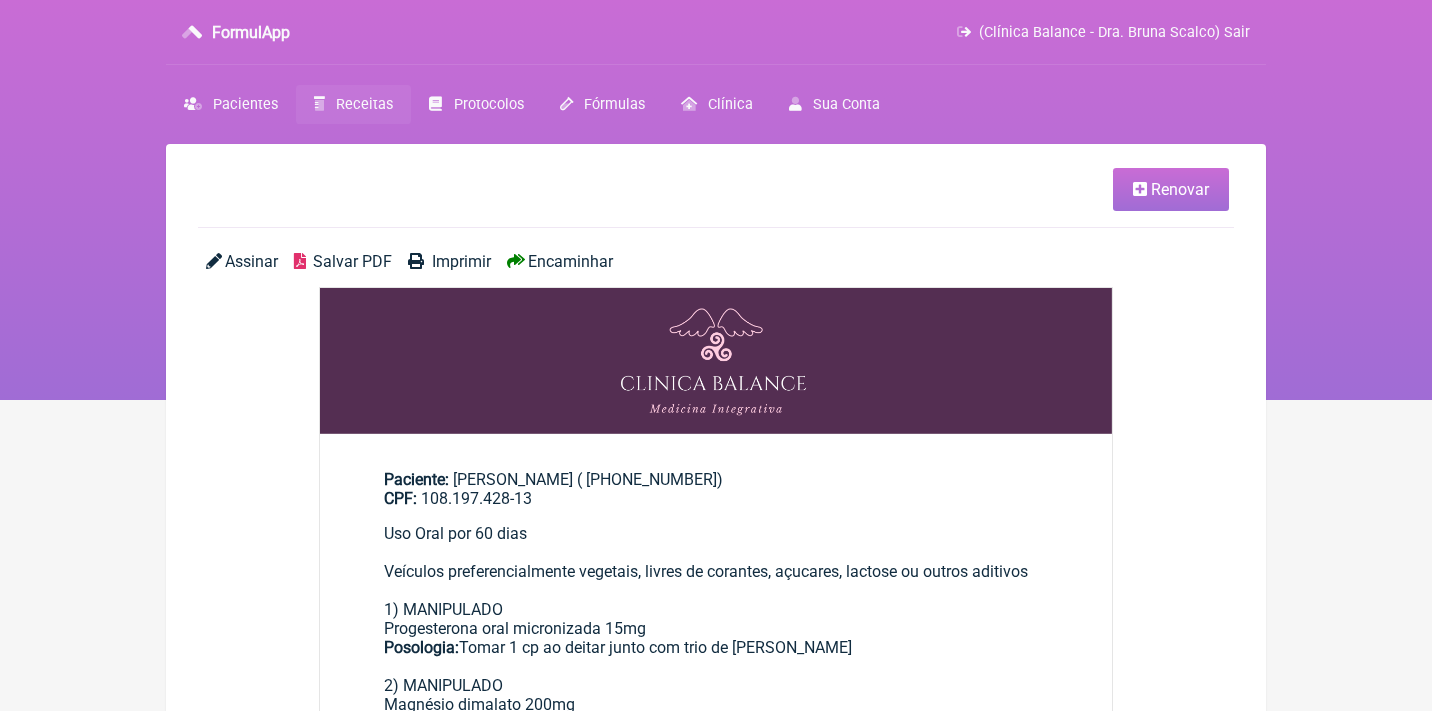 scroll, scrollTop: 0, scrollLeft: 0, axis: both 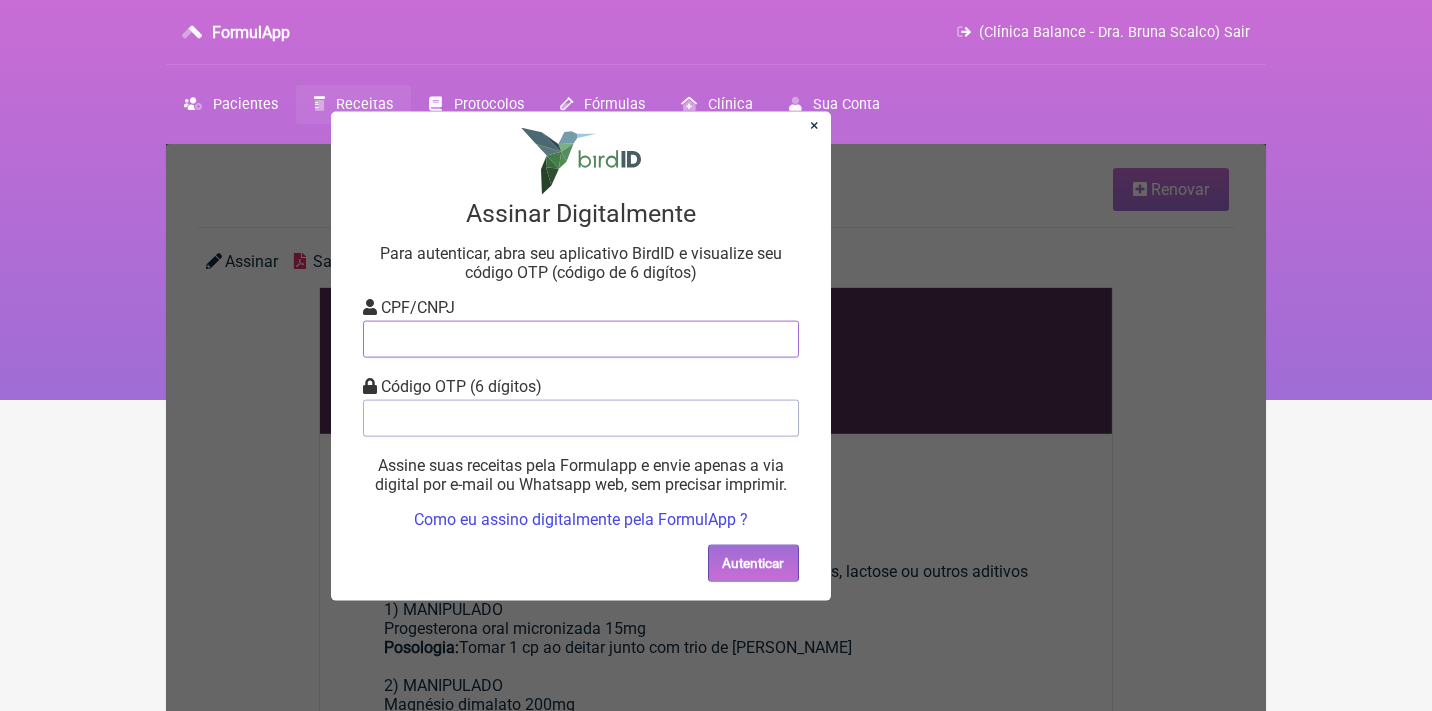 click at bounding box center [581, 338] 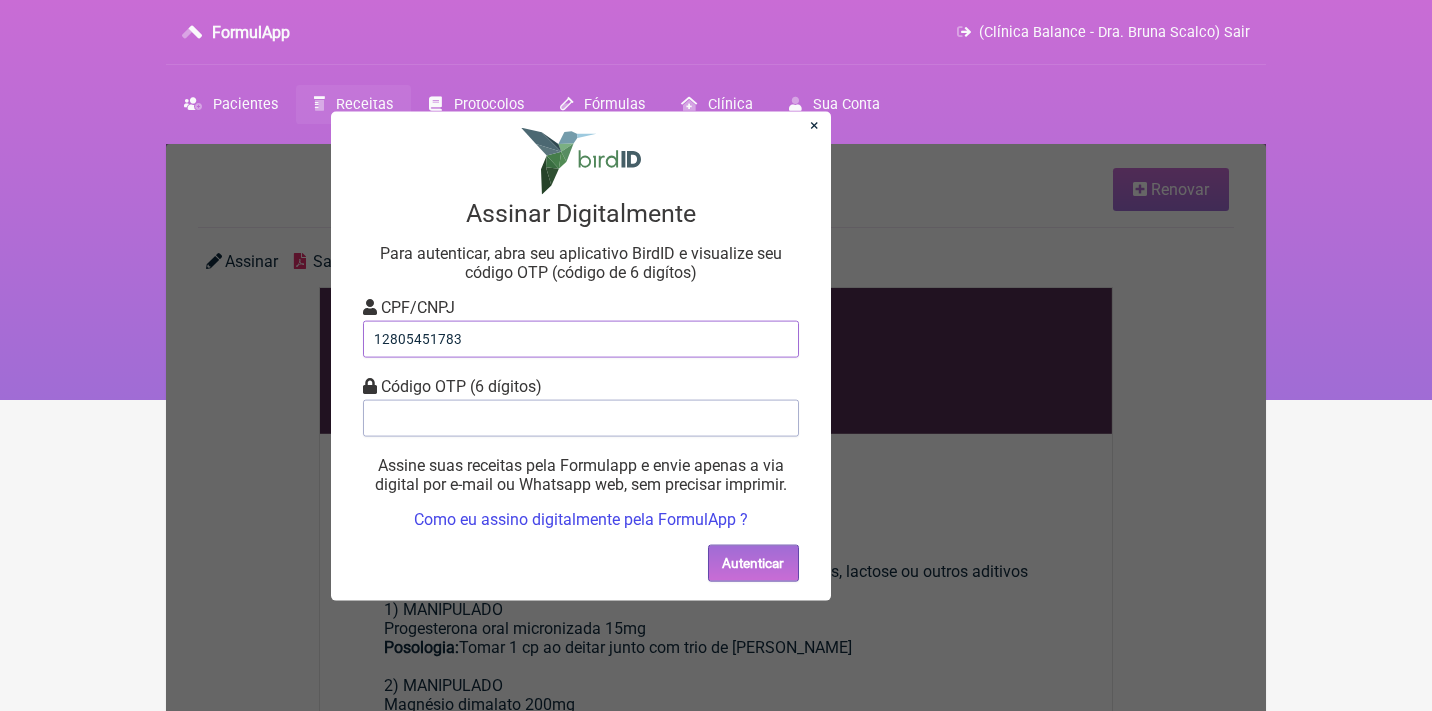 type on "12805451783" 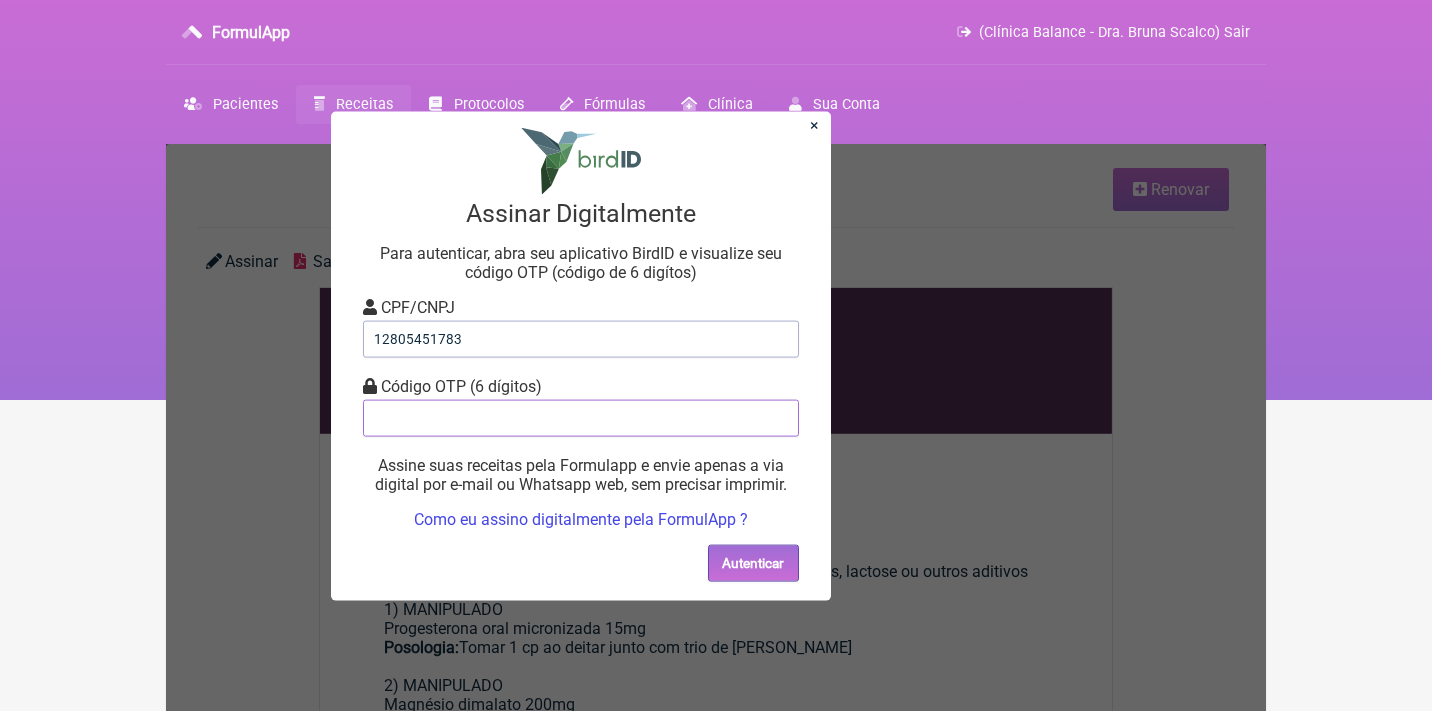 click at bounding box center (581, 417) 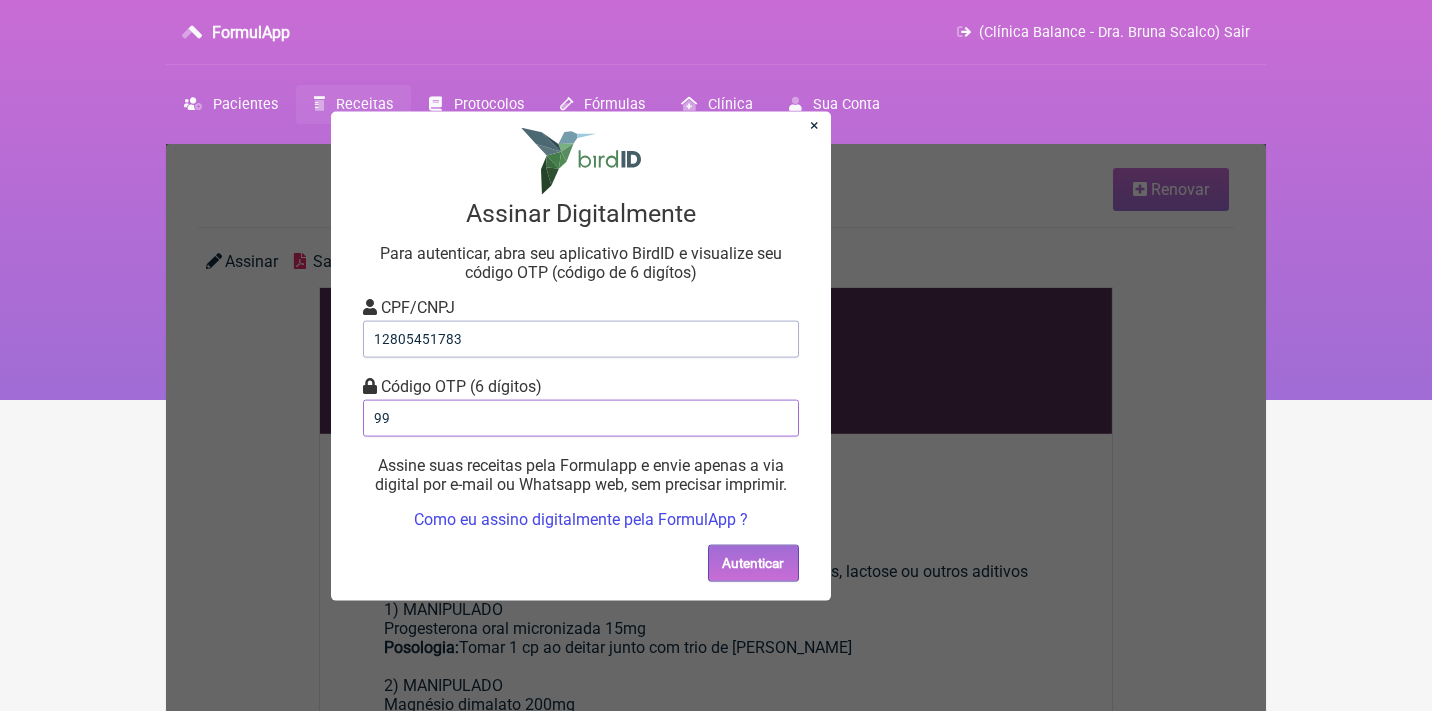 type on "9" 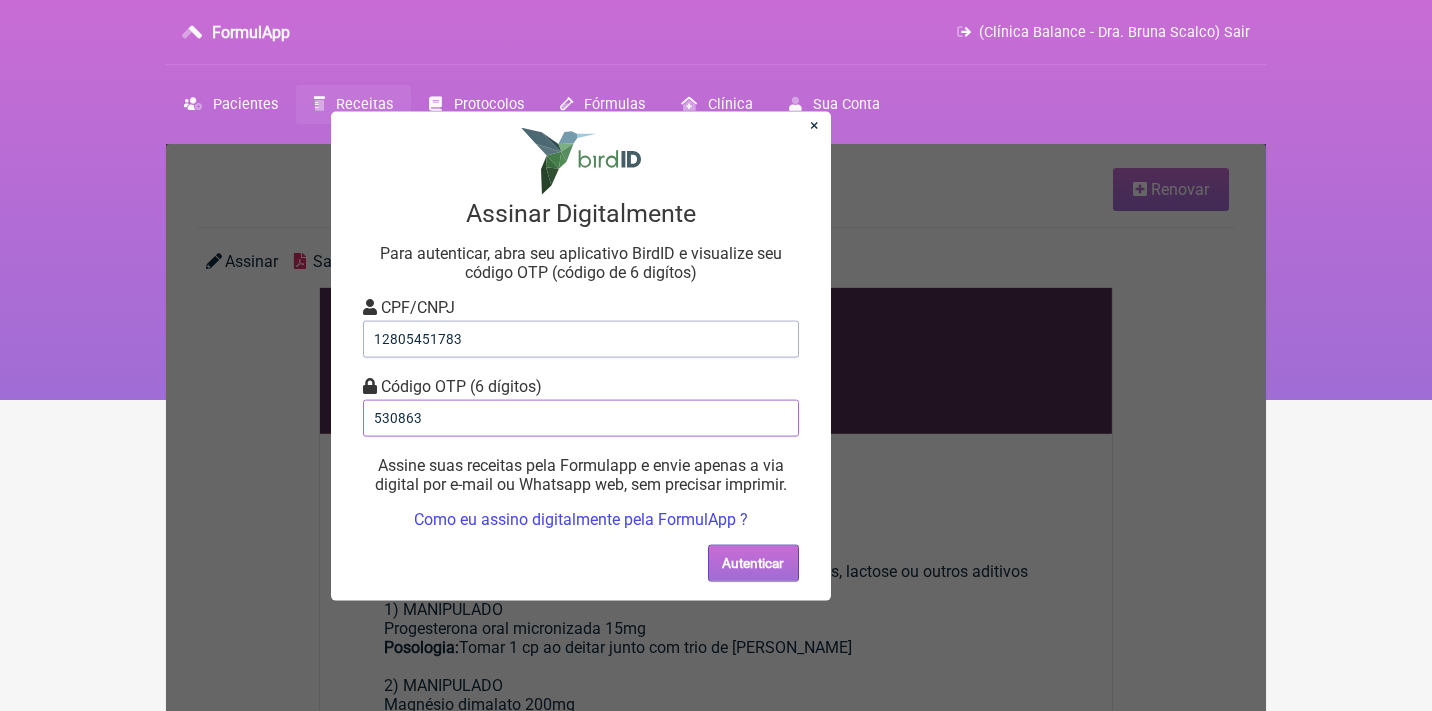type on "530863" 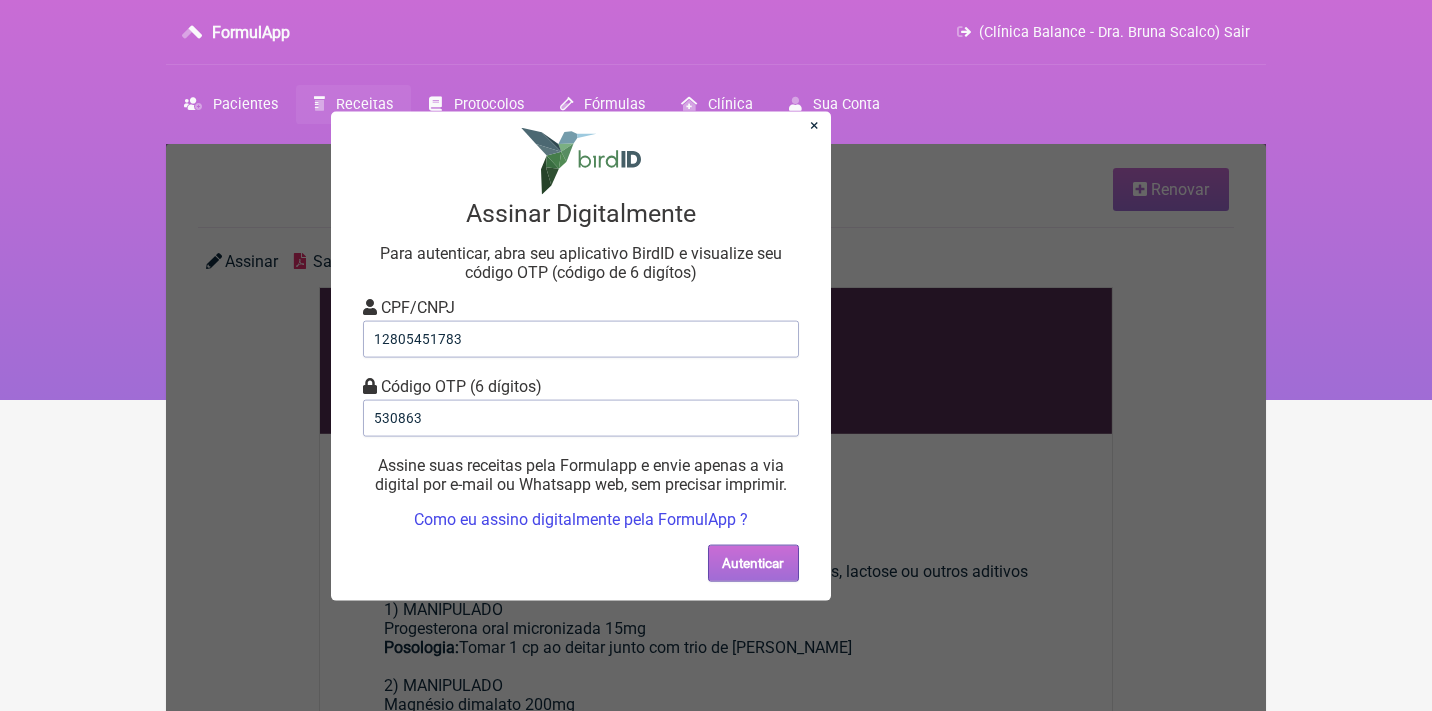 click on "Autenticar" at bounding box center (753, 562) 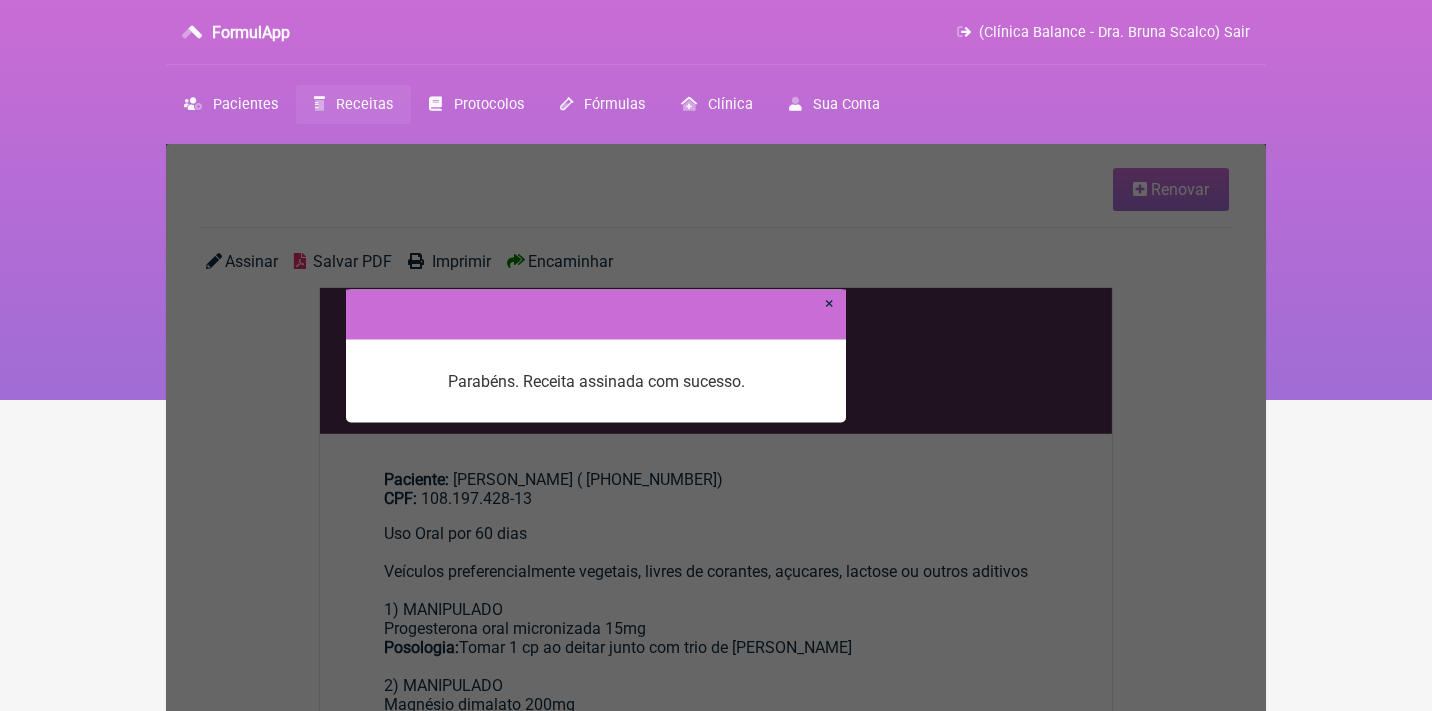 click on "×" at bounding box center [829, 302] 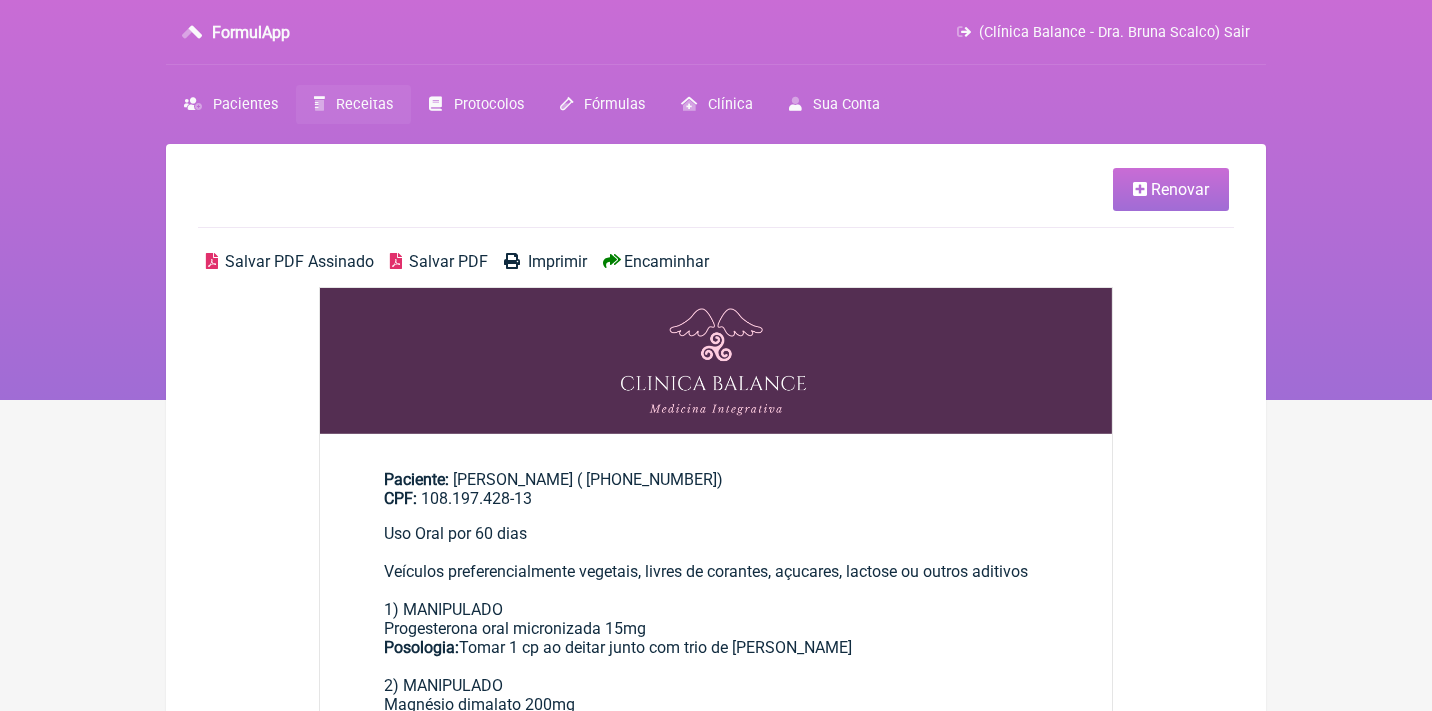 scroll, scrollTop: 0, scrollLeft: 0, axis: both 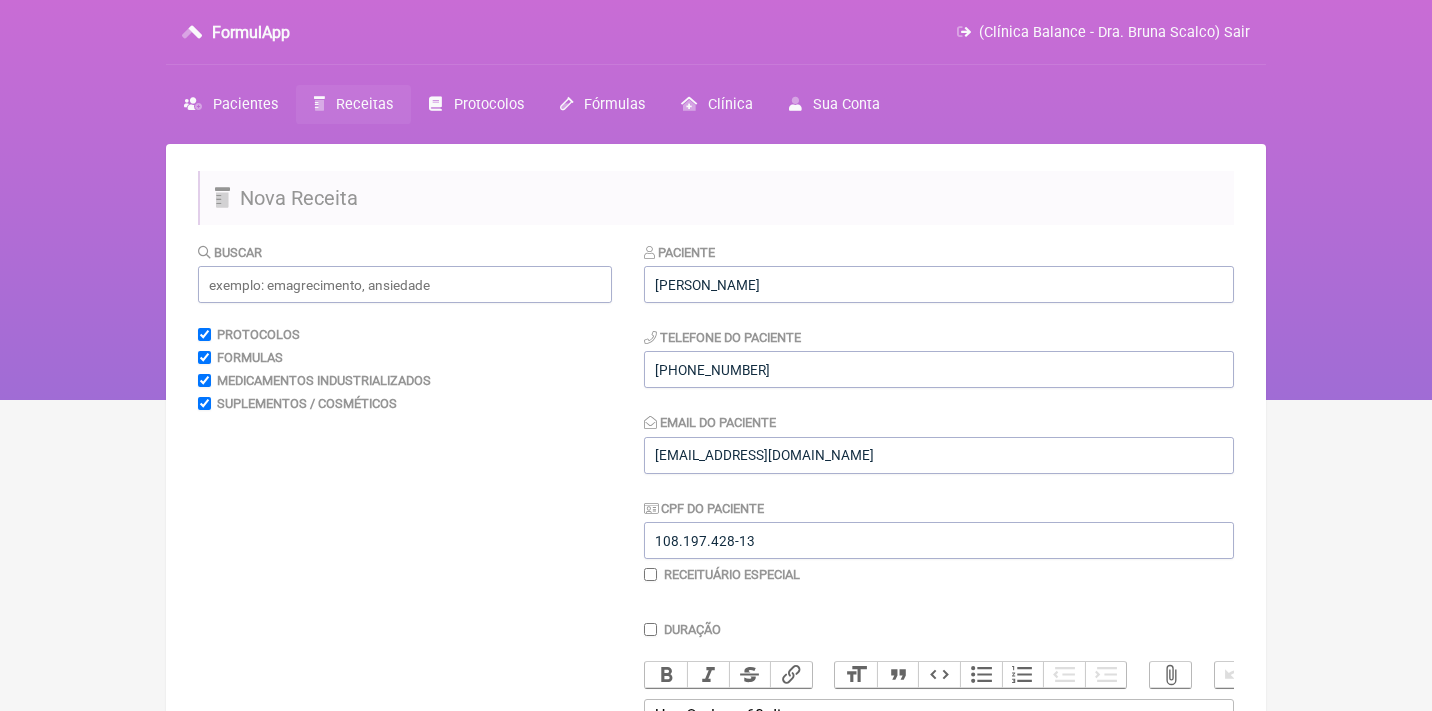 click on "Buscar
Protocolos
Formulas
Medicamentos Industrializados
Suplementos / Cosméticos
Paciente Marcia Romero Telefone do Paciente (11) 96627-7436 Email do Paciente marcia.moratona@gmail.com CPF do Paciente 108.197.428-13 Receituário Especial
Duração
Duração de
30
dias
Bold
Italic
Strikethrough
Link
Heading
Quote
Code
Bullets
Numbers
Decrease Level
Increase Level
Attach Files
Undo
Redo
Link
Unlink
Uso Oral por 60 dias 1) MANIPULADO Posologia:  Posologia:" at bounding box center [716, 952] 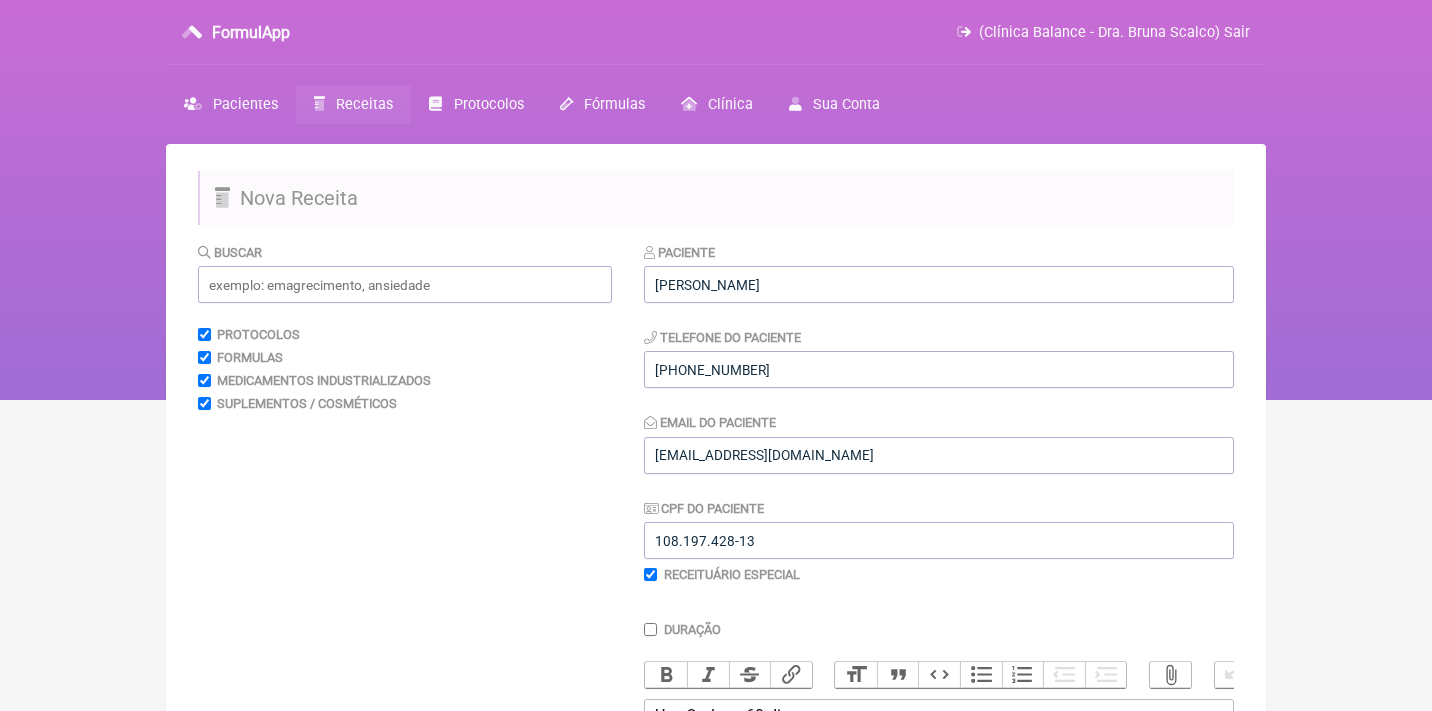checkbox on "true" 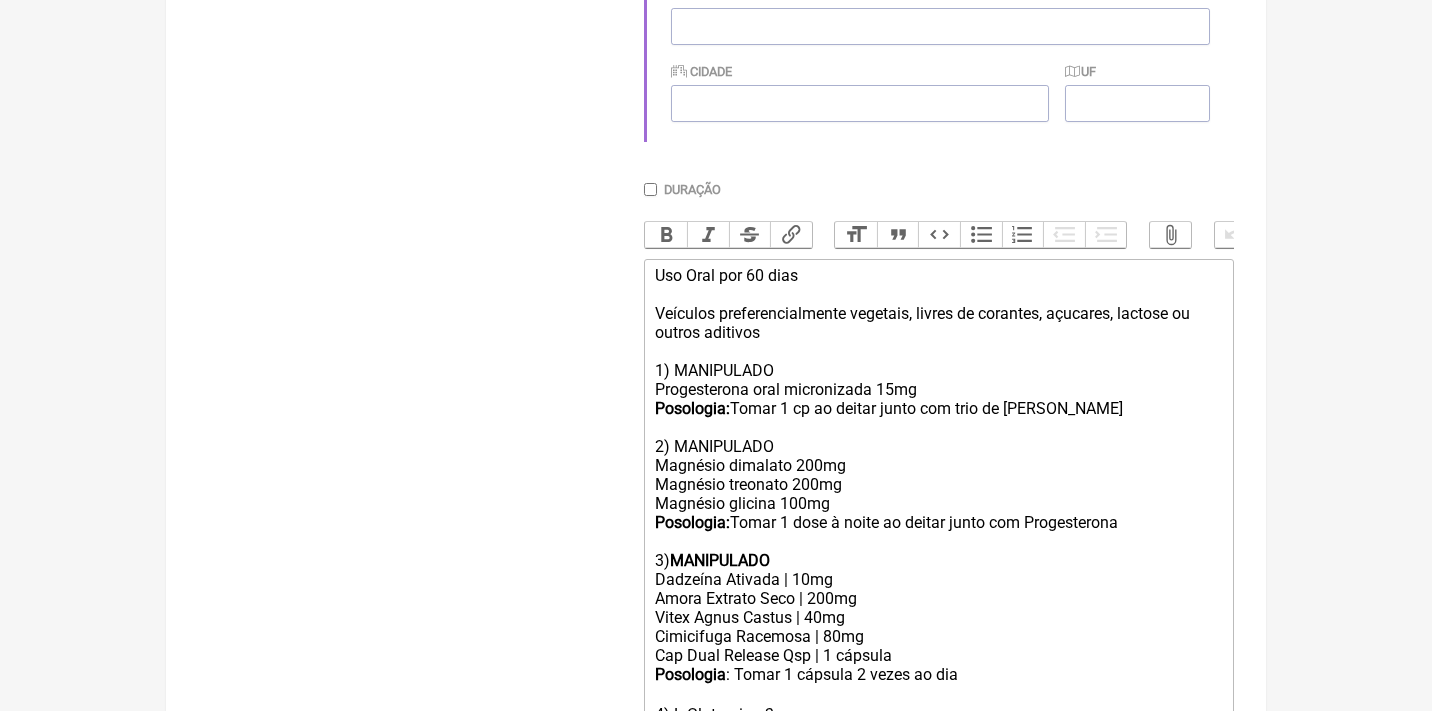 scroll, scrollTop: 697, scrollLeft: 0, axis: vertical 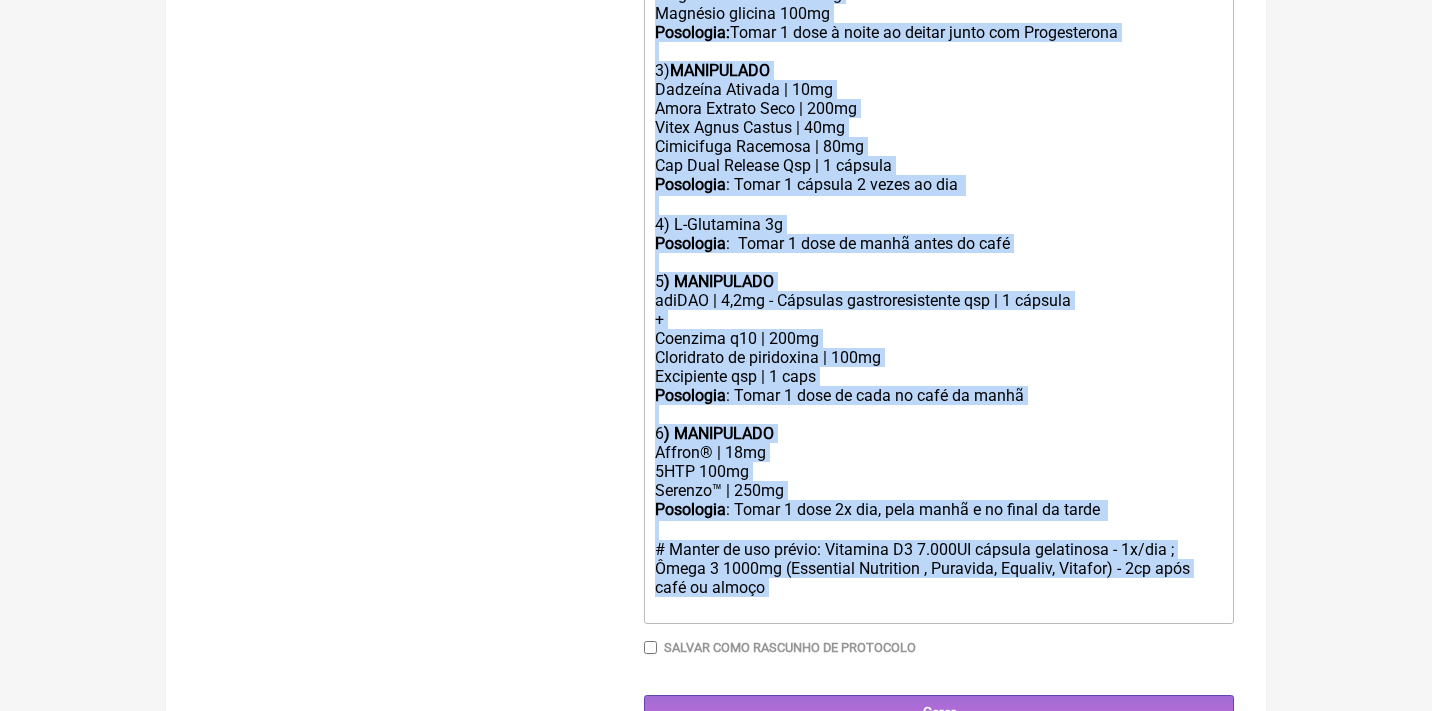 drag, startPoint x: 653, startPoint y: 425, endPoint x: 764, endPoint y: 787, distance: 378.6357 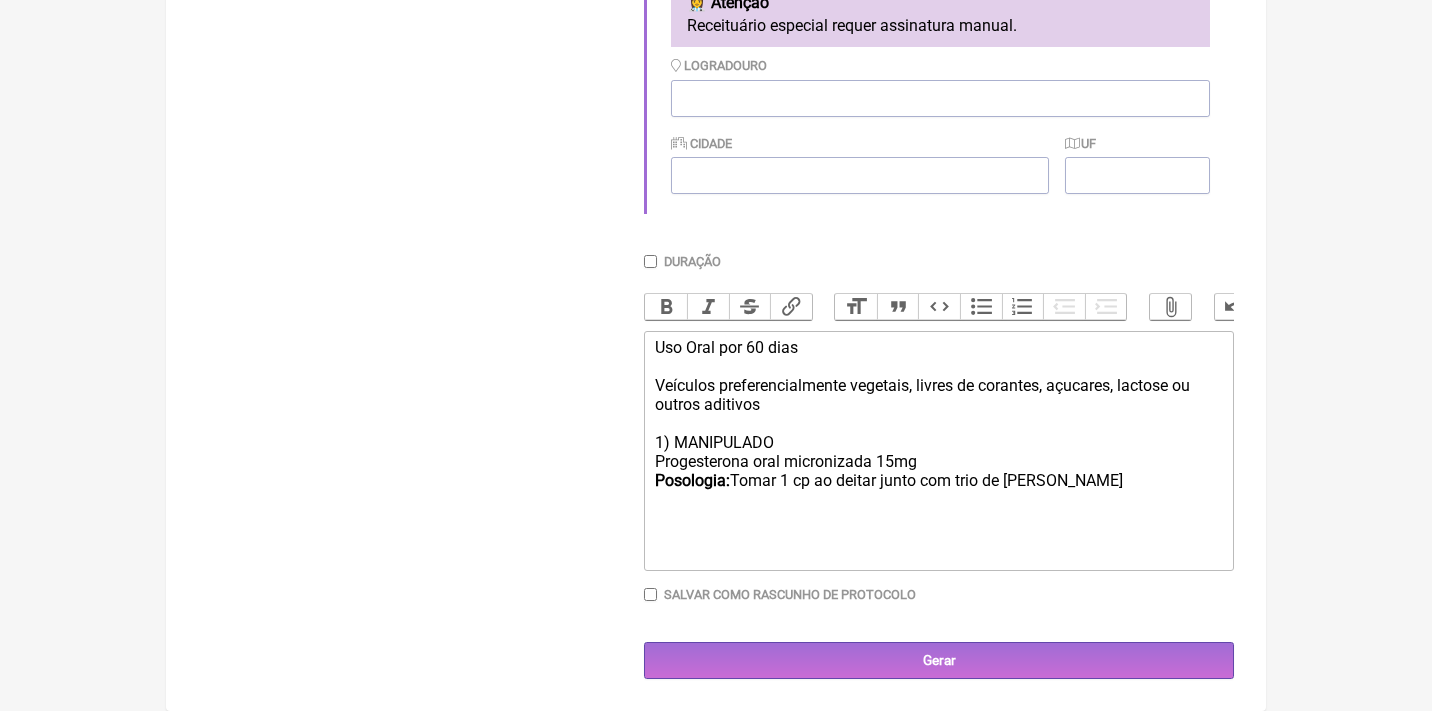 scroll, scrollTop: 616, scrollLeft: 0, axis: vertical 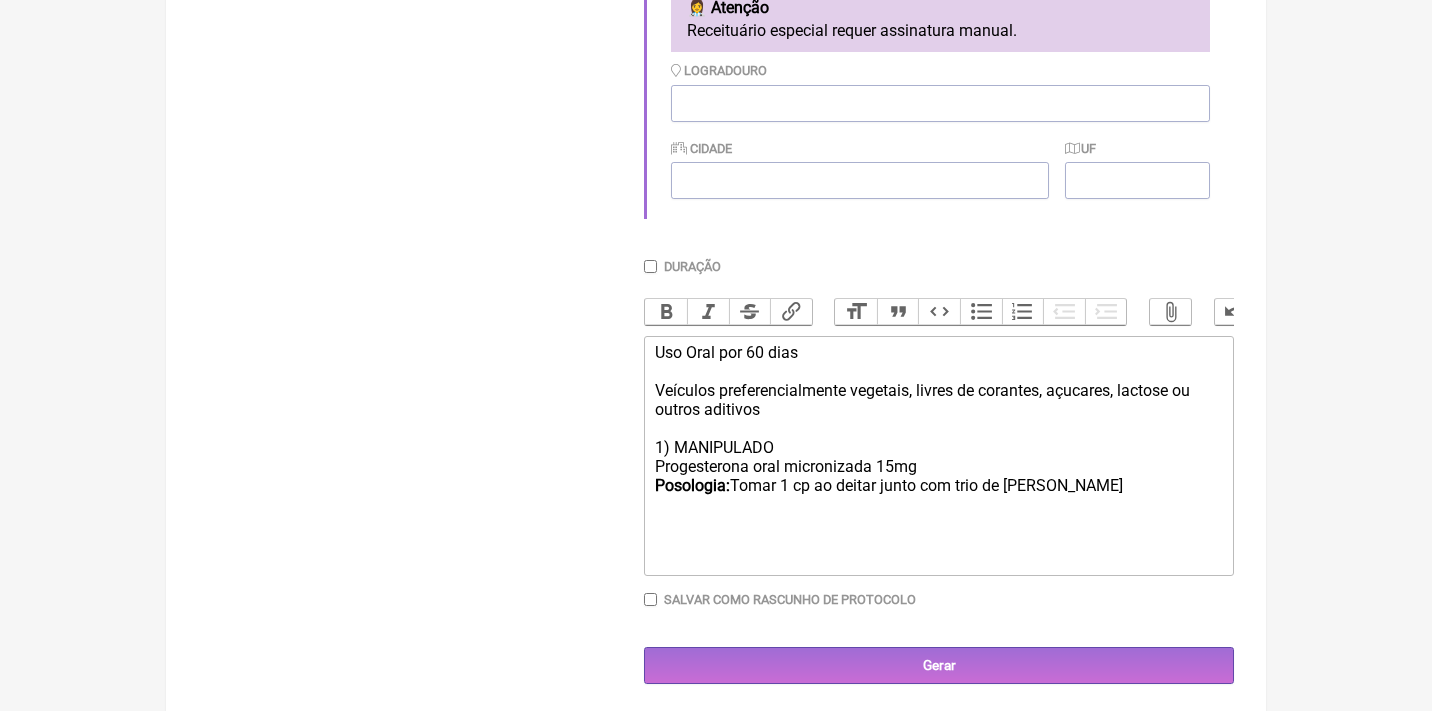 type on "<div>Uso Oral por 60 dias<br><br>Veículos preferencialmente vegetais, livres de corantes, açucares, lactose ou outros aditivos<br><br>1) MANIPULADO<br>Progesterona oral micronizada 15mg<br><strong>Posologia: </strong>Tomar 1 cp ao deitar junto com trio de magnésio<br><br><br></div>" 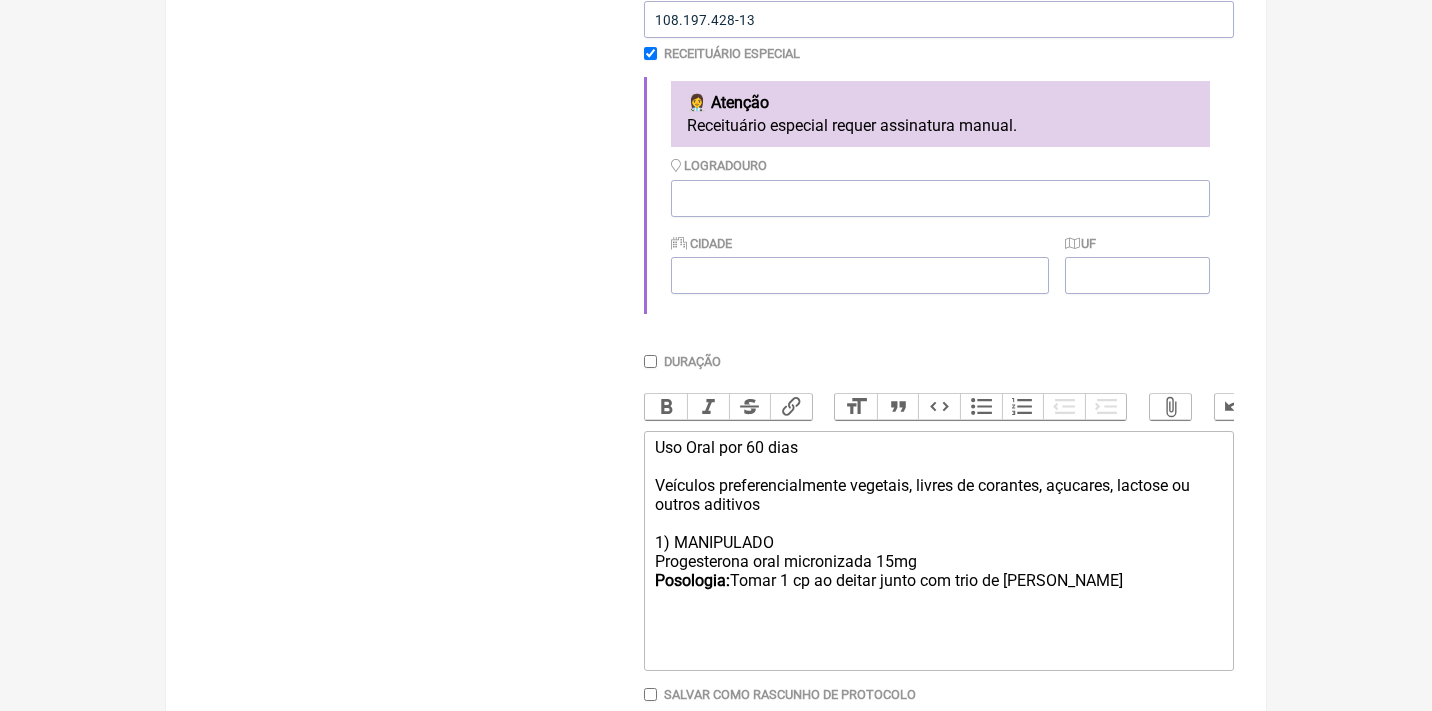 scroll, scrollTop: 523, scrollLeft: 0, axis: vertical 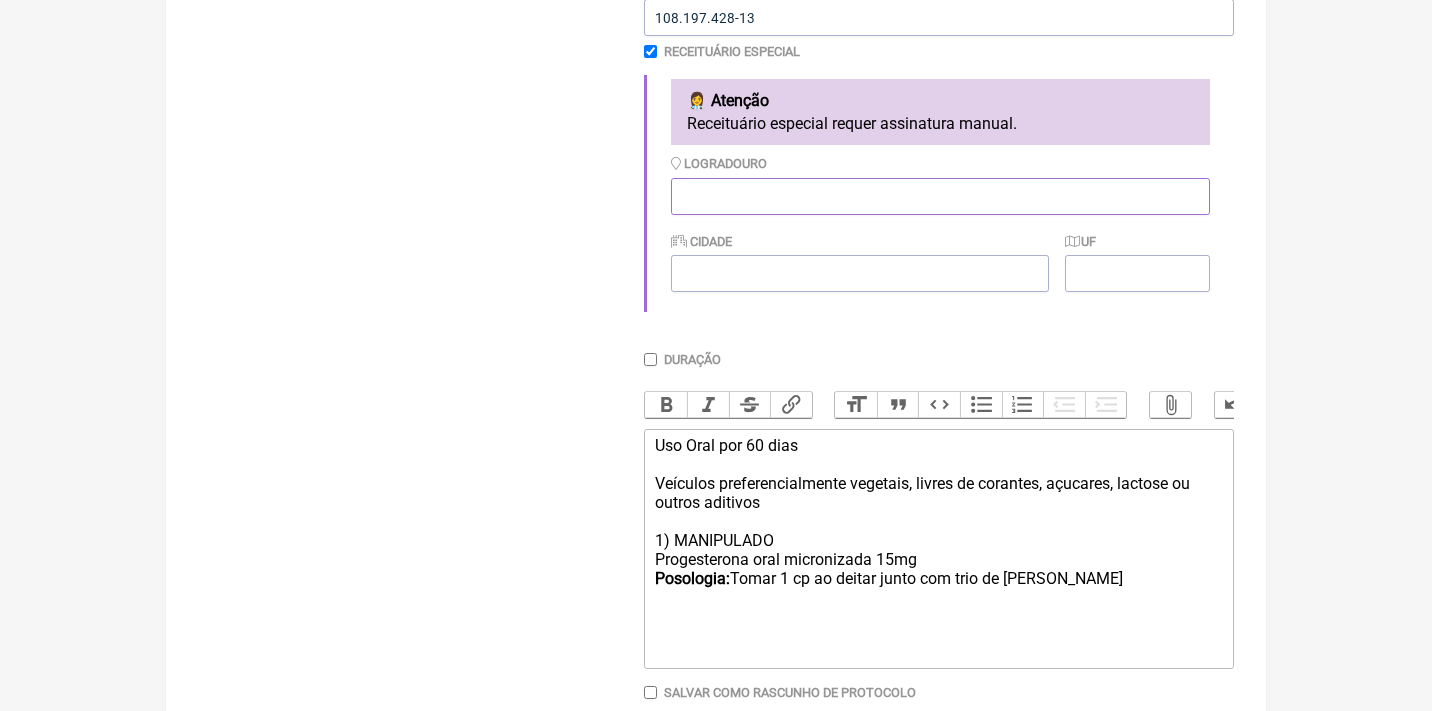 paste on "[STREET_ADDRESS]" 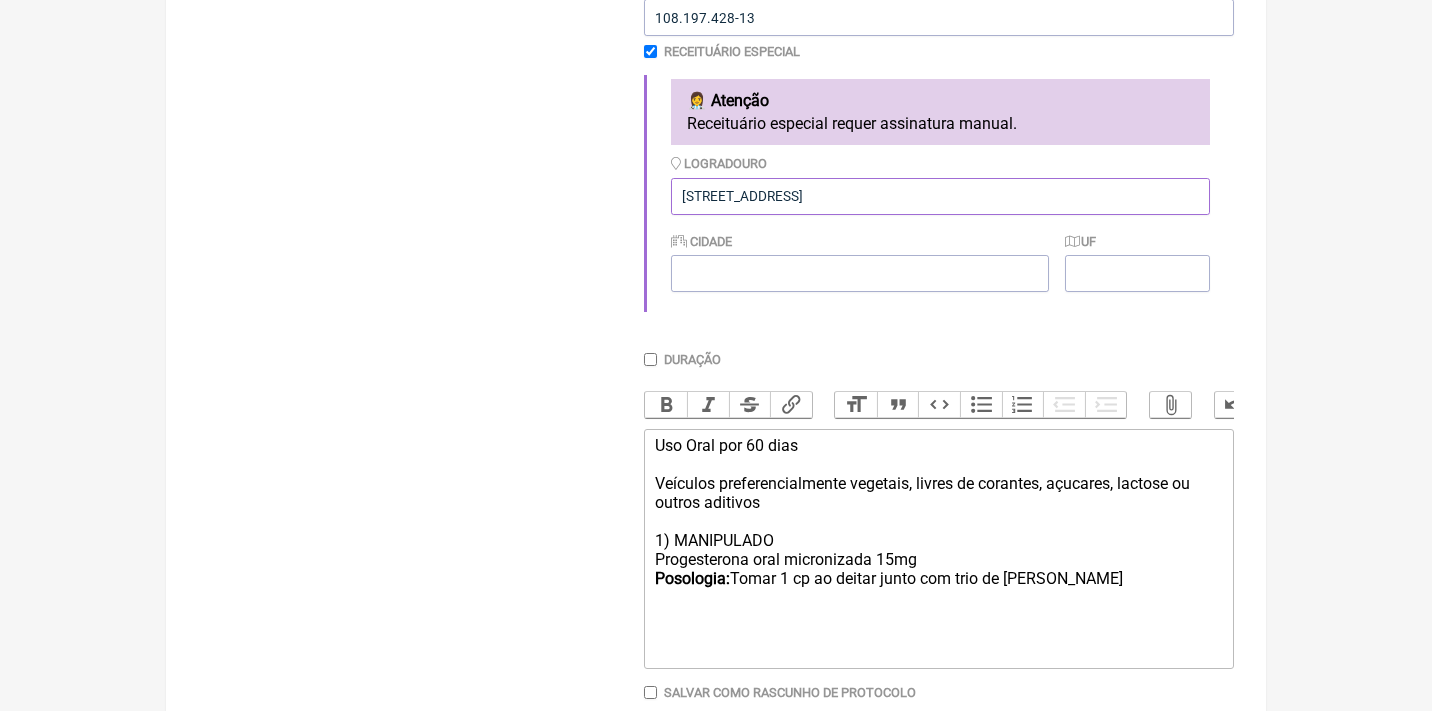 type on "Rua Calógero Calia, 150 apto 122. - Vila Santo Estéfano, São Paulo - SP" 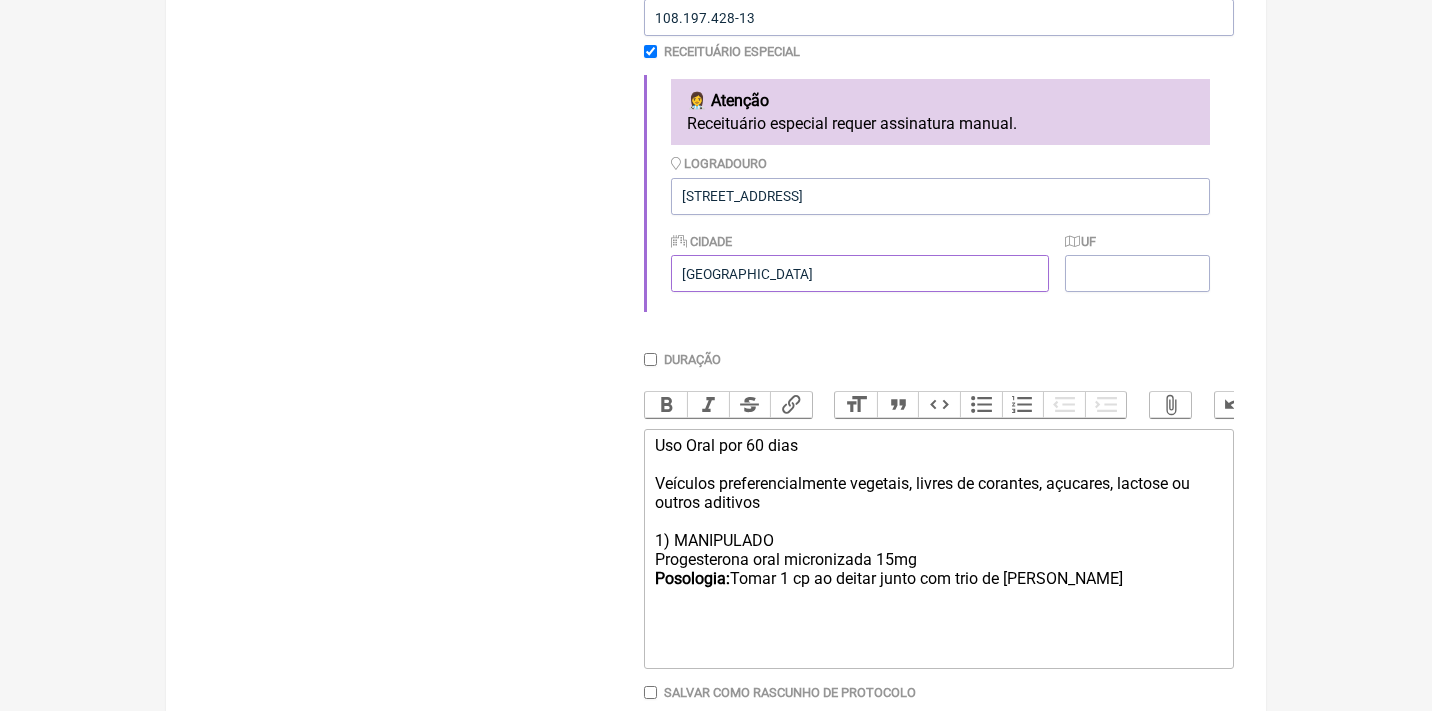 type on "[GEOGRAPHIC_DATA]" 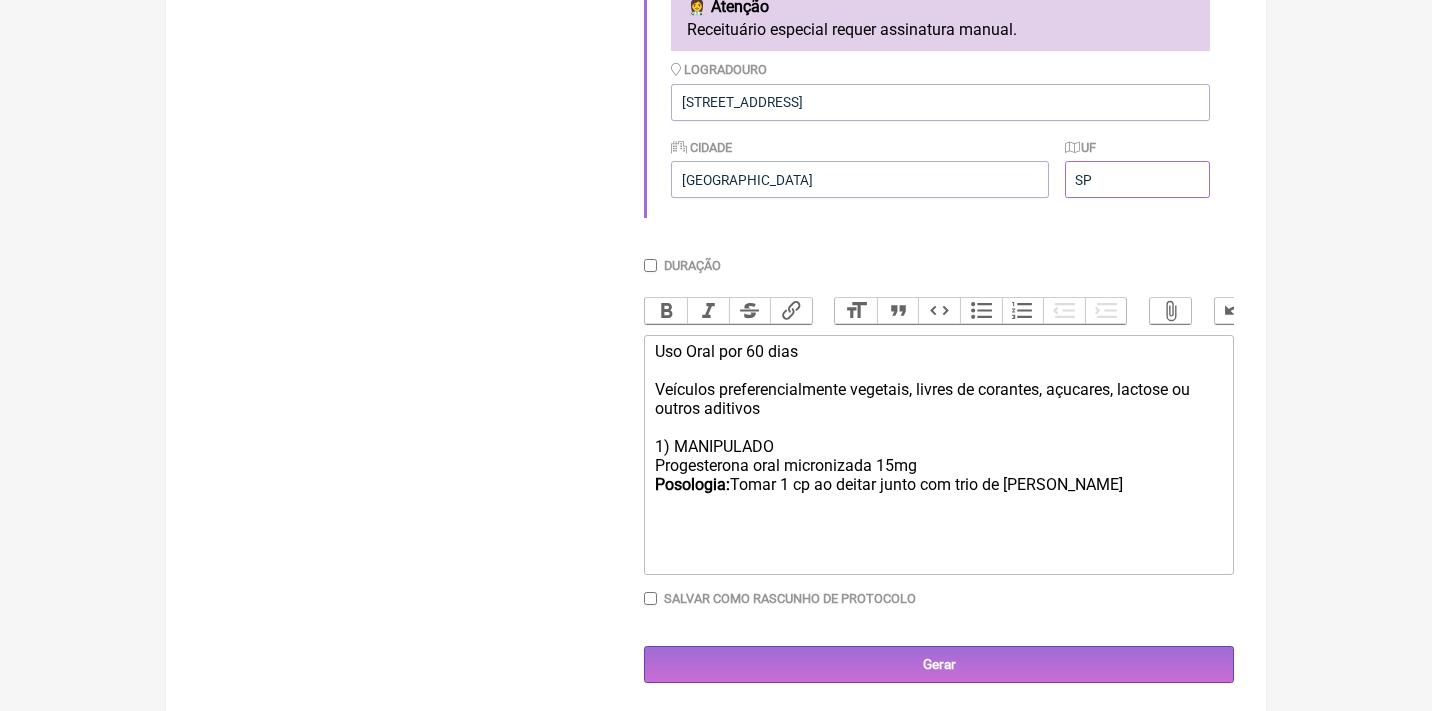 scroll, scrollTop: 616, scrollLeft: 0, axis: vertical 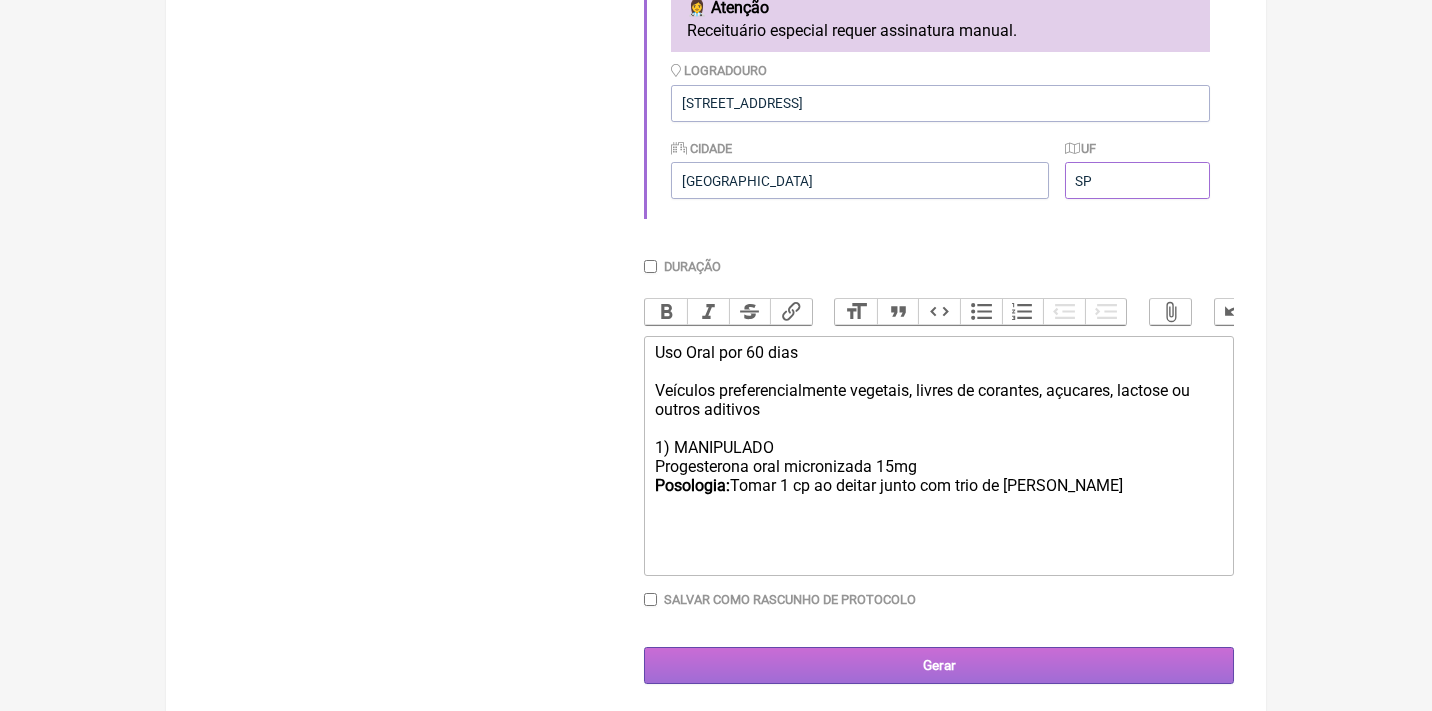 type on "SP" 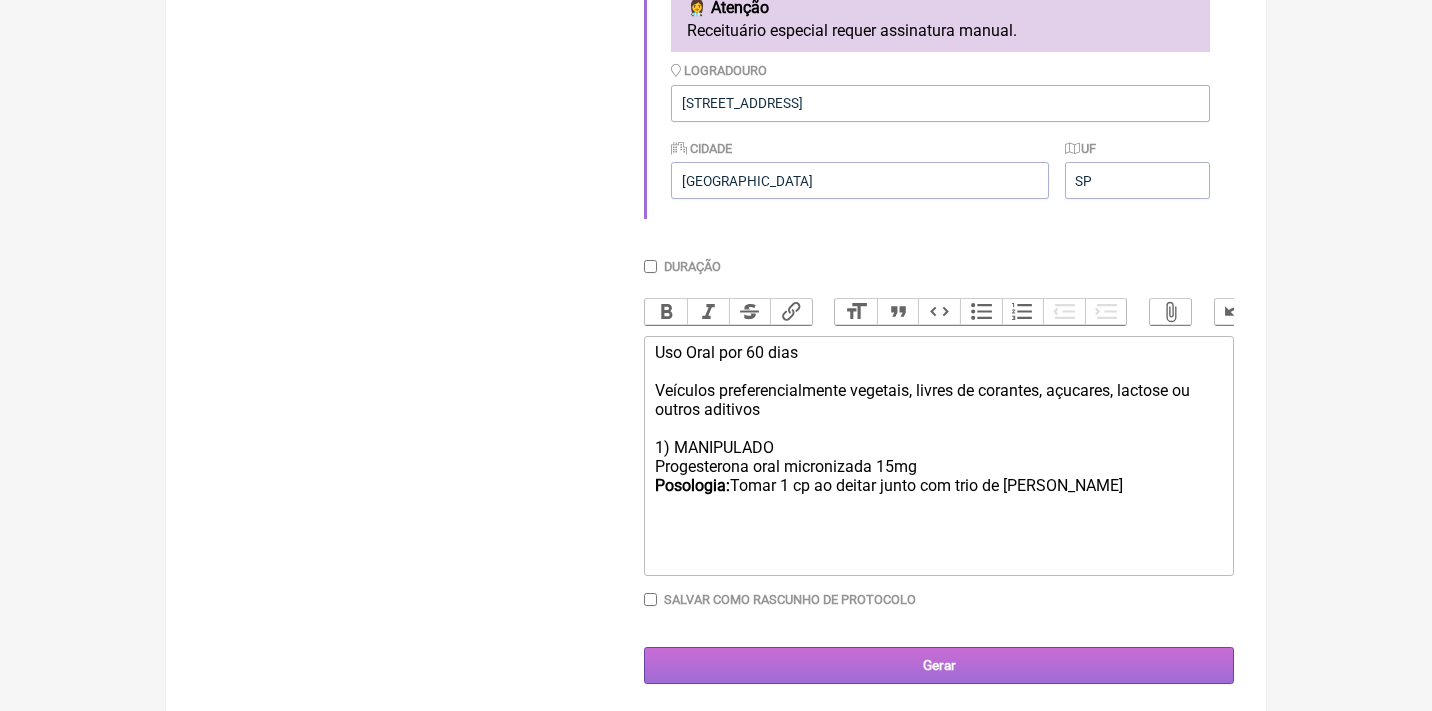 click on "Gerar" at bounding box center (939, 665) 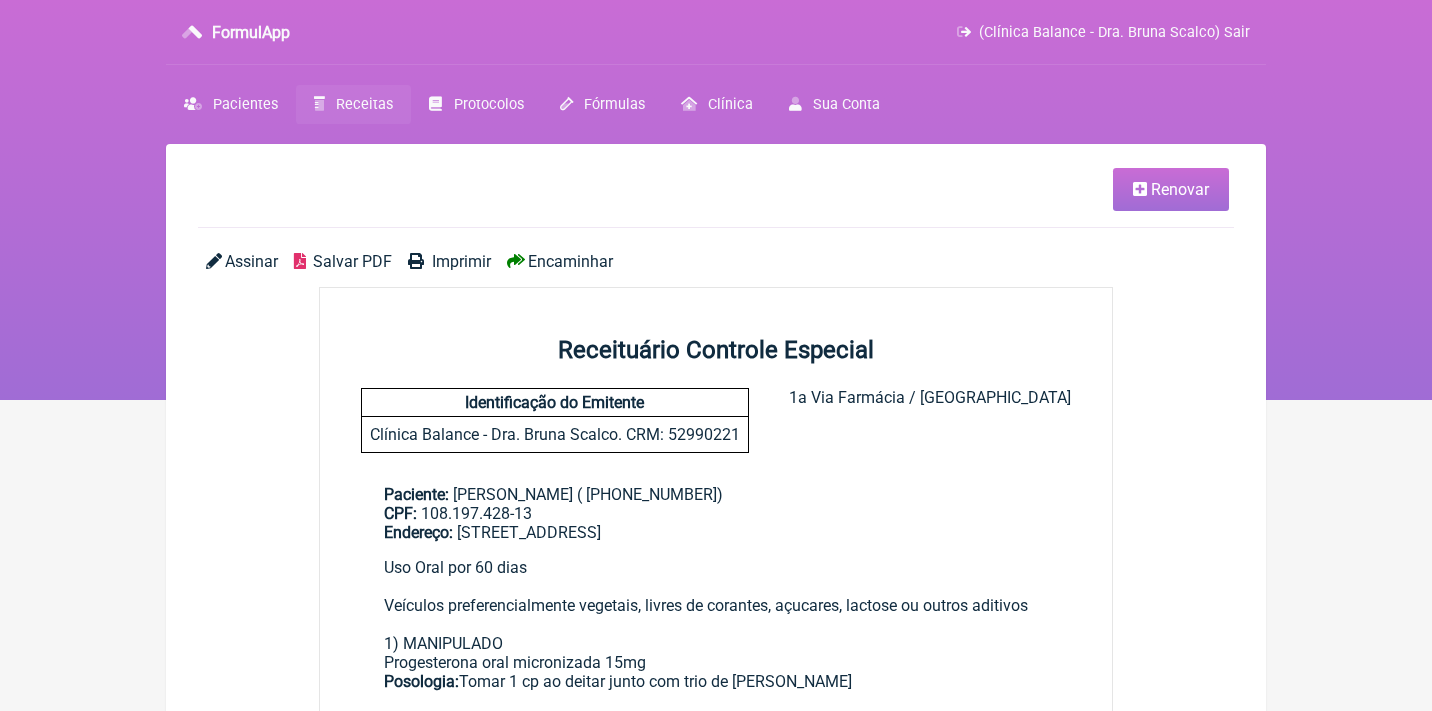 scroll, scrollTop: 0, scrollLeft: 0, axis: both 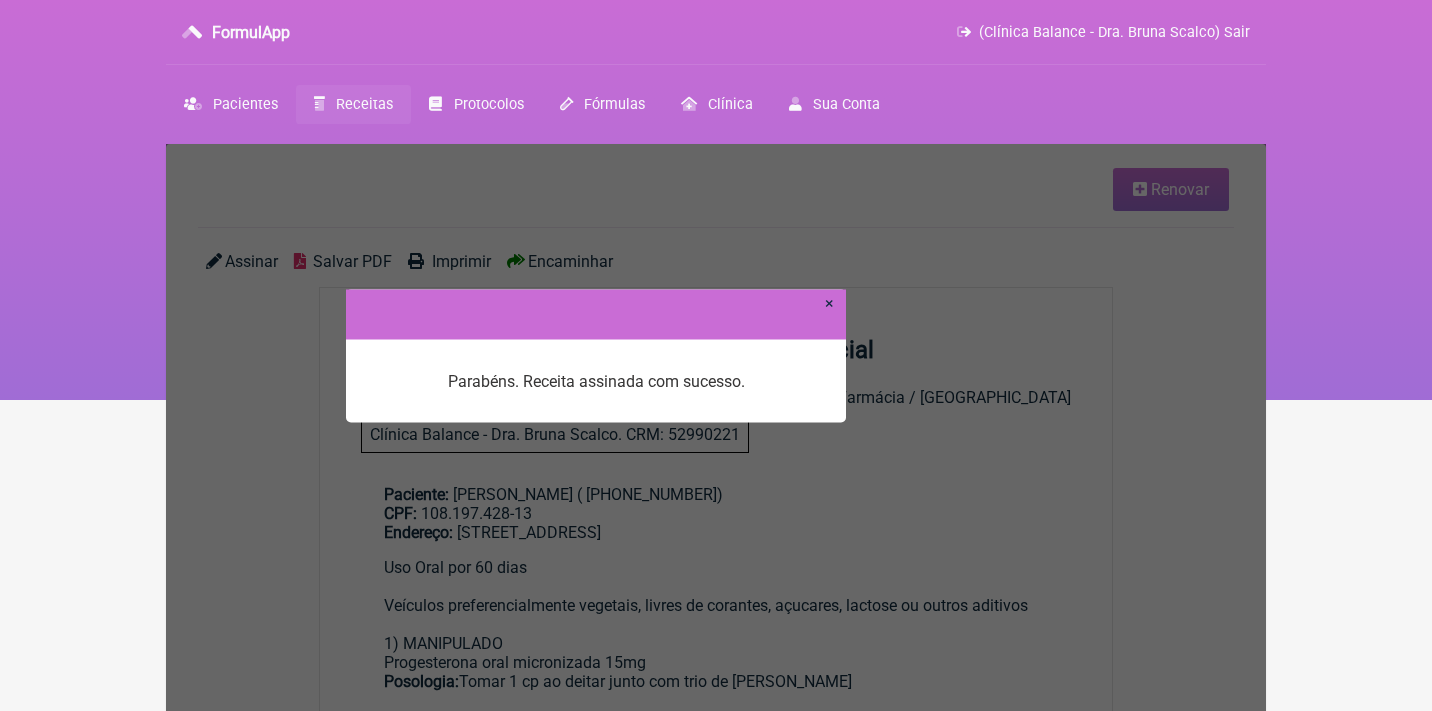 click on "×" at bounding box center (829, 302) 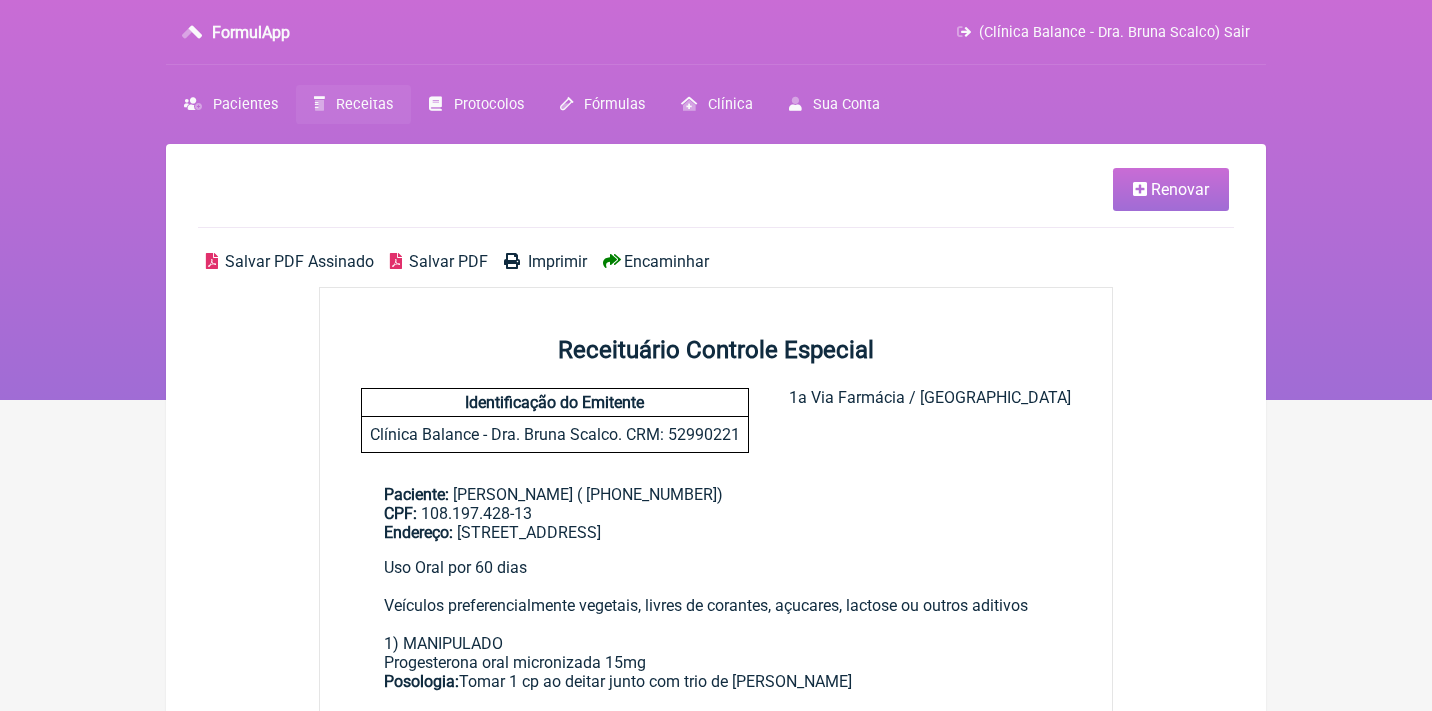 scroll, scrollTop: 0, scrollLeft: 0, axis: both 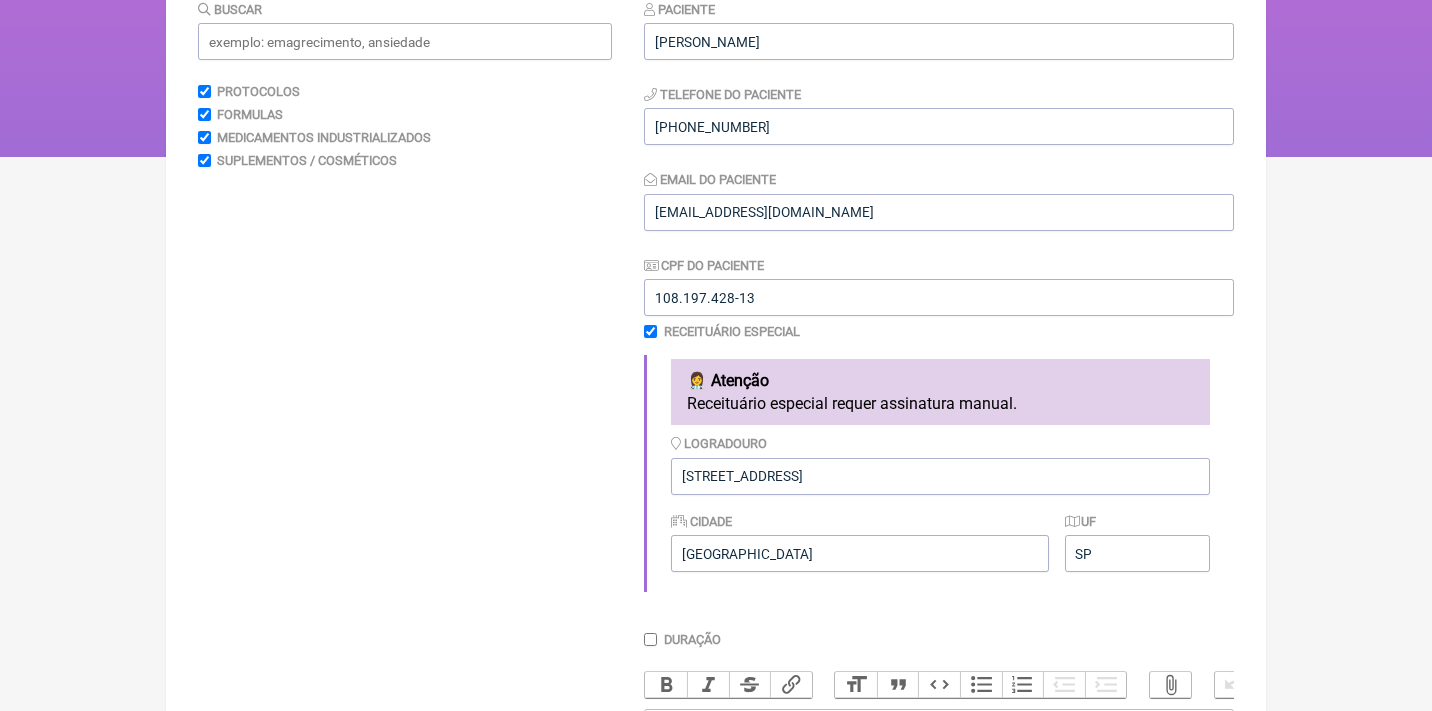 click at bounding box center (650, 331) 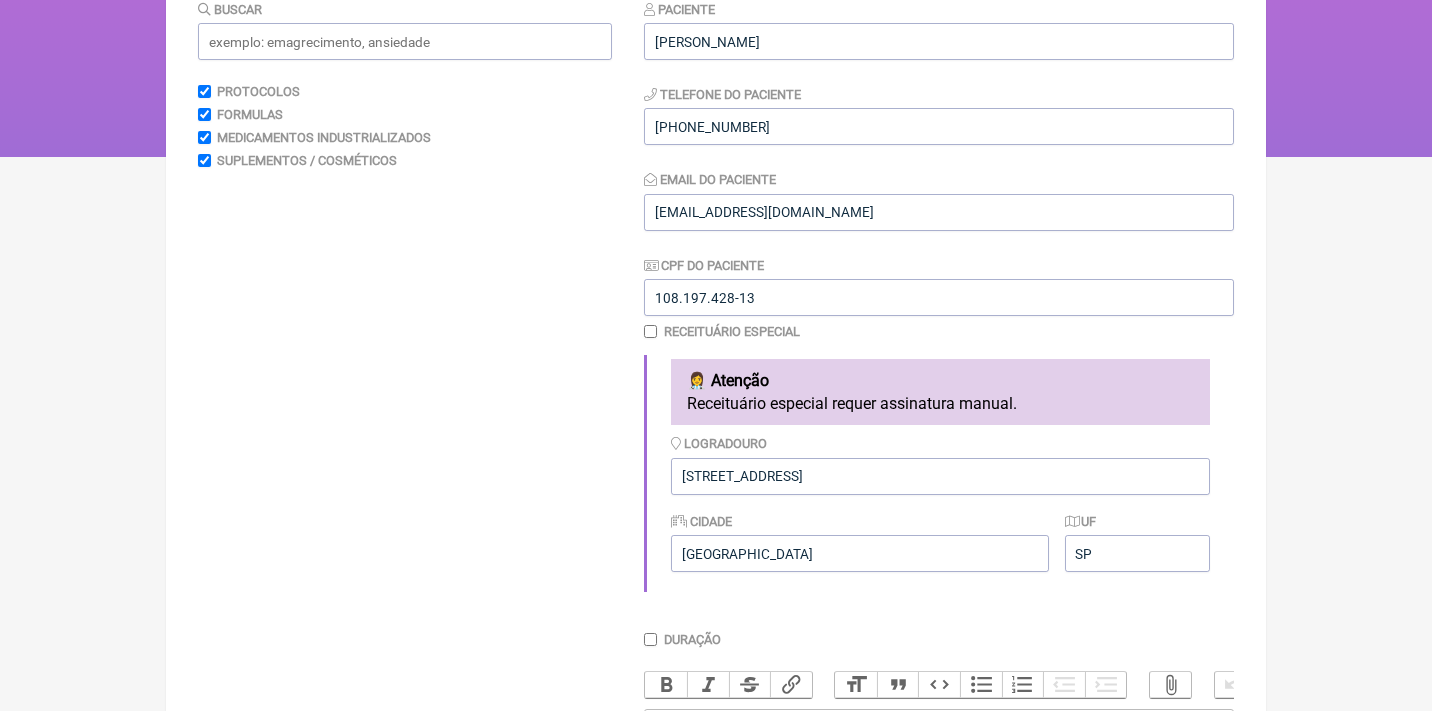 checkbox on "false" 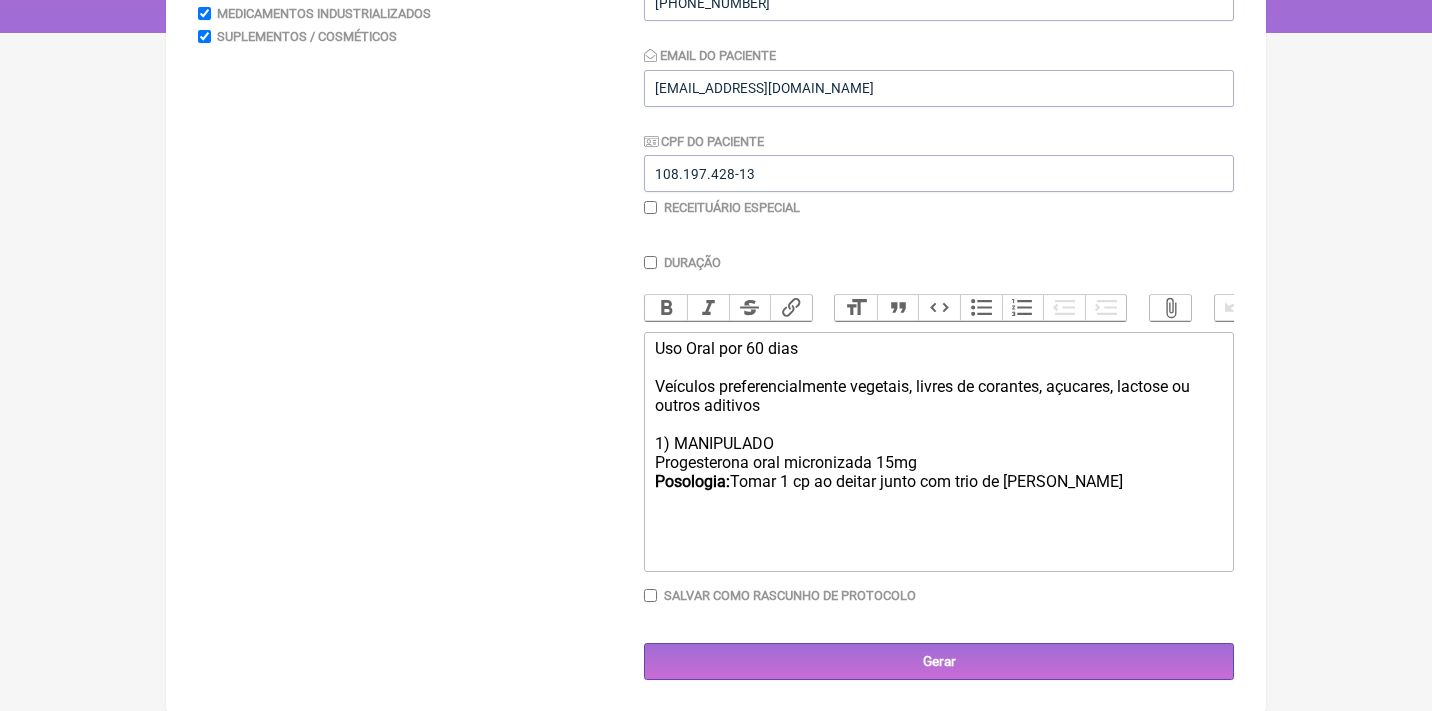 scroll, scrollTop: 366, scrollLeft: 0, axis: vertical 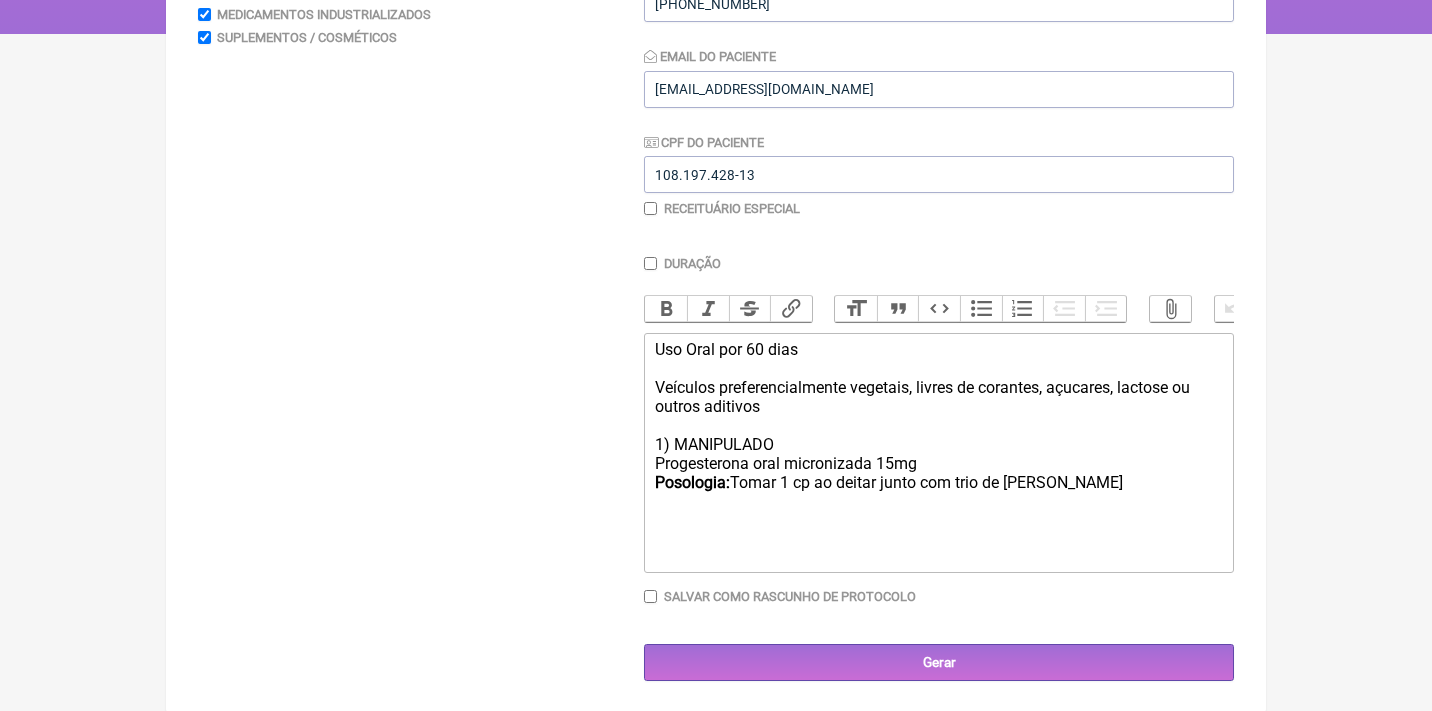 click on "Uso Oral por 60 dias Veículos preferencialmente vegetais, livres de corantes, açucares, lactose ou outros aditivos 1) MANIPULADO Progesterona oral micronizada 15mg Posologia:  Tomar 1 cp ao deitar junto com trio de magnésio" 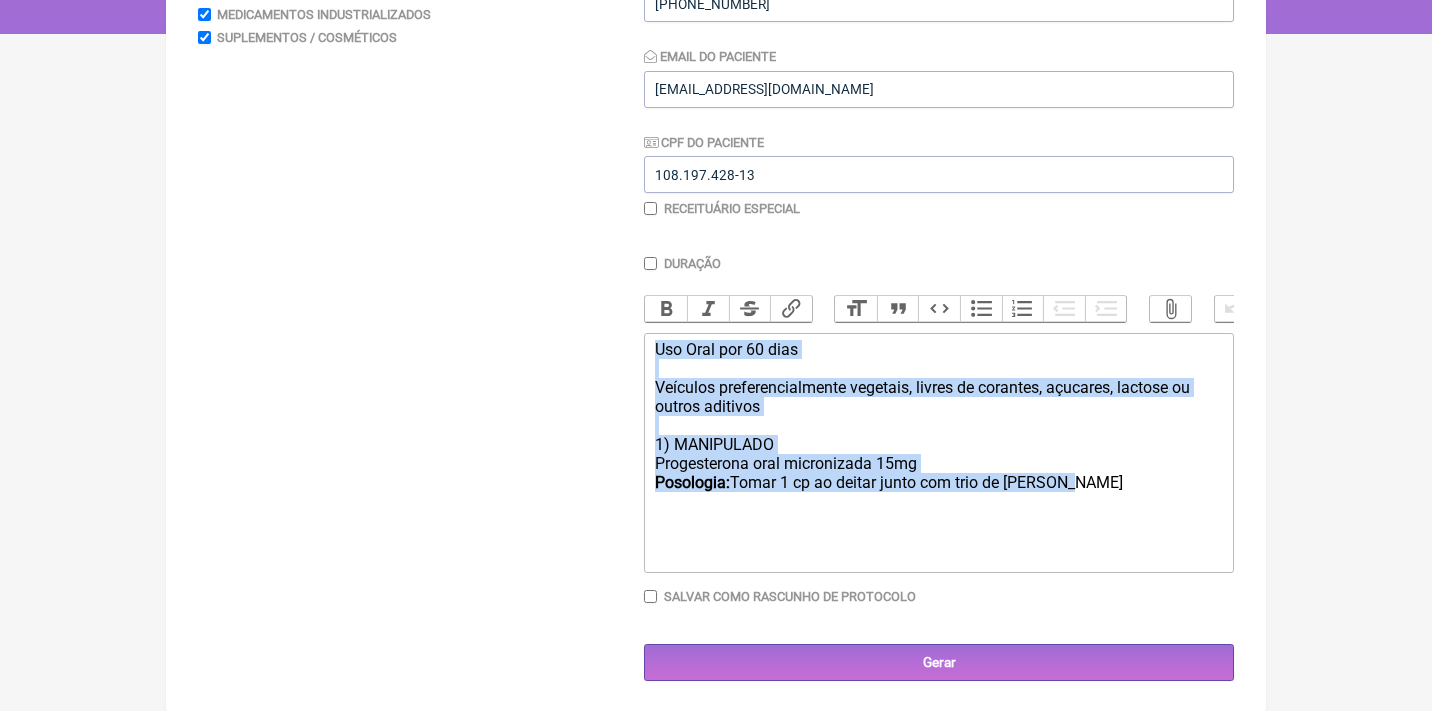 drag, startPoint x: 1151, startPoint y: 471, endPoint x: 578, endPoint y: 231, distance: 621.2318 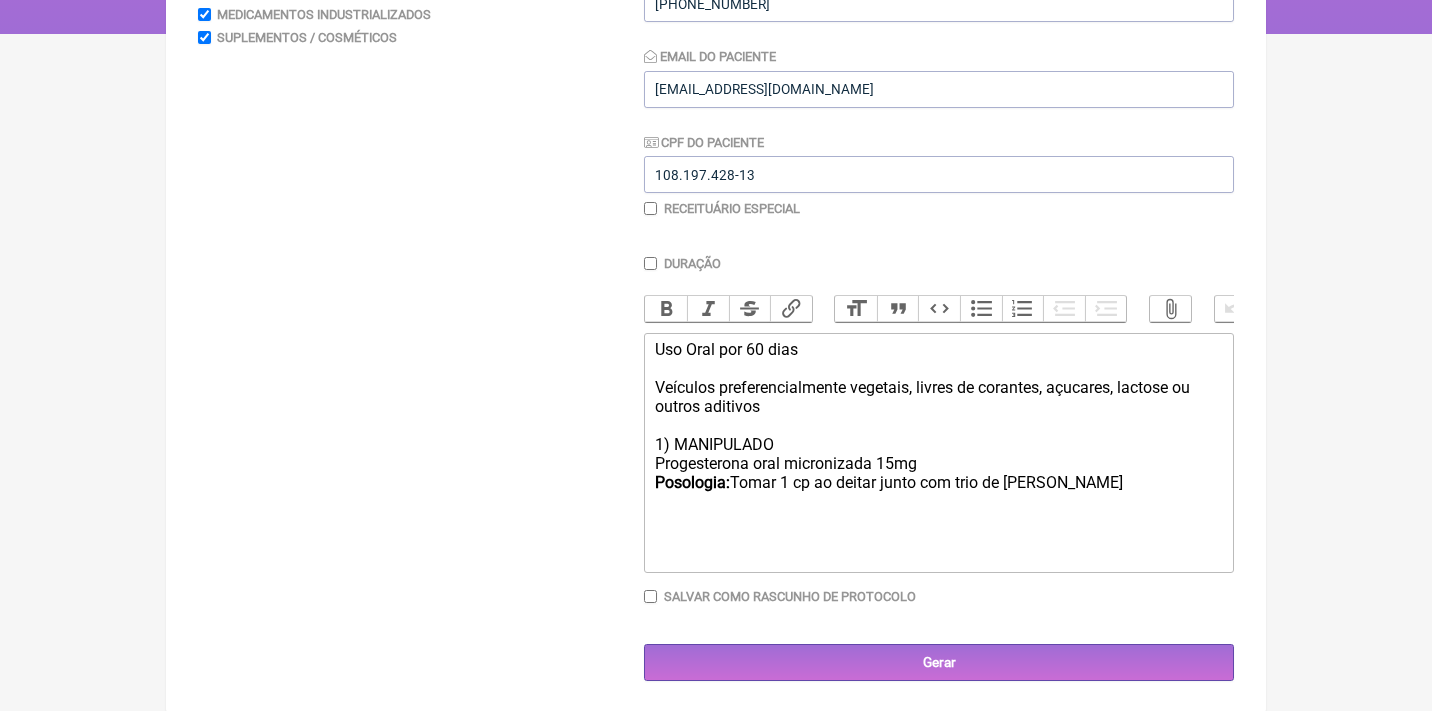 type on "<div><br><br><br></div>" 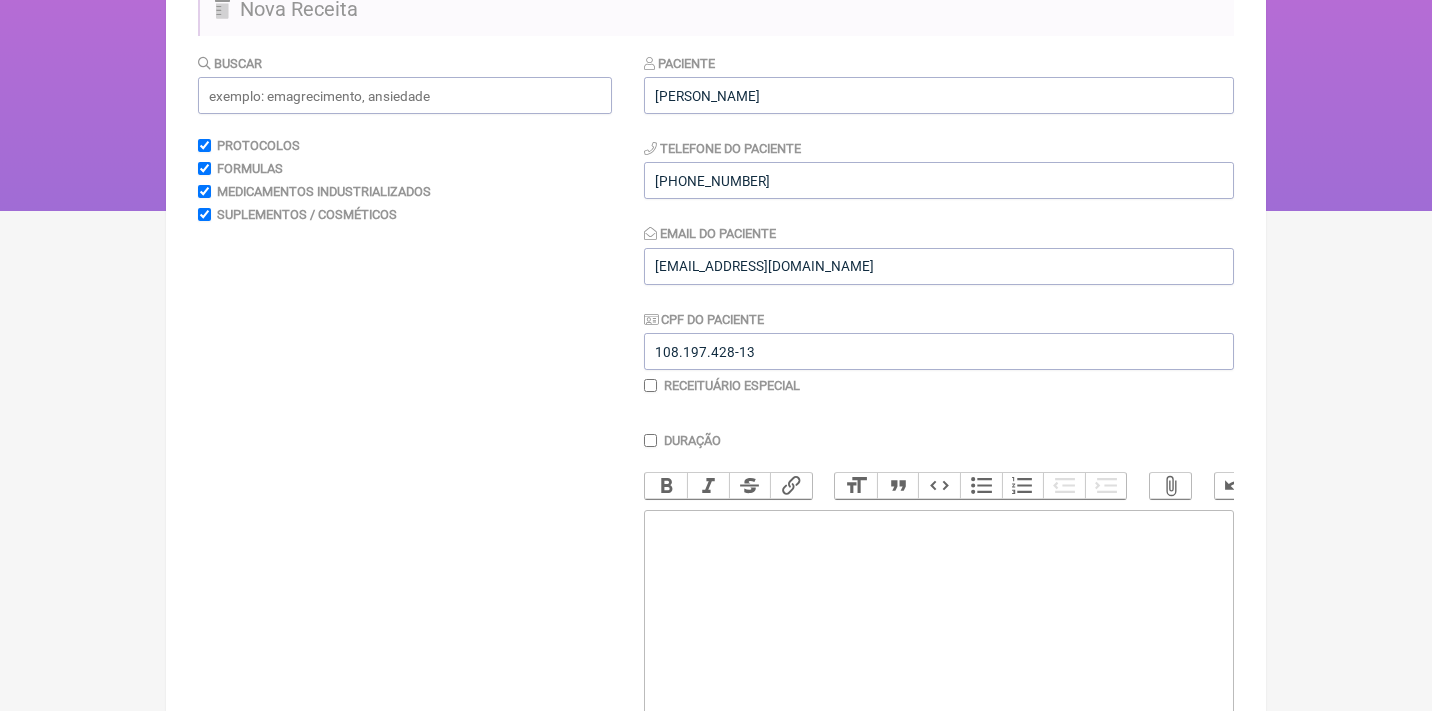 scroll, scrollTop: 61, scrollLeft: 0, axis: vertical 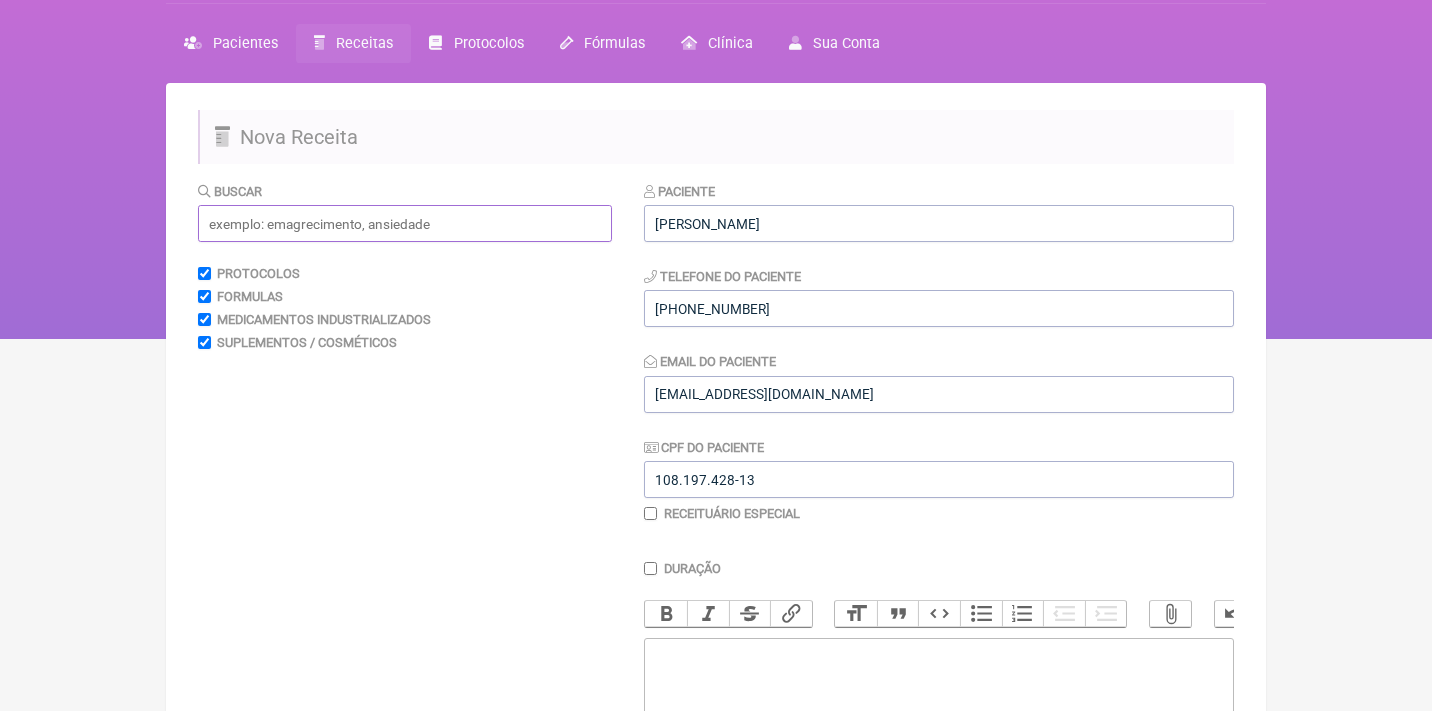 click at bounding box center (405, 223) 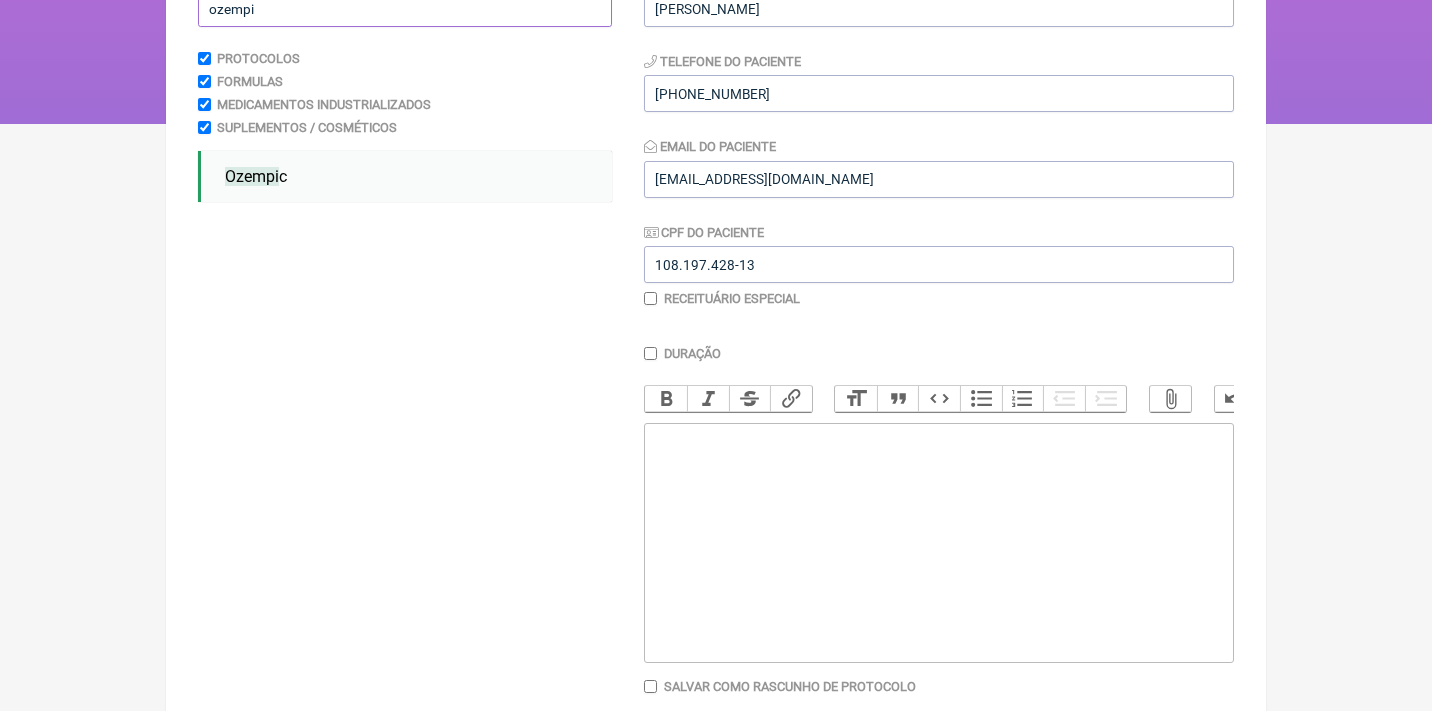 scroll, scrollTop: 277, scrollLeft: 0, axis: vertical 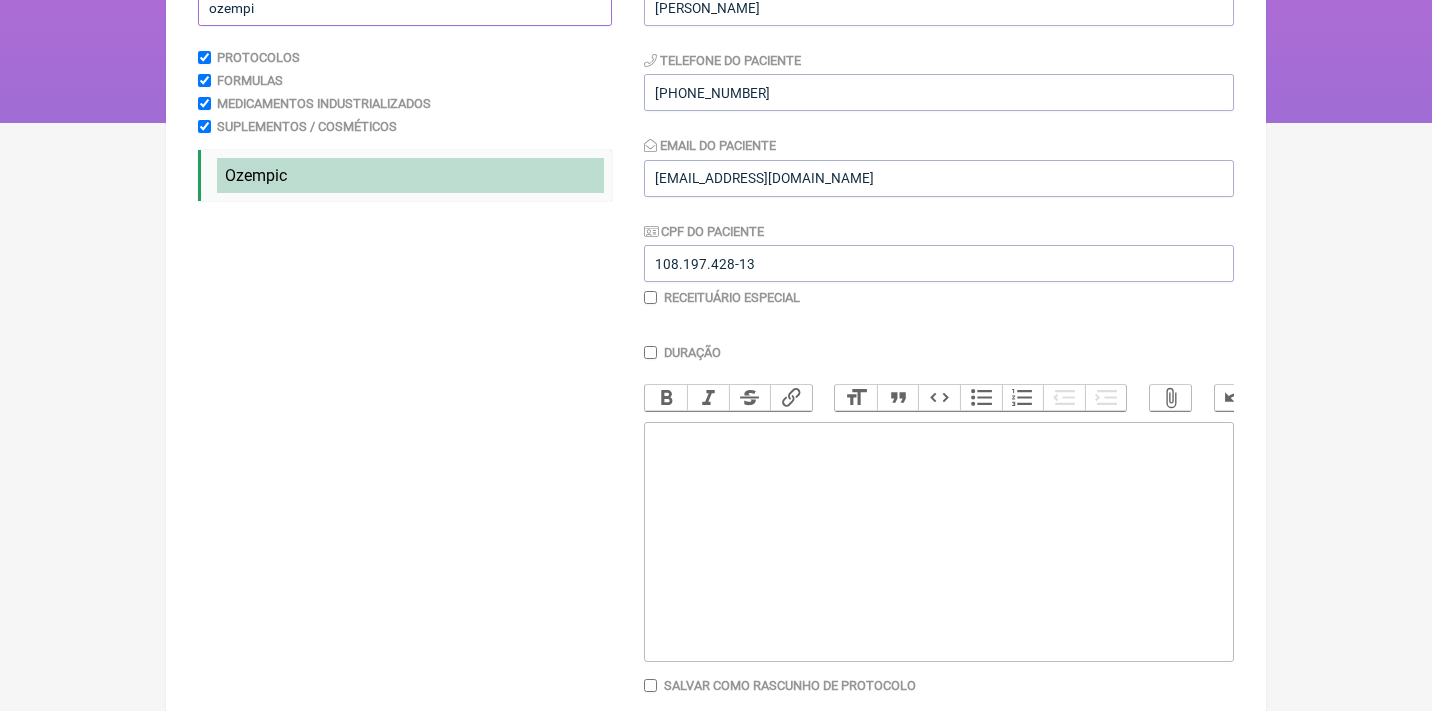 type on "ozempi" 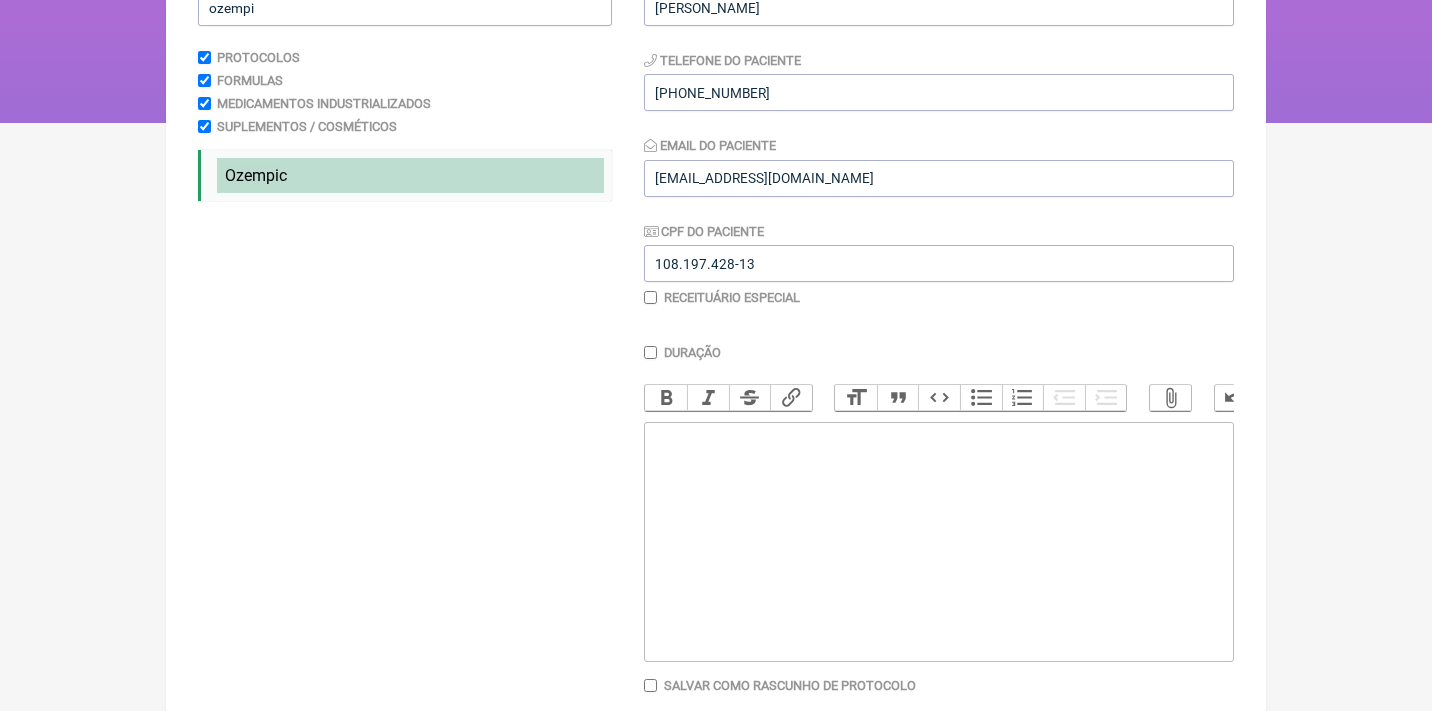 click on "Ozempi" at bounding box center [252, 175] 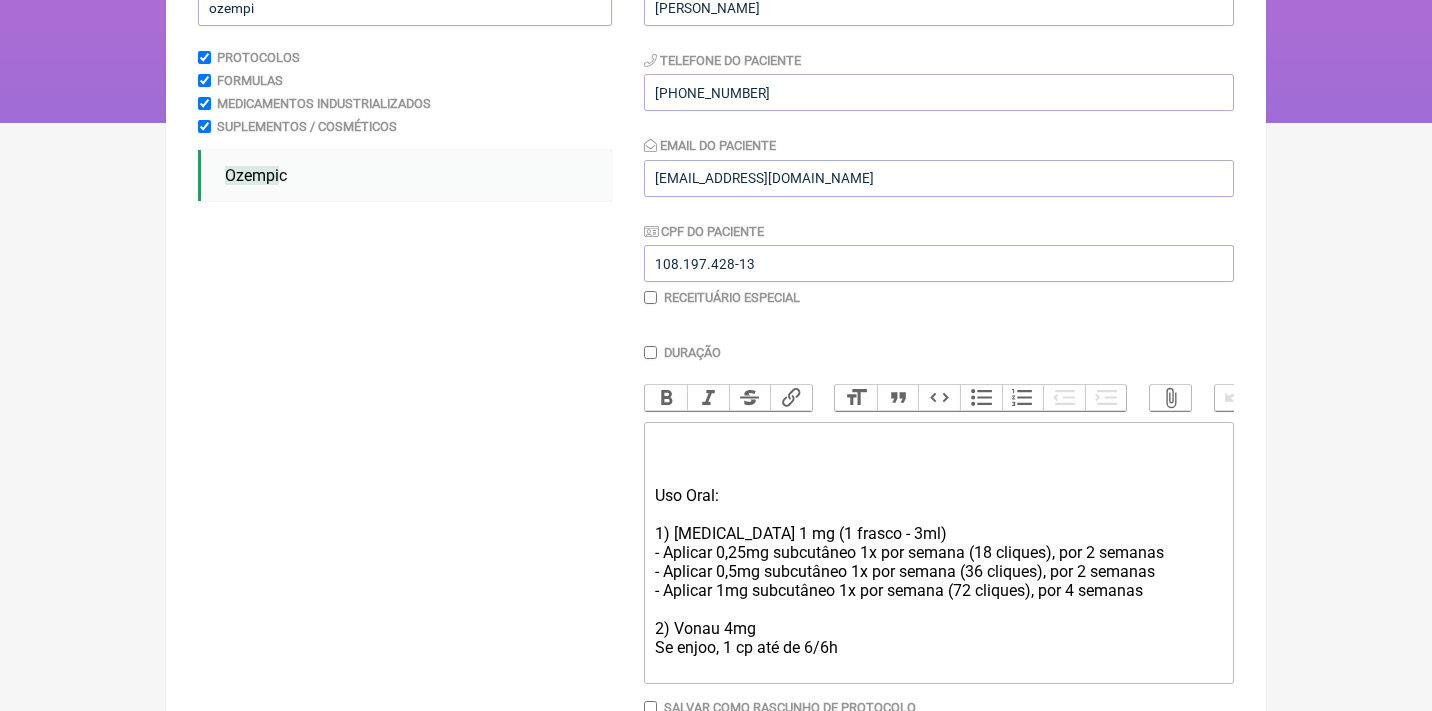 click on "Uso Oral: 1) Ozempic 1 mg (1 frasco - 3ml) - Aplicar 0,25mg subcutâneo 1x por semana (18 cliques), por 2 semanas - Aplicar 0,5mg subcutâneo 1x por semana (36 cliques), por 2 semanas - Aplicar 1mg subcutâneo 1x por semana (72 cliques), por 4 semanas 2) Vonau 4mg Se enjoo, 1 cp até de 6/6h" 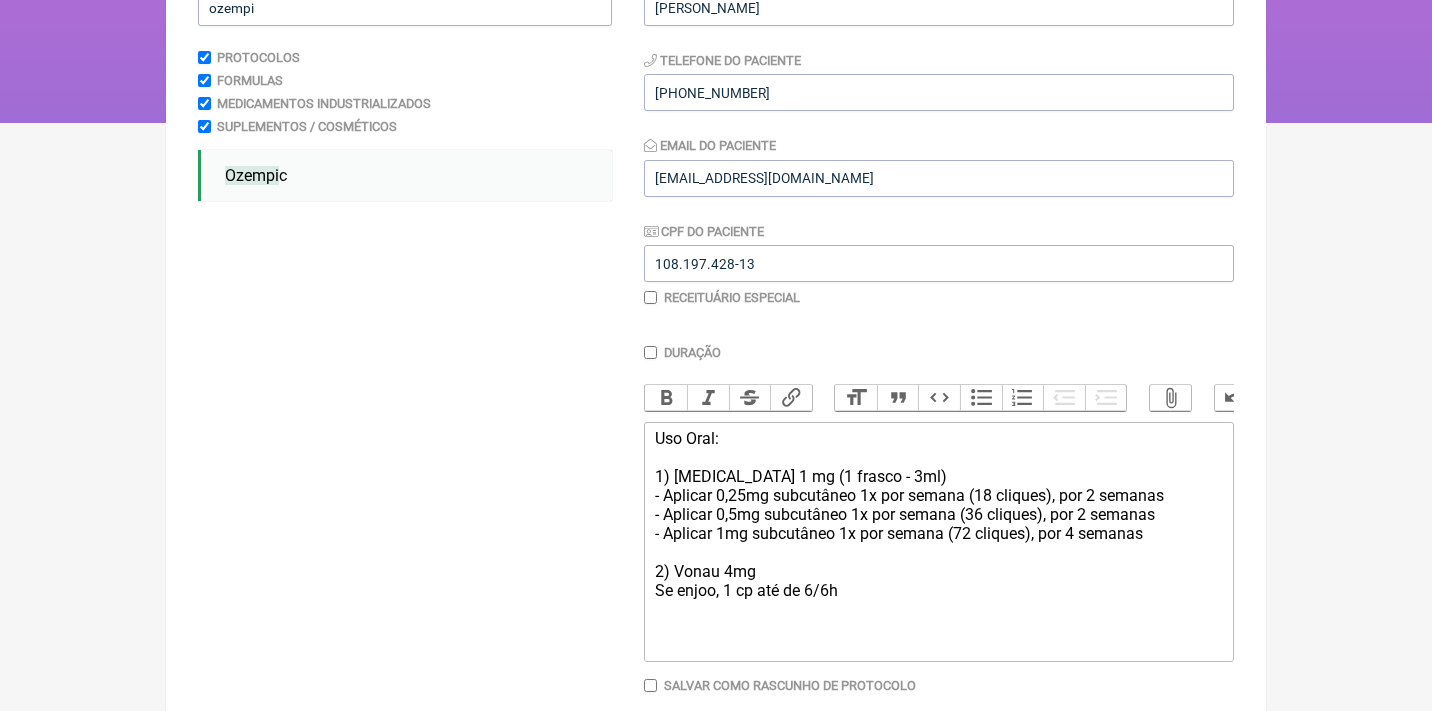 click on "Uso Oral: 1) Ozempic 1 mg (1 frasco - 3ml) - Aplicar 0,25mg subcutâneo 1x por semana (18 cliques), por 2 semanas - Aplicar 0,5mg subcutâneo 1x por semana (36 cliques), por 2 semanas - Aplicar 1mg subcutâneo 1x por semana (72 cliques), por 4 semanas 2) Vonau 4mg Se enjoo, 1 cp até de 6/6h" 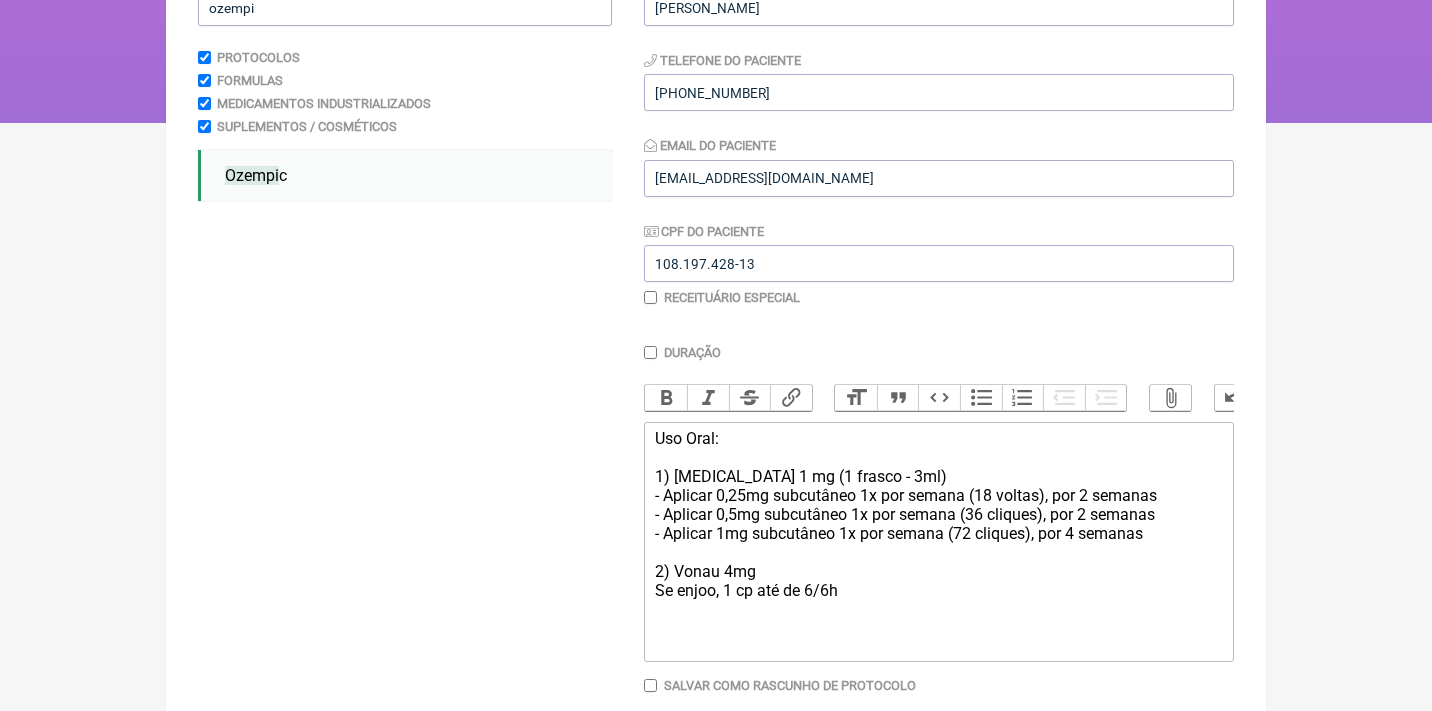 click on "Uso Oral: 1) Ozempic 1 mg (1 frasco - 3ml) - Aplicar 0,25mg subcutâneo 1x por semana (18 voltas), por 2 semanas - Aplicar 0,5mg subcutâneo 1x por semana (36 cliques), por 2 semanas - Aplicar 1mg subcutâneo 1x por semana (72 cliques), por 4 semanas 2) Vonau 4mg Se enjoo, 1 cp até de 6/6h" 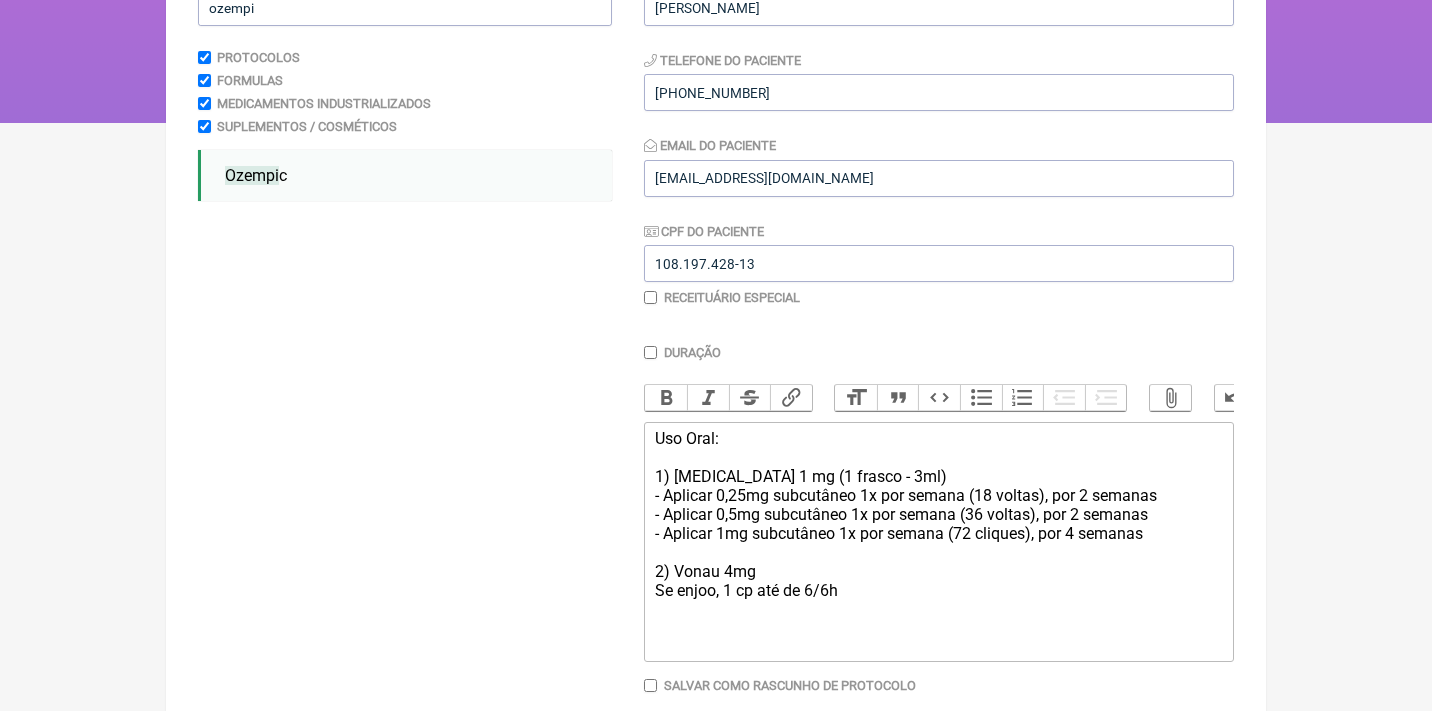 click on "Uso Oral: 1) Ozempic 1 mg (1 frasco - 3ml) - Aplicar 0,25mg subcutâneo 1x por semana (18 voltas), por 2 semanas - Aplicar 0,5mg subcutâneo 1x por semana (36 voltas), por 2 semanas - Aplicar 1mg subcutâneo 1x por semana (72 cliques), por 4 semanas 2) Vonau 4mg Se enjoo, 1 cp até de 6/6h" 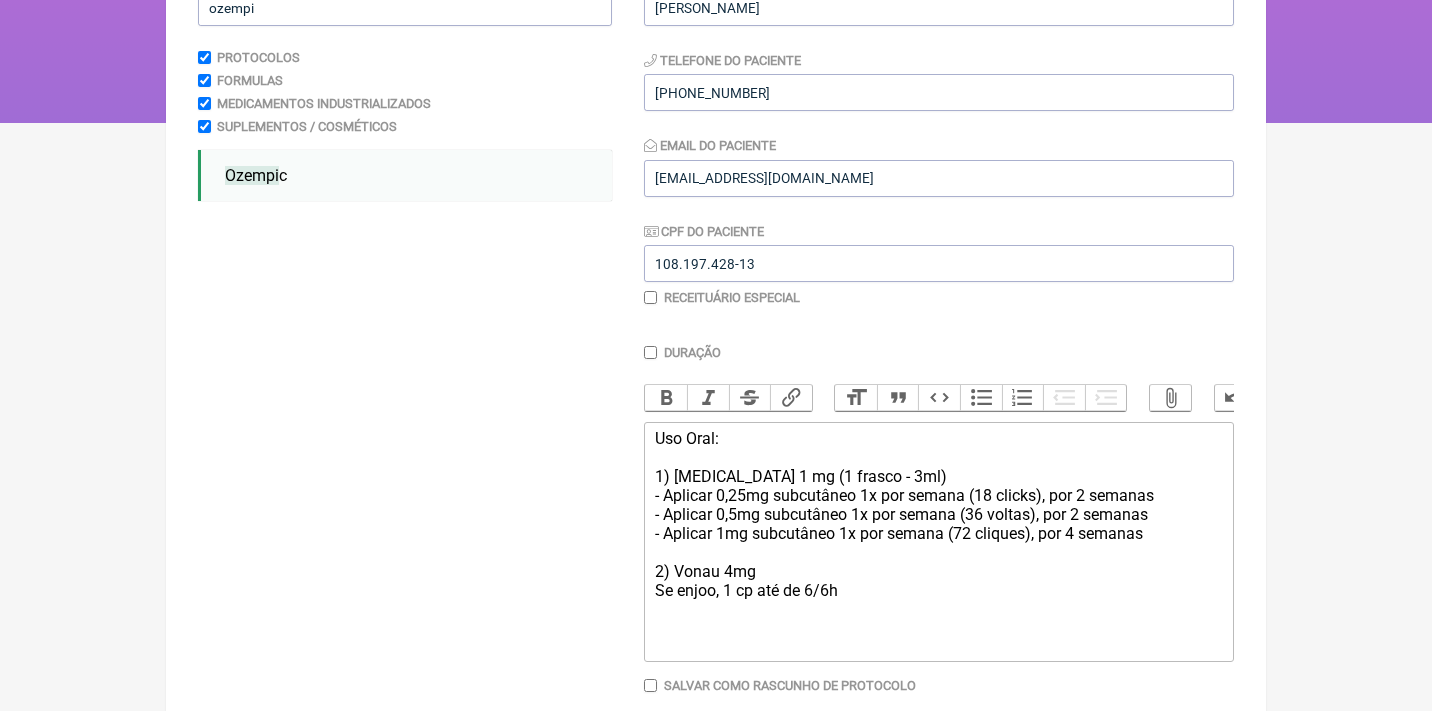 click on "Uso Oral: 1) Ozempic 1 mg (1 frasco - 3ml) - Aplicar 0,25mg subcutâneo 1x por semana (18 clicks), por 2 semanas - Aplicar 0,5mg subcutâneo 1x por semana (36 voltas), por 2 semanas - Aplicar 1mg subcutâneo 1x por semana (72 cliques), por 4 semanas 2) Vonau 4mg Se enjoo, 1 cp até de 6/6h" 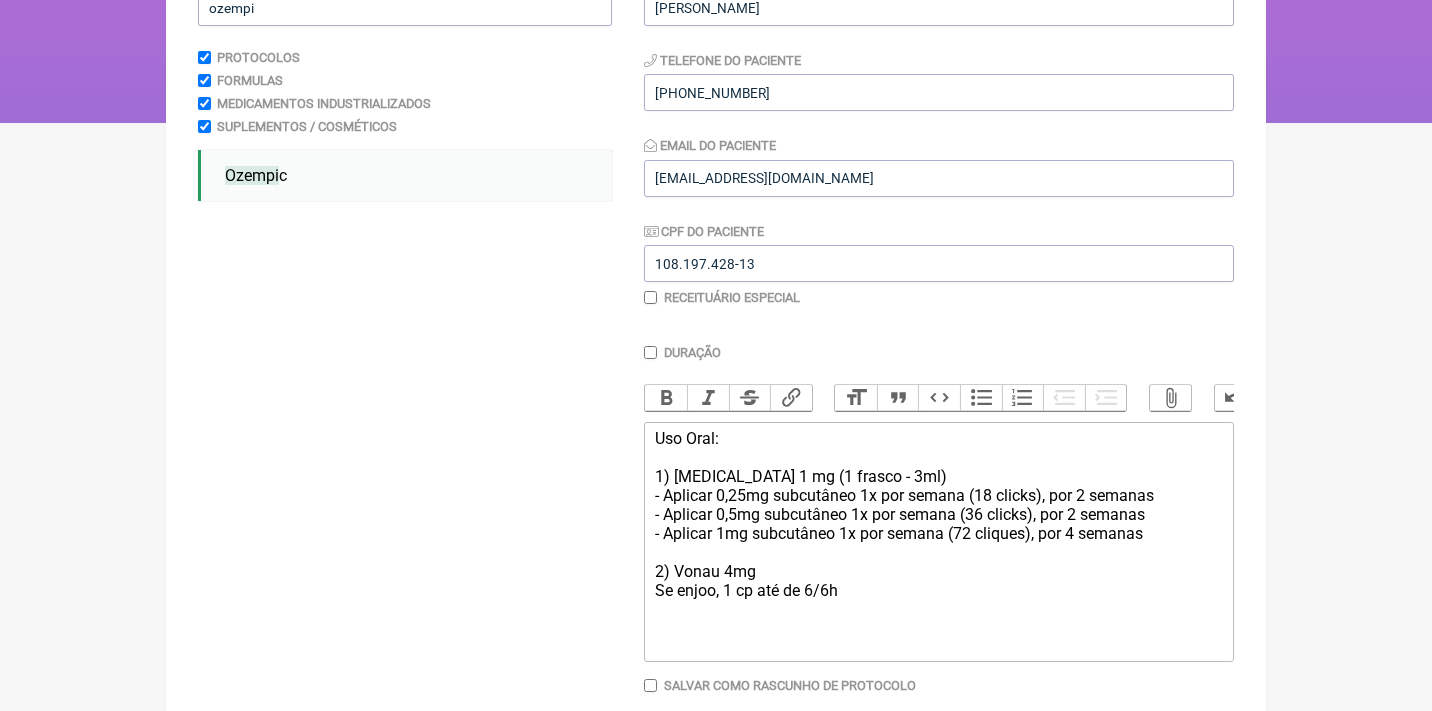 click on "Uso Oral: 1) Ozempic 1 mg (1 frasco - 3ml) - Aplicar 0,25mg subcutâneo 1x por semana (18 clicks), por 2 semanas - Aplicar 0,5mg subcutâneo 1x por semana (36 clicks), por 2 semanas - Aplicar 1mg subcutâneo 1x por semana (72 cliques), por 4 semanas 2) Vonau 4mg Se enjoo, 1 cp até de 6/6h" 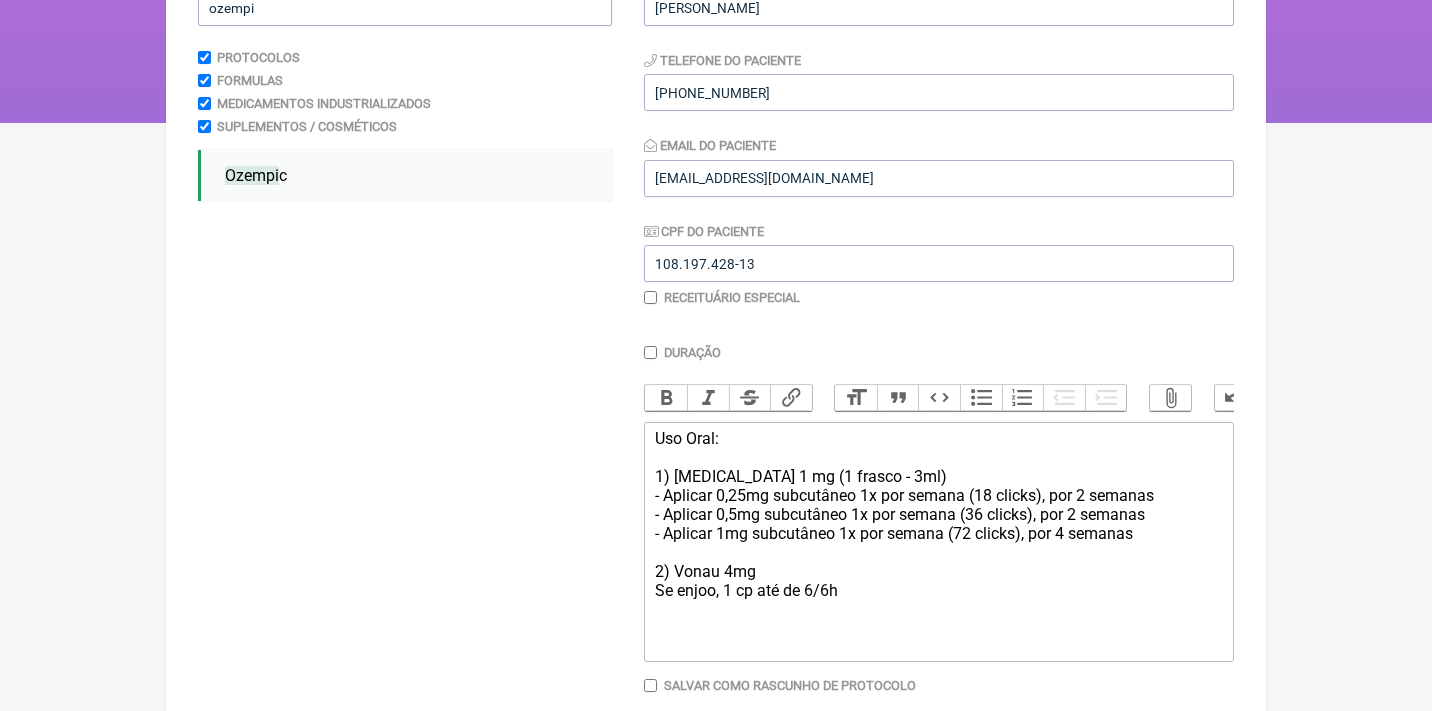 type on "<div>Uso Oral:<br><br>1) Ozempic 1 mg (1 frasco - 3ml)<br>- Aplicar 0,25mg subcutâneo 1x por semana (18 clicks), por 2 semanas<br>- Aplicar 0,5mg subcutâneo 1x por semana (36 clicks), por 2 semanas<br>- Aplicar 1mg subcutâneo 1x por semana (72 clicks), por 4 semanas<br><br>2) Vonau 4mg<br>Se enjoo, 1 cp até de 6/6h<br><br></div>" 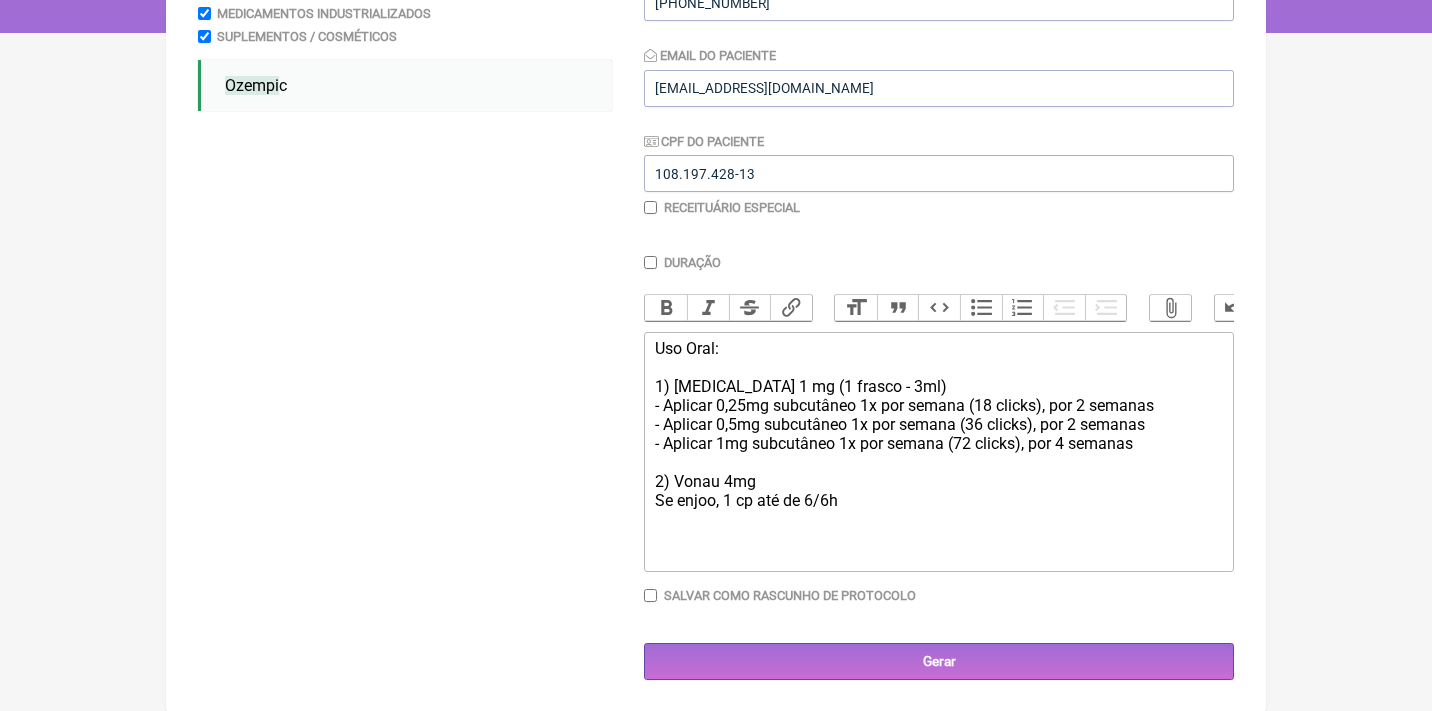 scroll, scrollTop: 366, scrollLeft: 0, axis: vertical 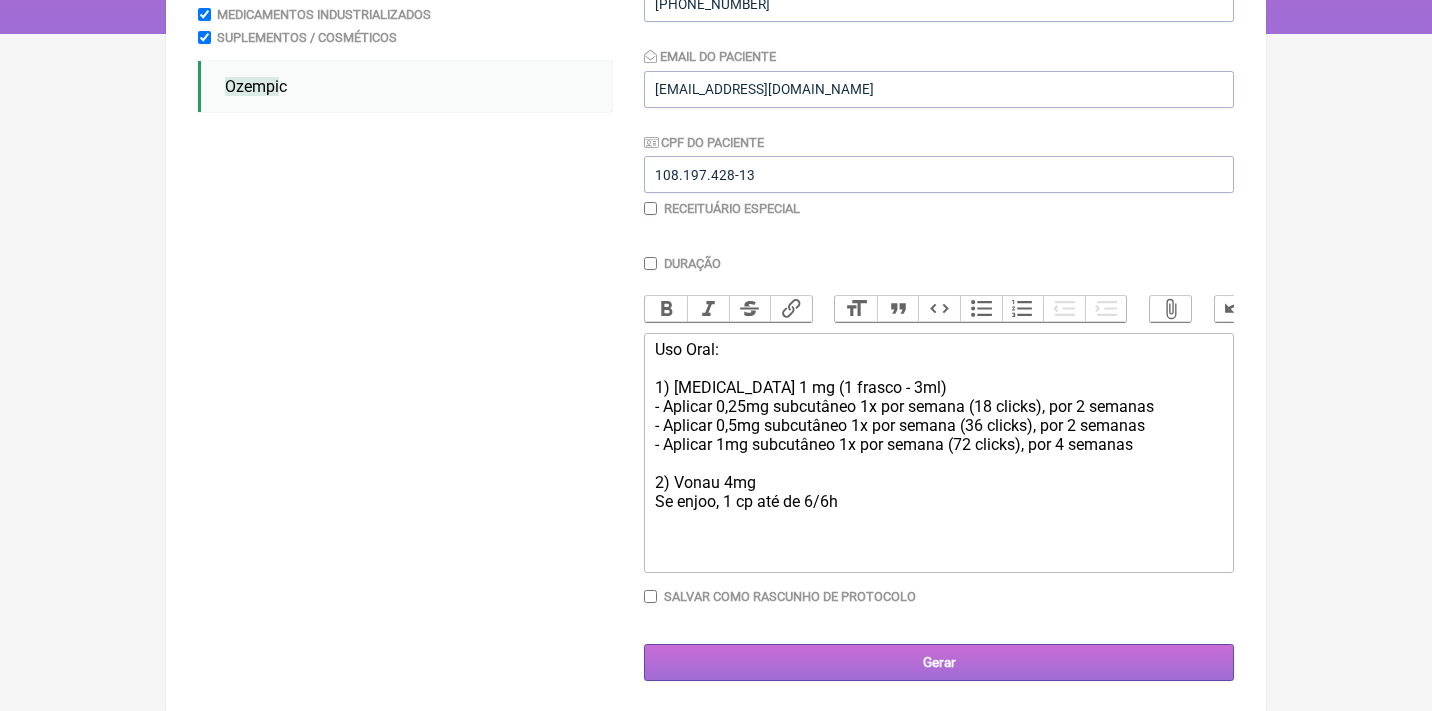 click on "Gerar" at bounding box center [939, 662] 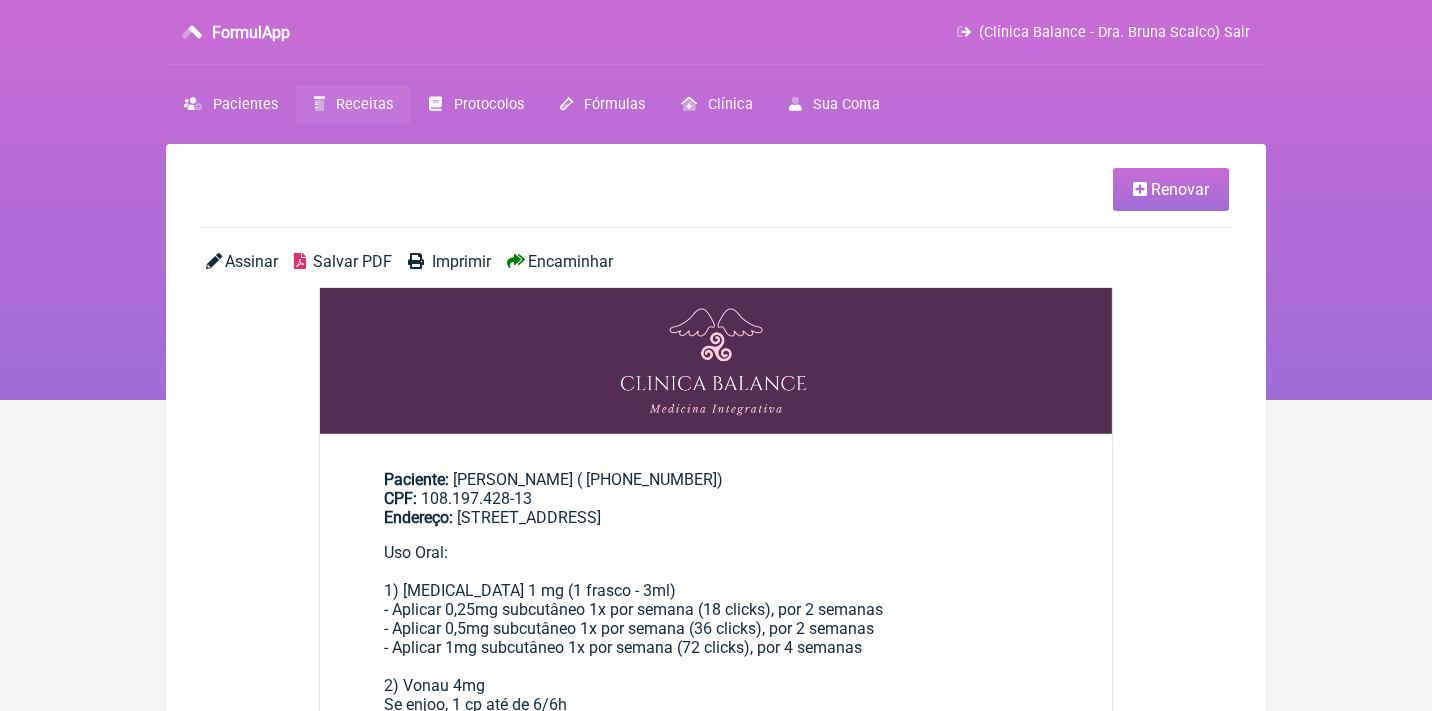 scroll, scrollTop: 0, scrollLeft: 0, axis: both 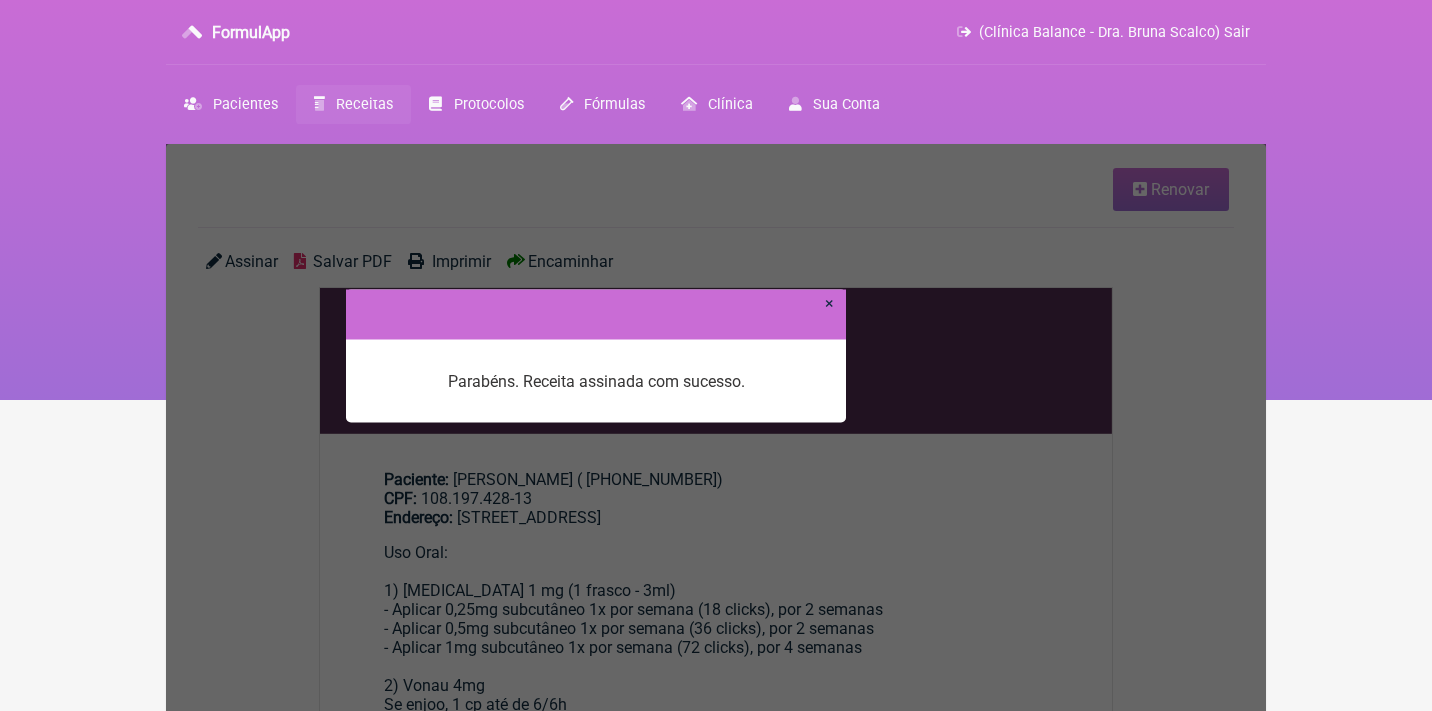 click on "×" at bounding box center [829, 302] 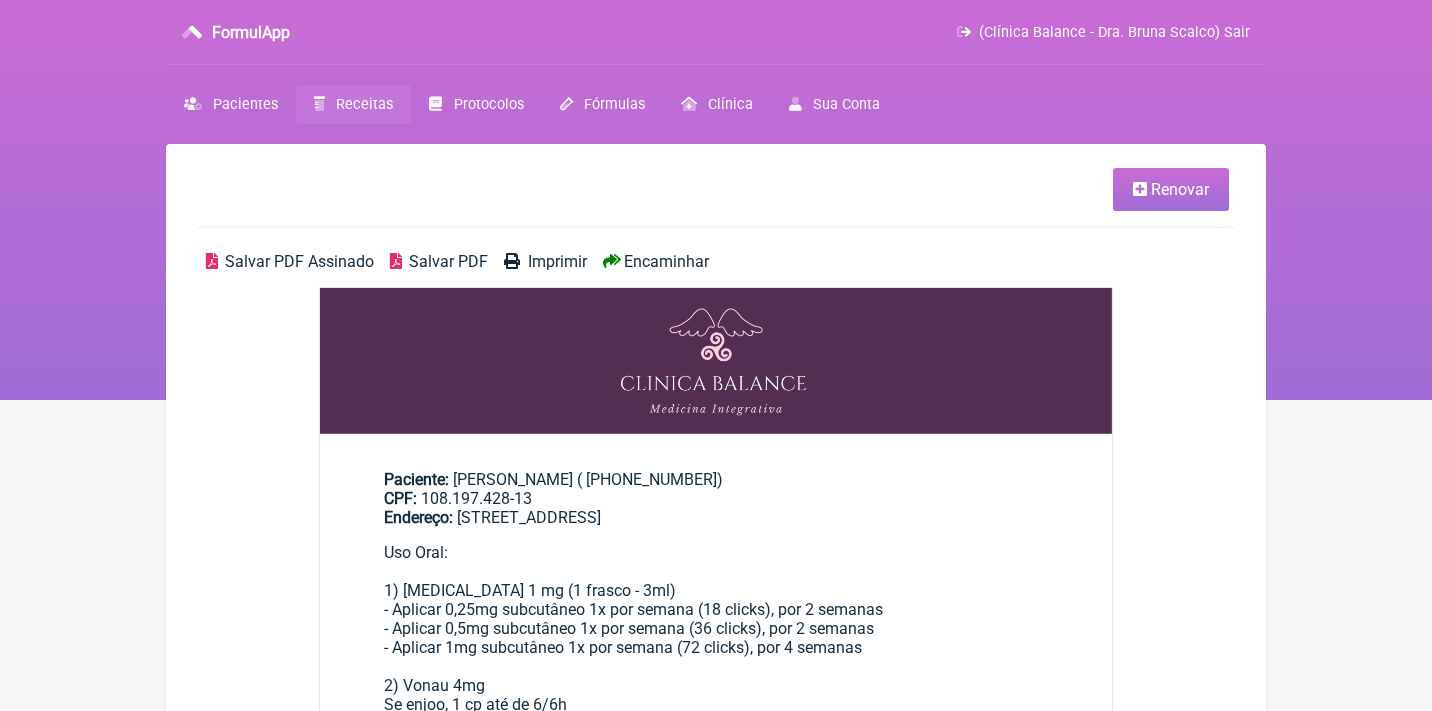 scroll, scrollTop: 0, scrollLeft: 0, axis: both 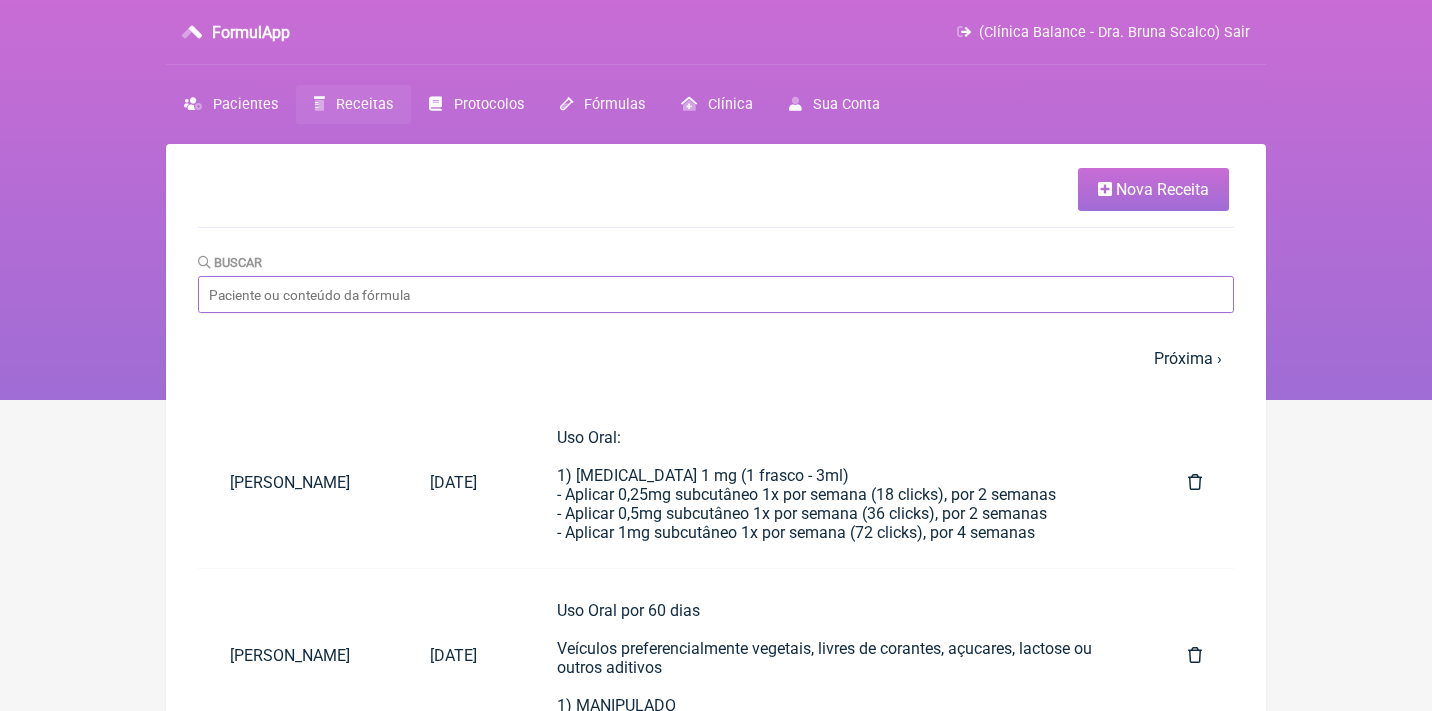 click on "Buscar" at bounding box center (716, 294) 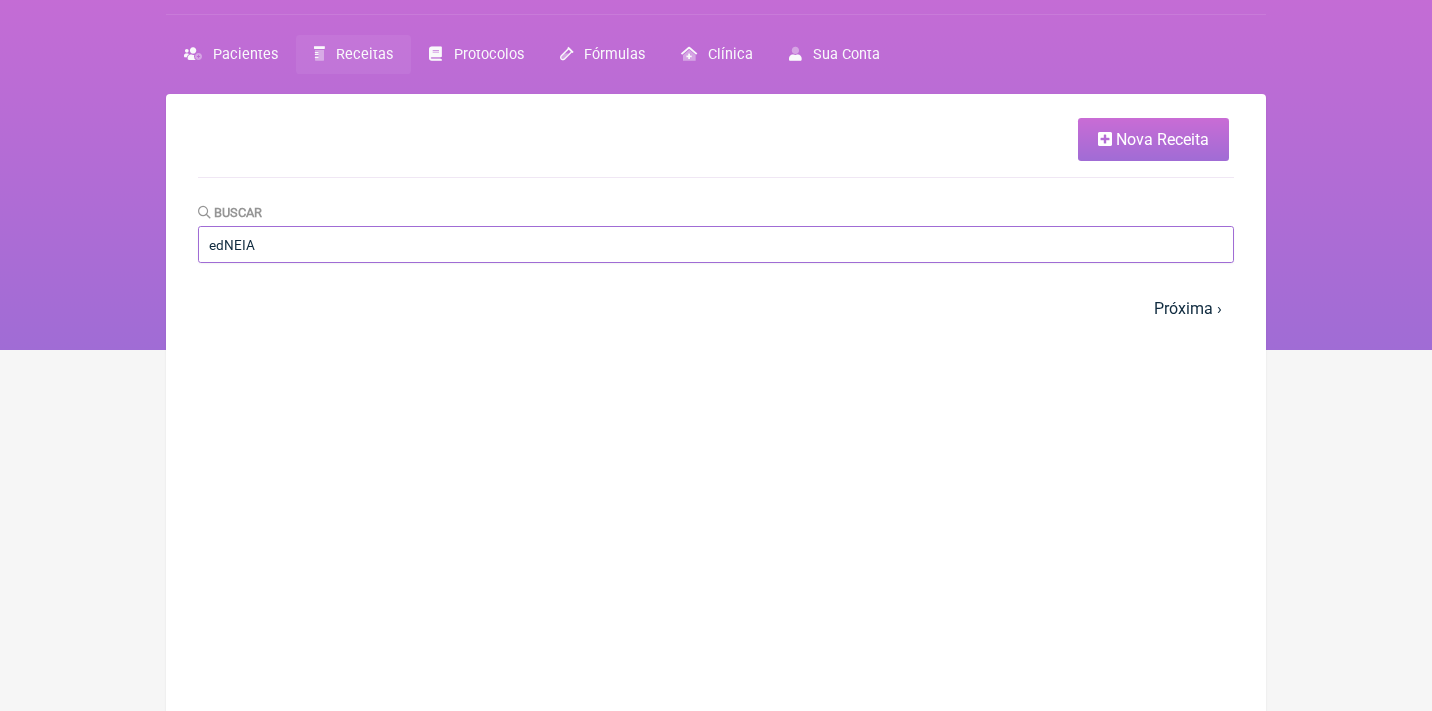 scroll, scrollTop: 45, scrollLeft: 0, axis: vertical 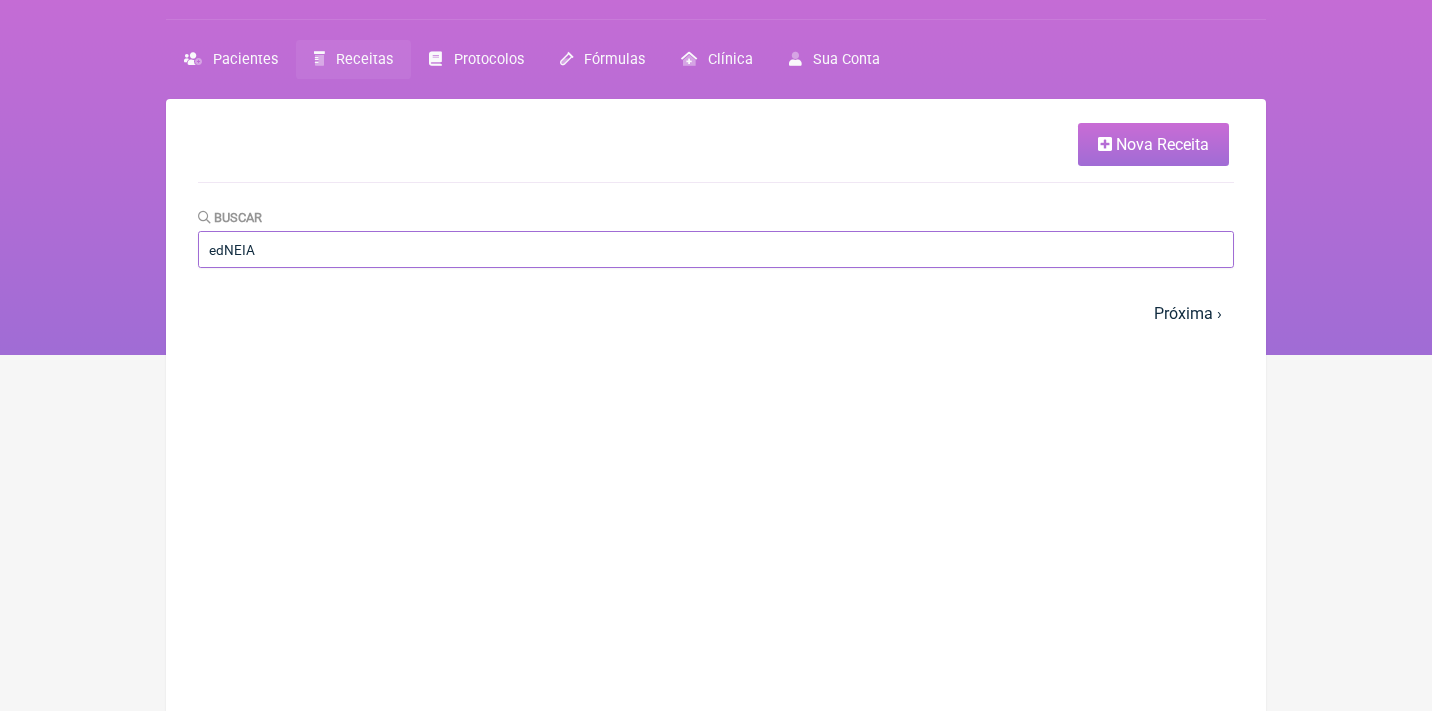 type on "edNEIA" 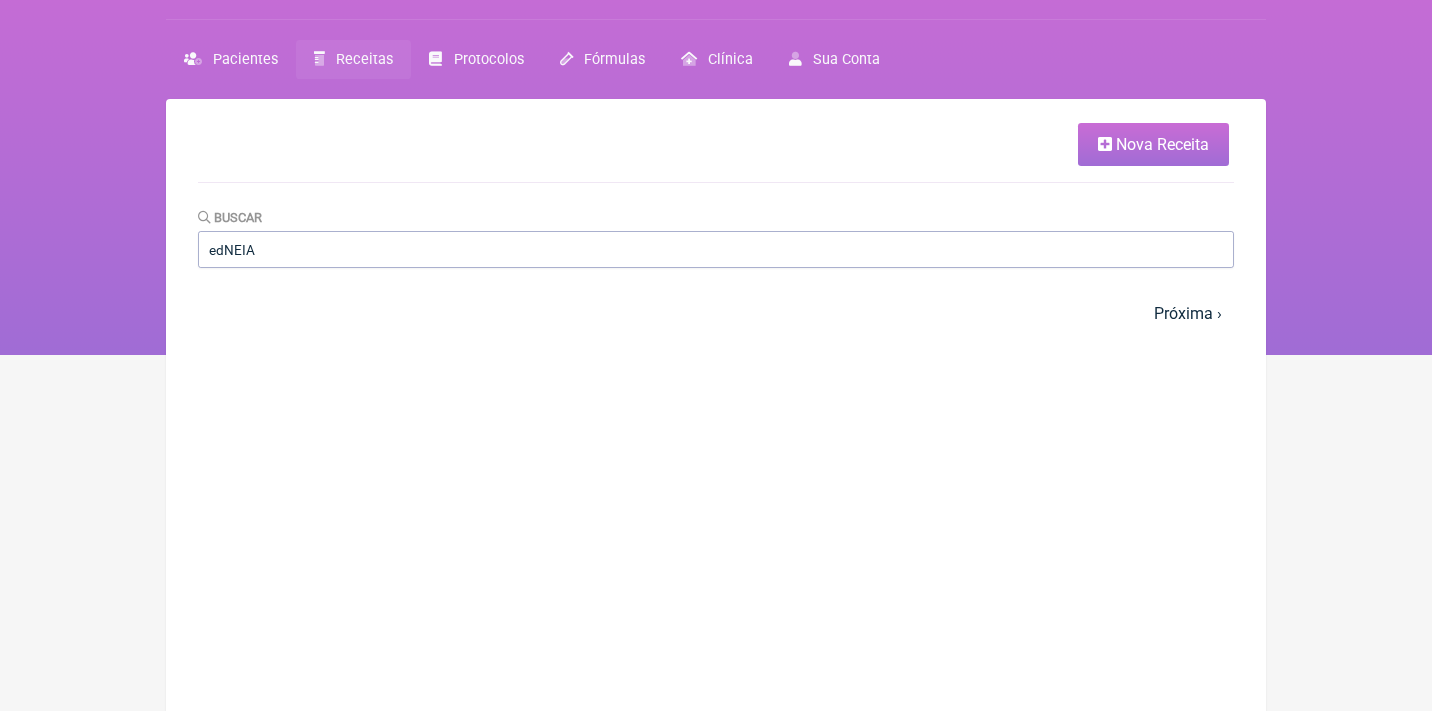 click on "Receitas" at bounding box center [364, 59] 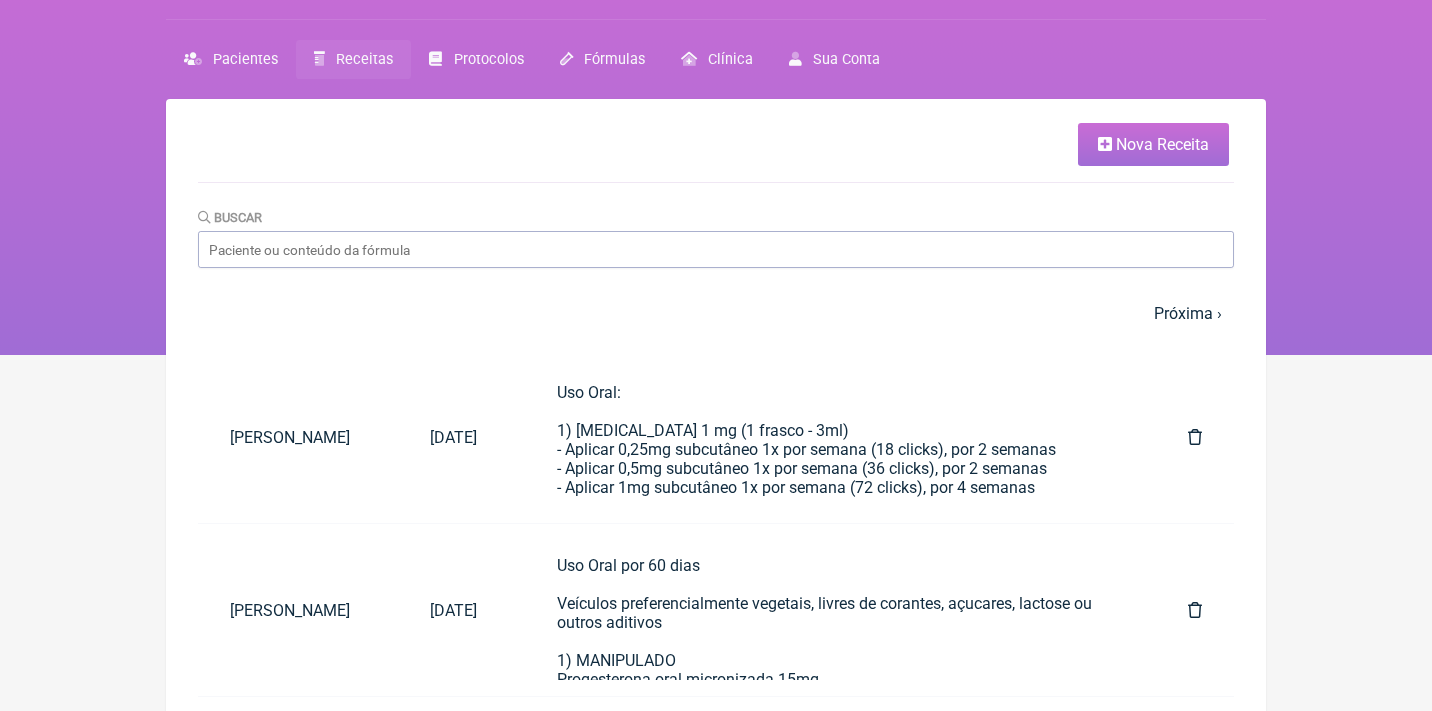 scroll, scrollTop: 0, scrollLeft: 0, axis: both 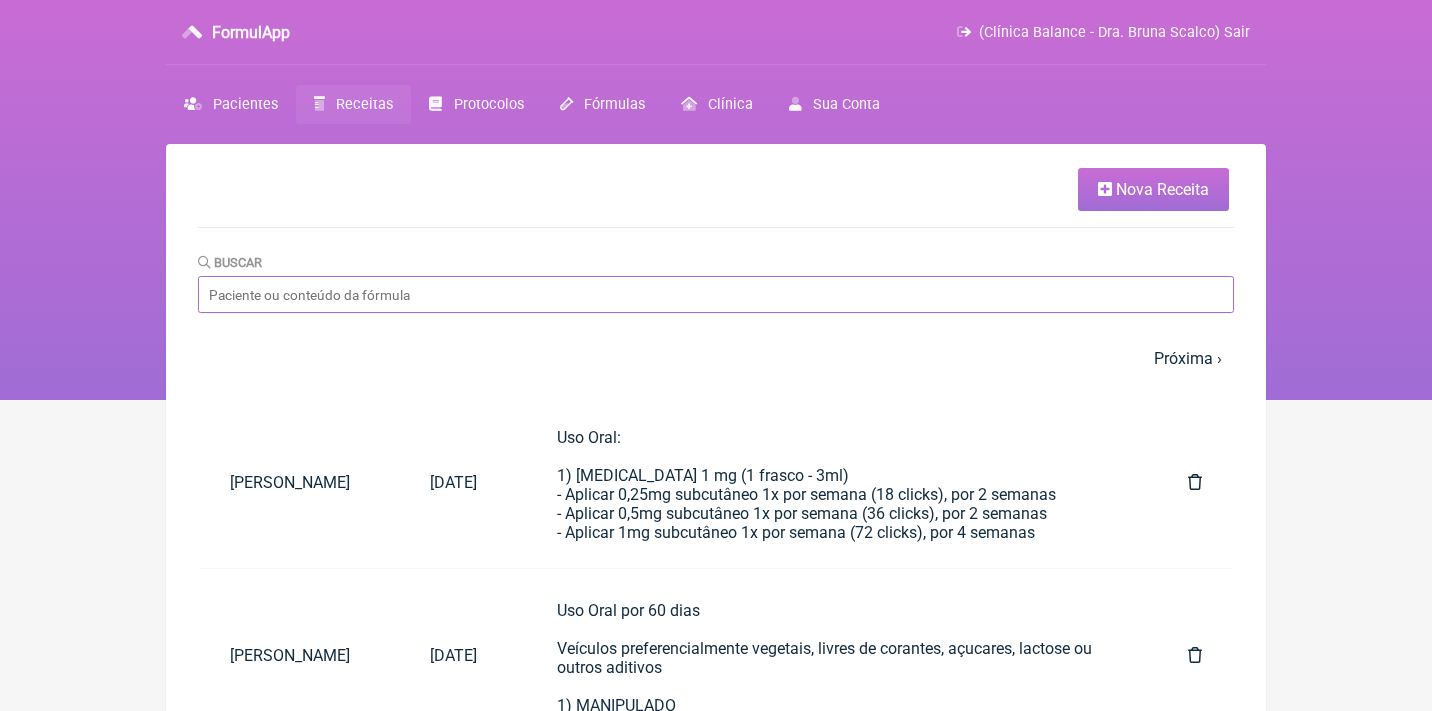 click on "Buscar" at bounding box center (716, 294) 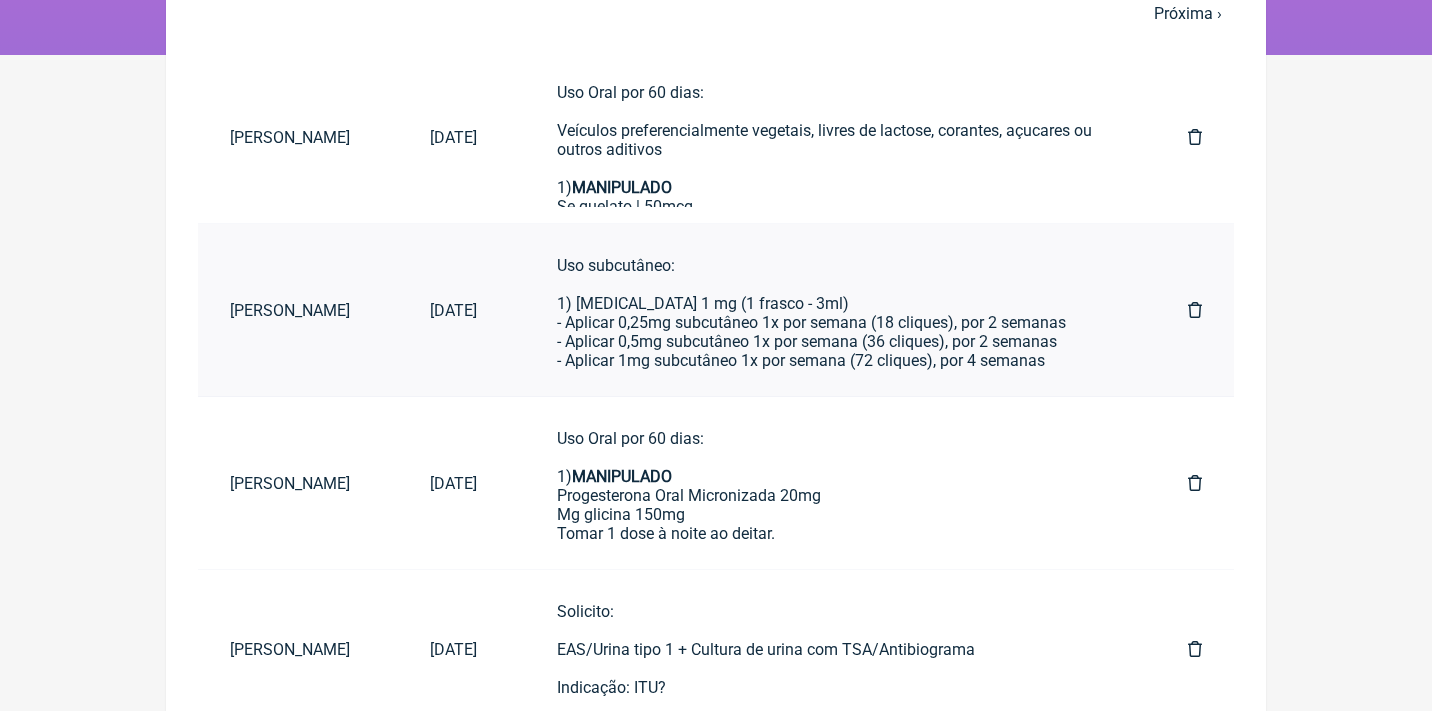 scroll, scrollTop: 346, scrollLeft: 0, axis: vertical 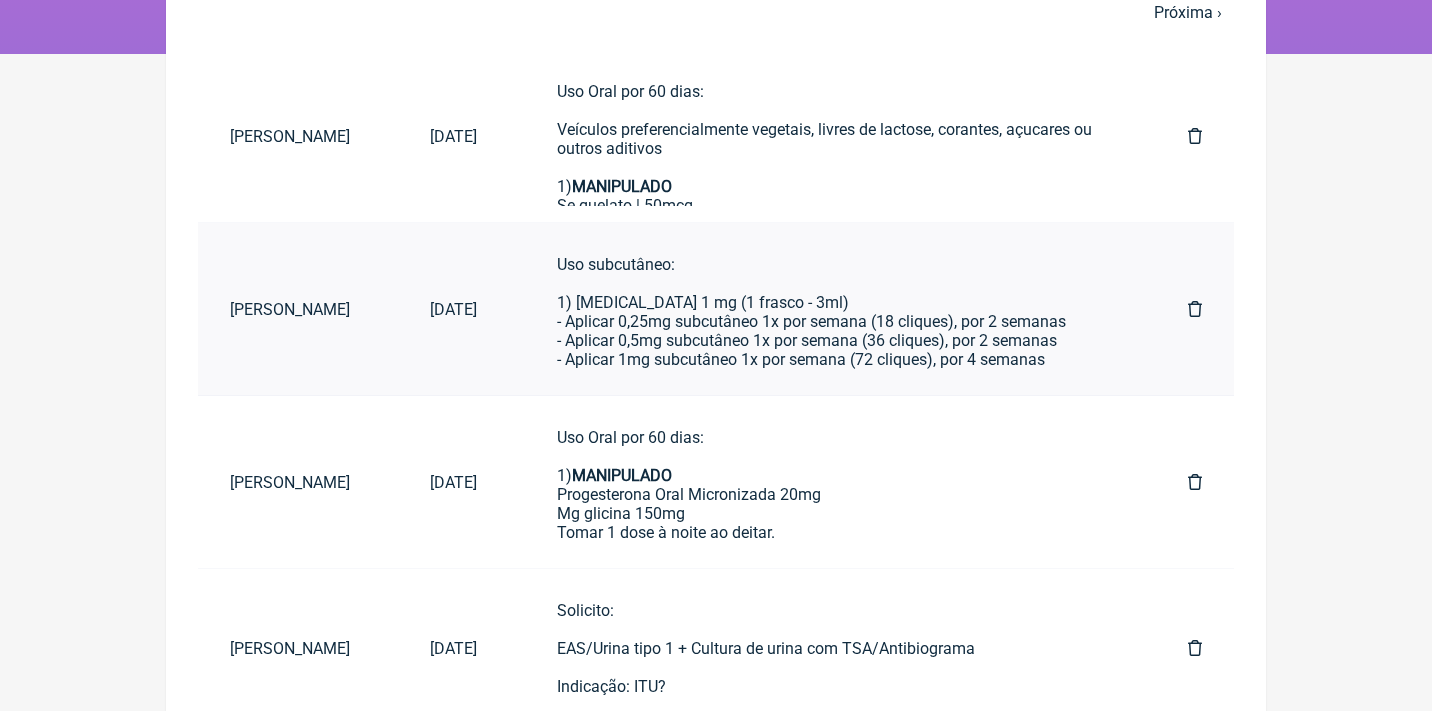 type on "Edneia" 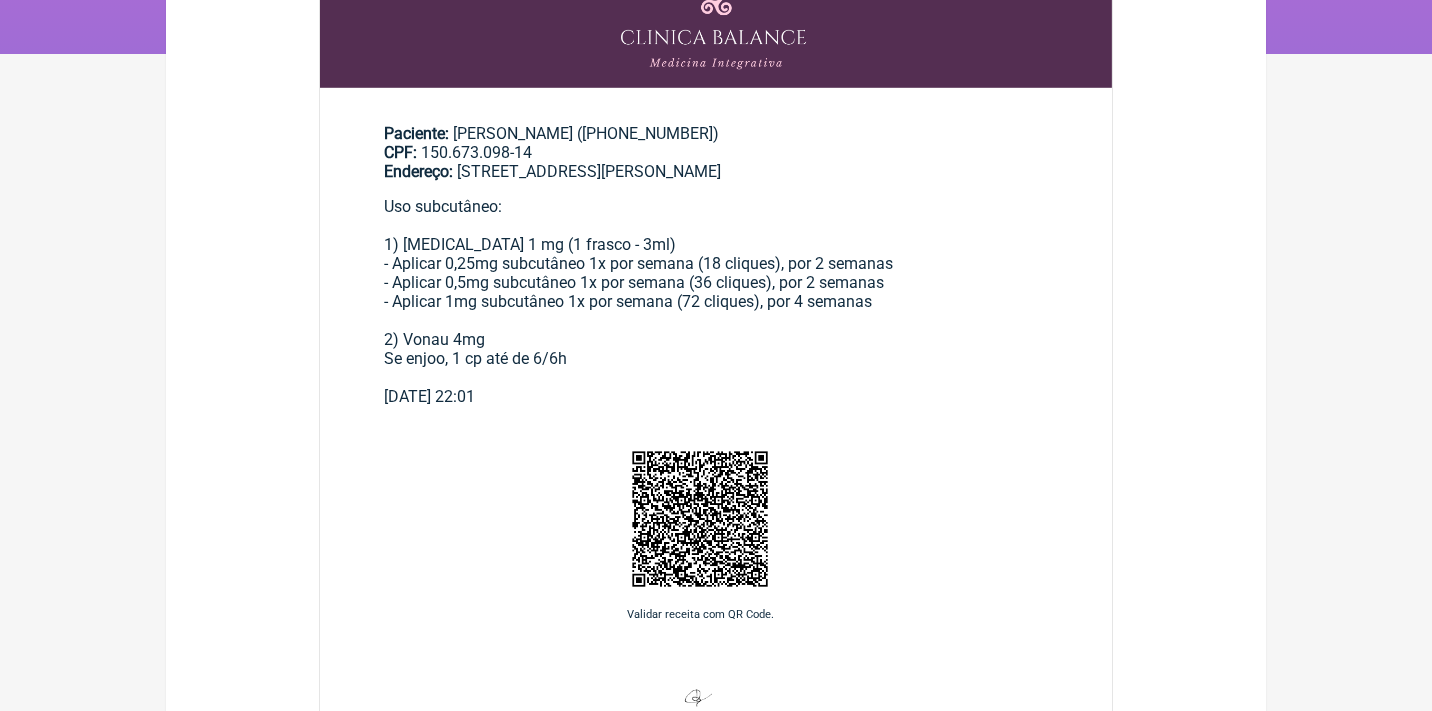 scroll, scrollTop: 0, scrollLeft: 0, axis: both 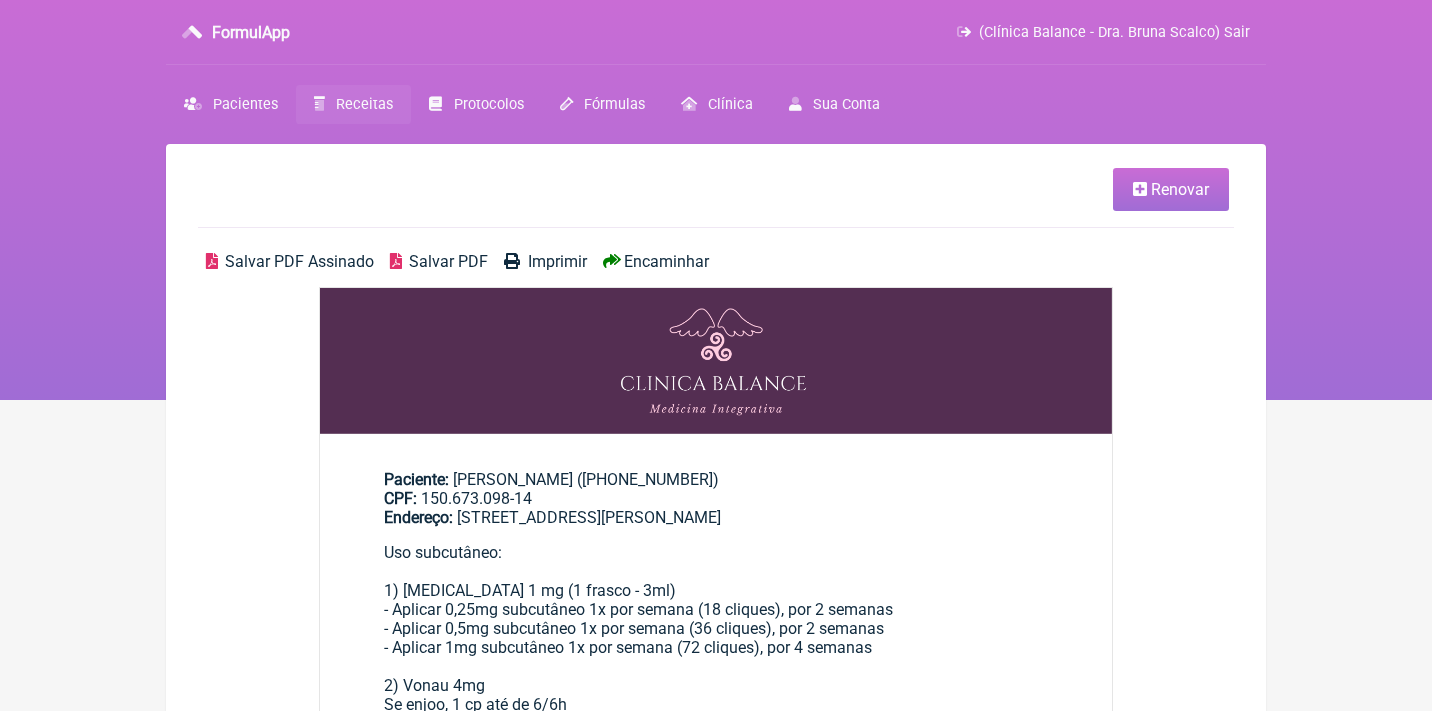 click on "Renovar" at bounding box center [1171, 189] 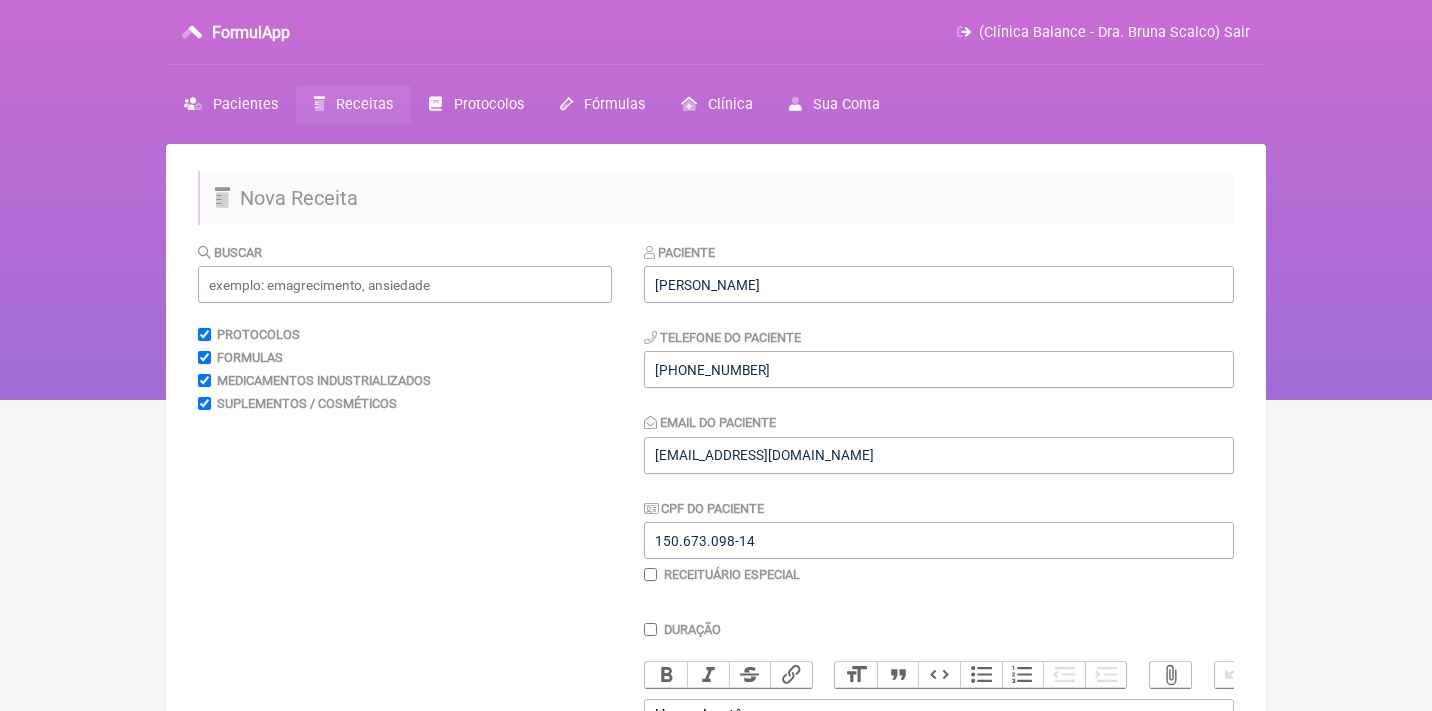 scroll, scrollTop: 231, scrollLeft: 0, axis: vertical 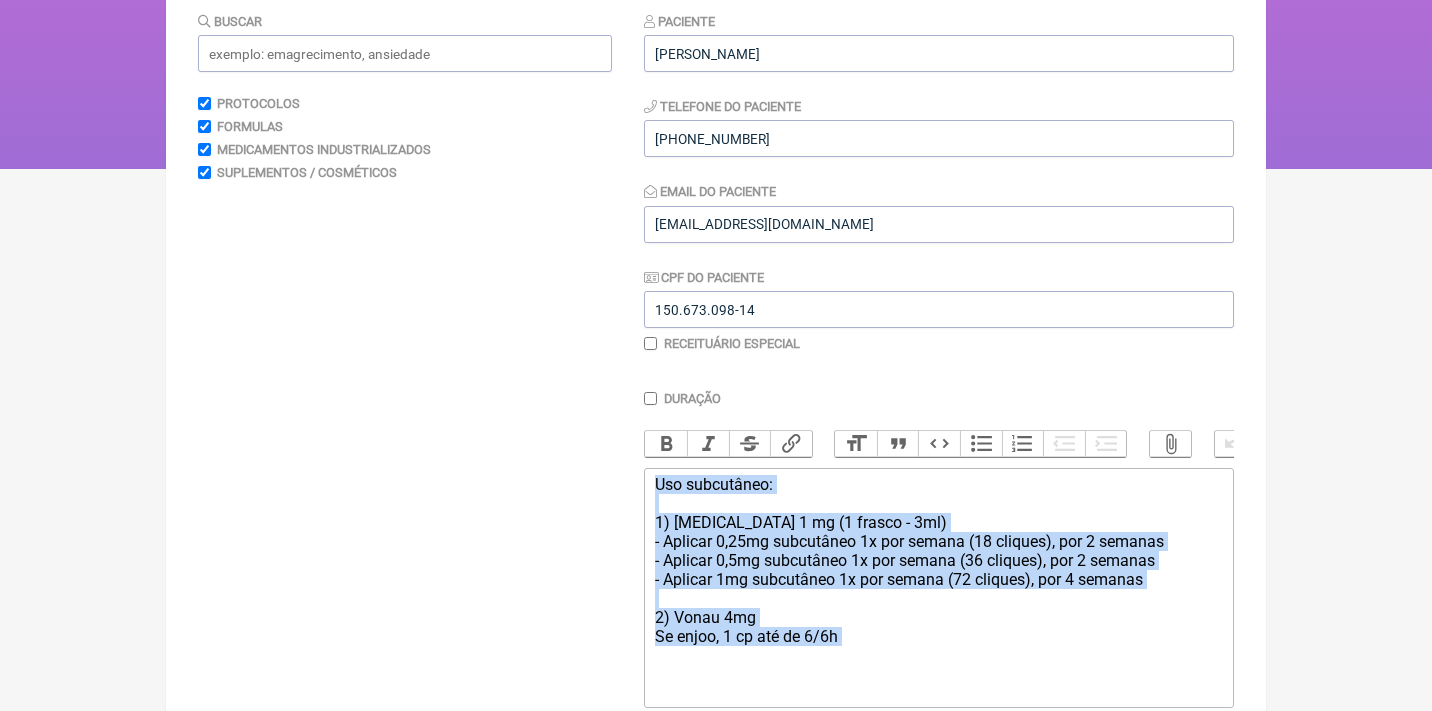 drag, startPoint x: 656, startPoint y: 475, endPoint x: 796, endPoint y: 736, distance: 296.1773 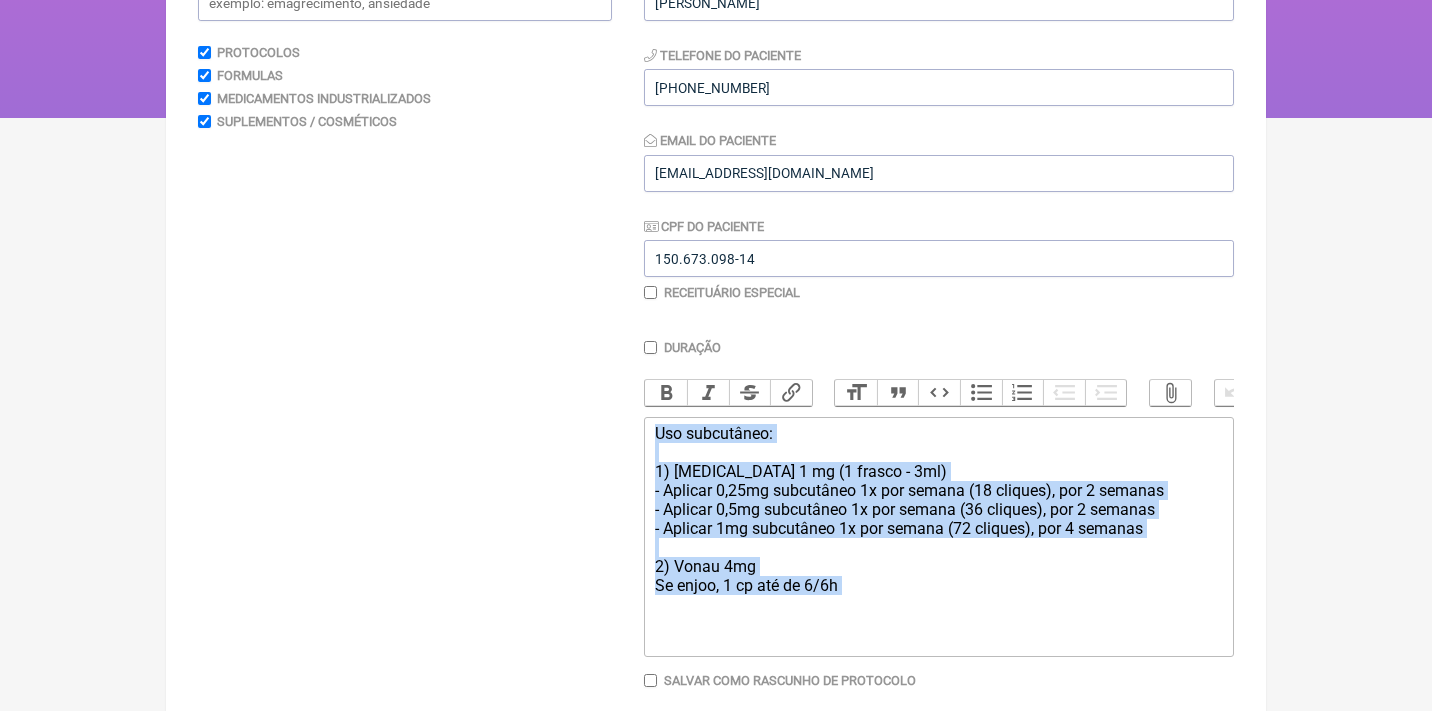 type on "<div>Uso subcutâneo:<br><br>1) Ozempic 1 mg (1 frasco - 3ml)<br>- Aplicar 0,25mg subcutâneo 1x por semana (18 cliques), por 2 semanas<br>- Aplicar 0,5mg subcutâneo 1x por semana (36 cliques), por 2 semanas<br>- Aplicar 1mg subcutâneo 1x por semana (72 cliques), por 4 semanas<br><br>2) Vonau 4mg<br>Se enjoo, 1 cp até de 6/6h<br><br></div>" 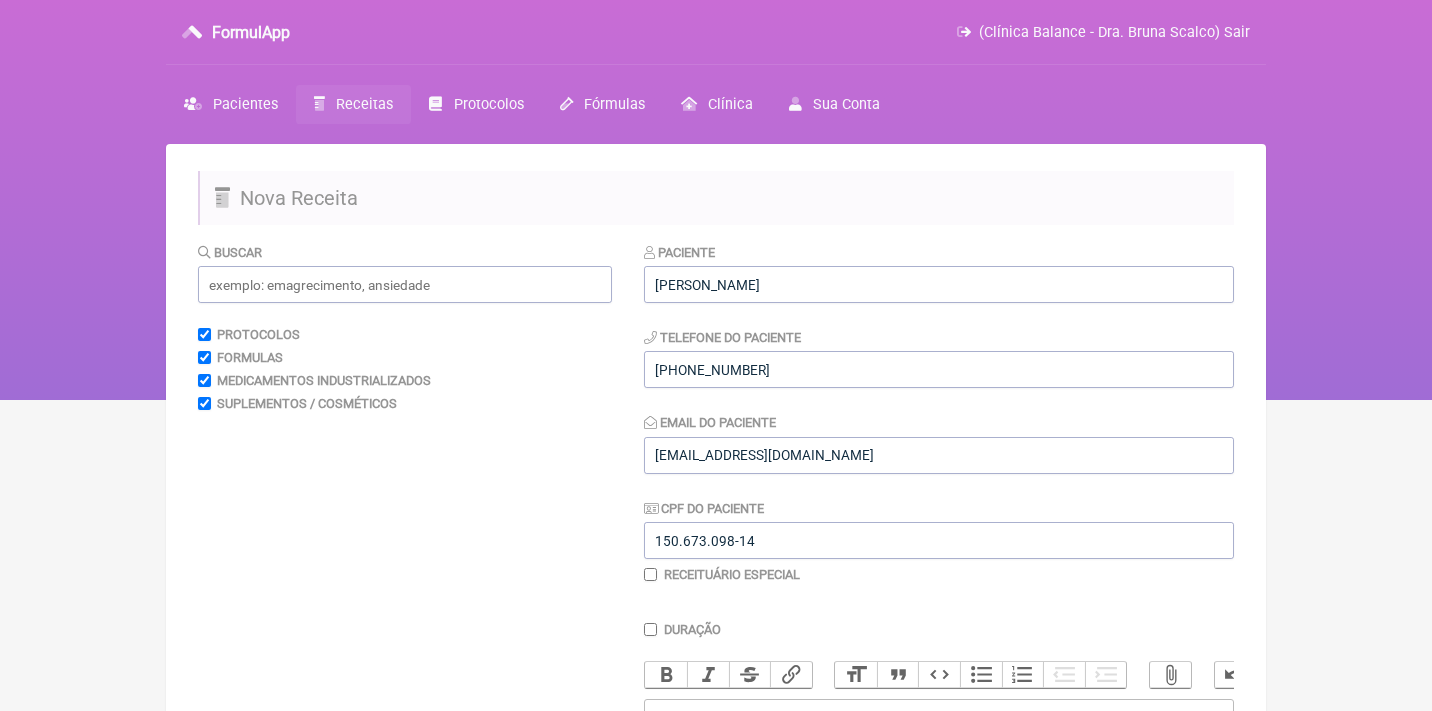 scroll, scrollTop: 0, scrollLeft: 0, axis: both 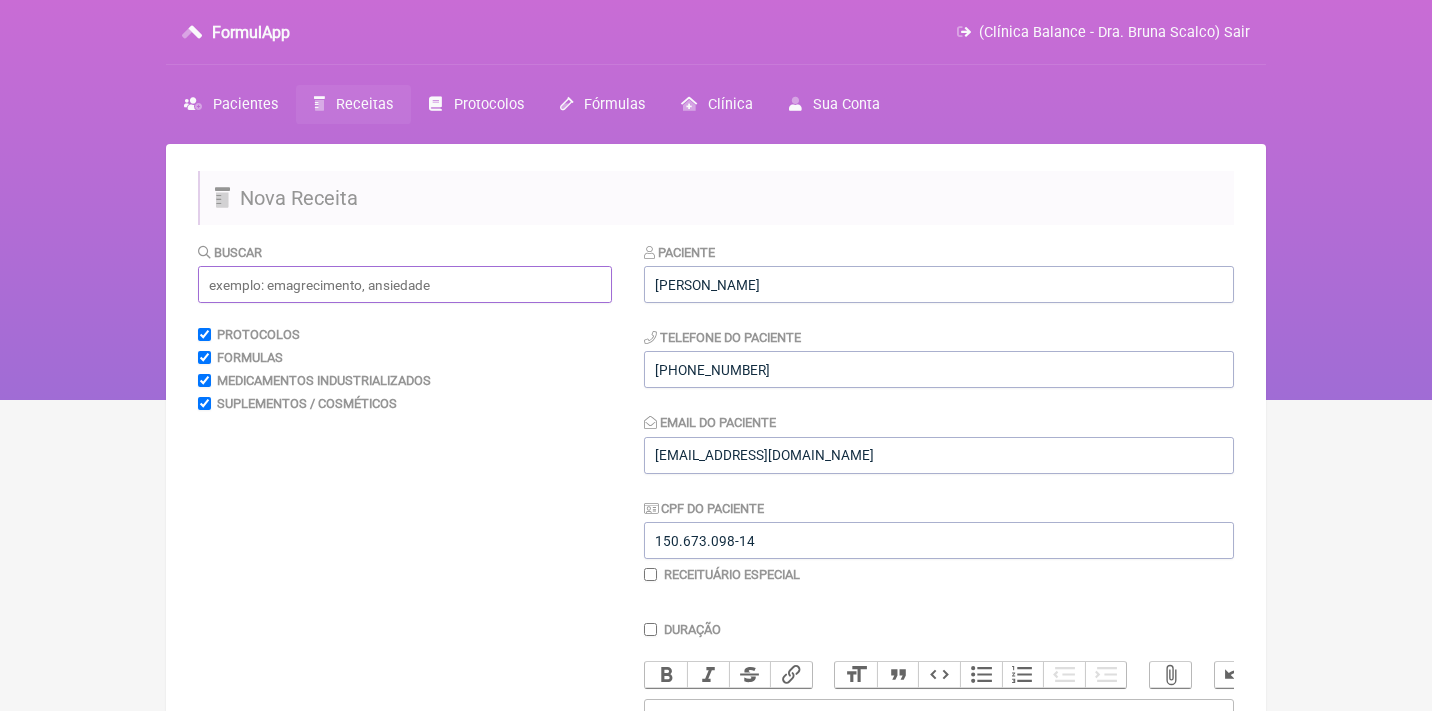 click at bounding box center [405, 284] 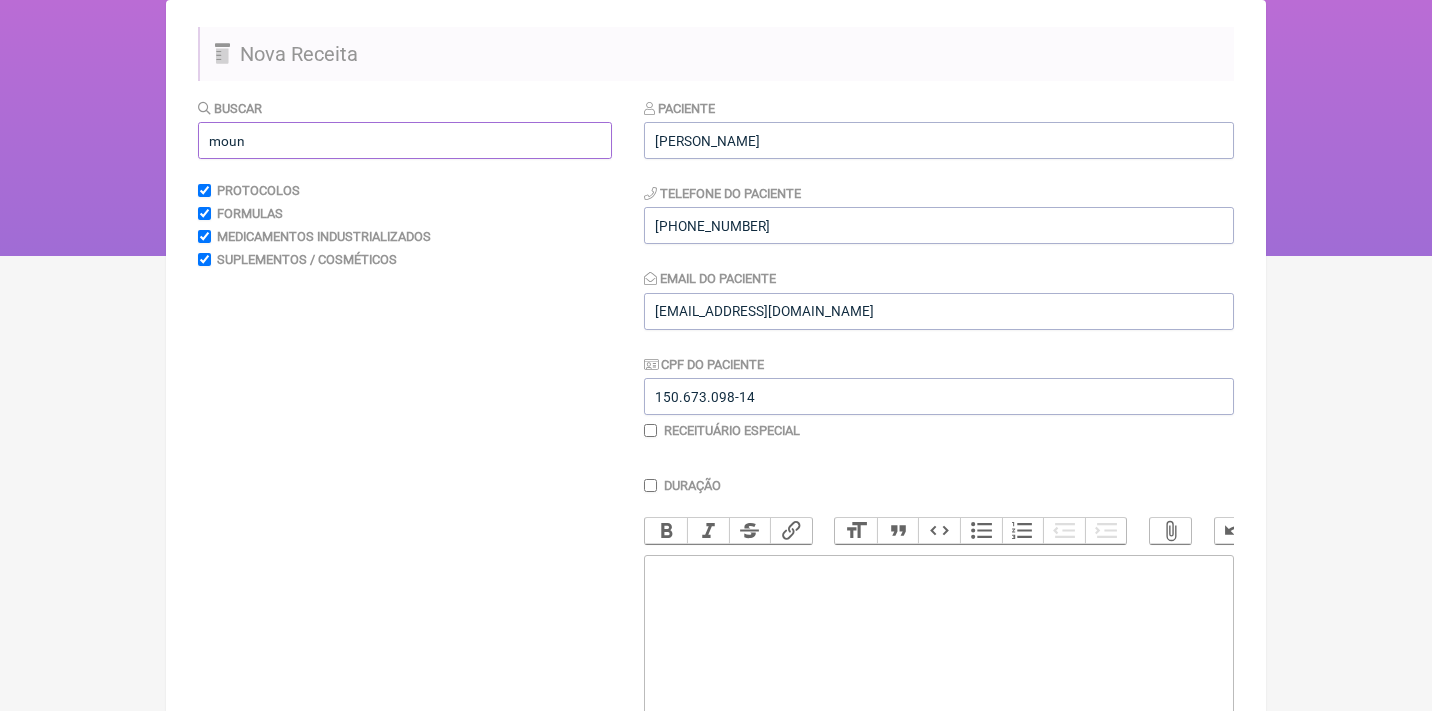 scroll, scrollTop: 69, scrollLeft: 0, axis: vertical 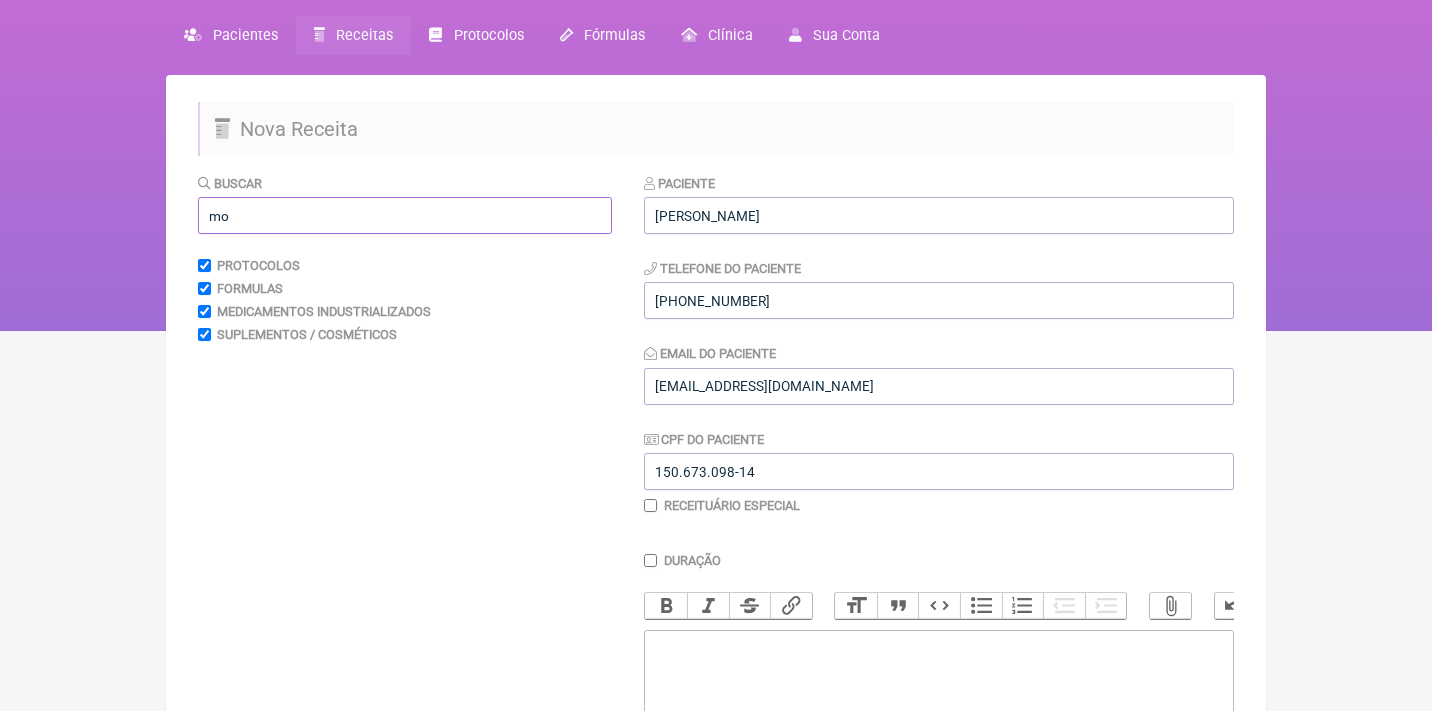 type on "m" 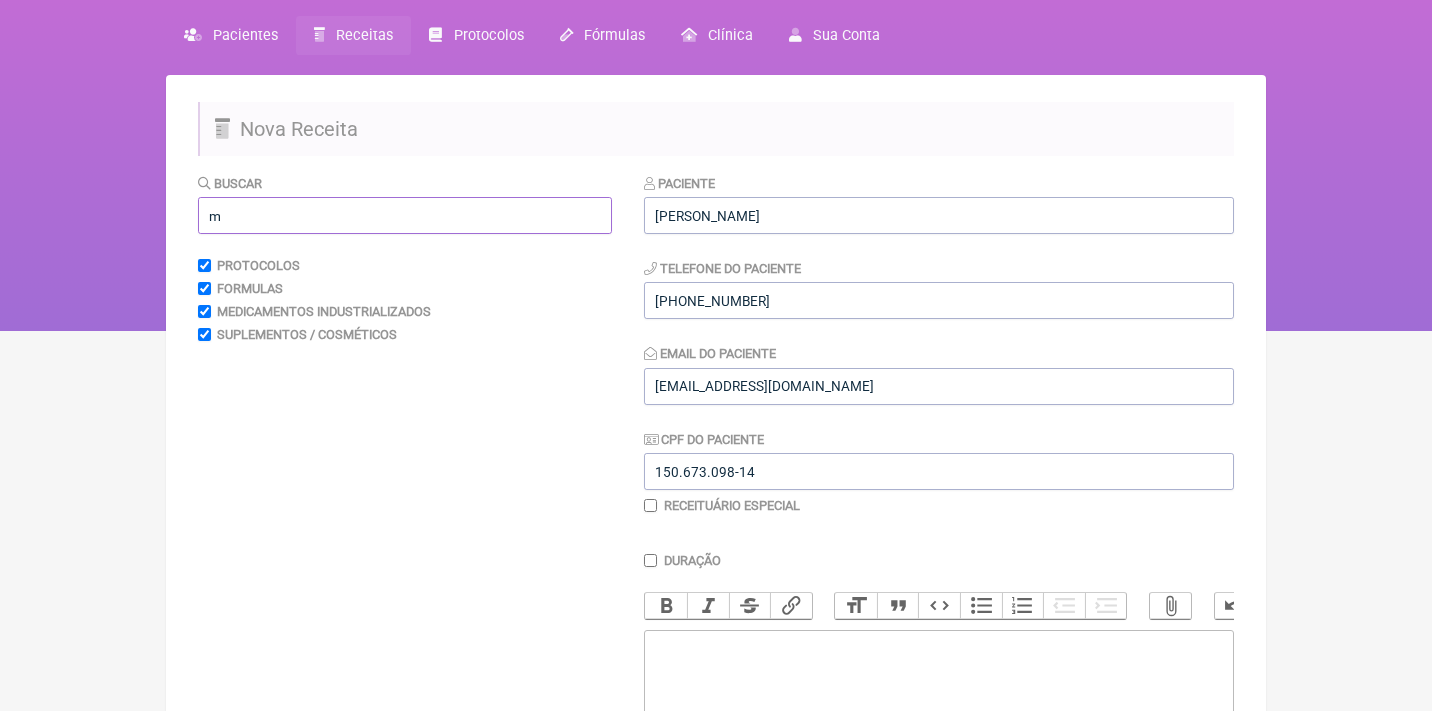 type 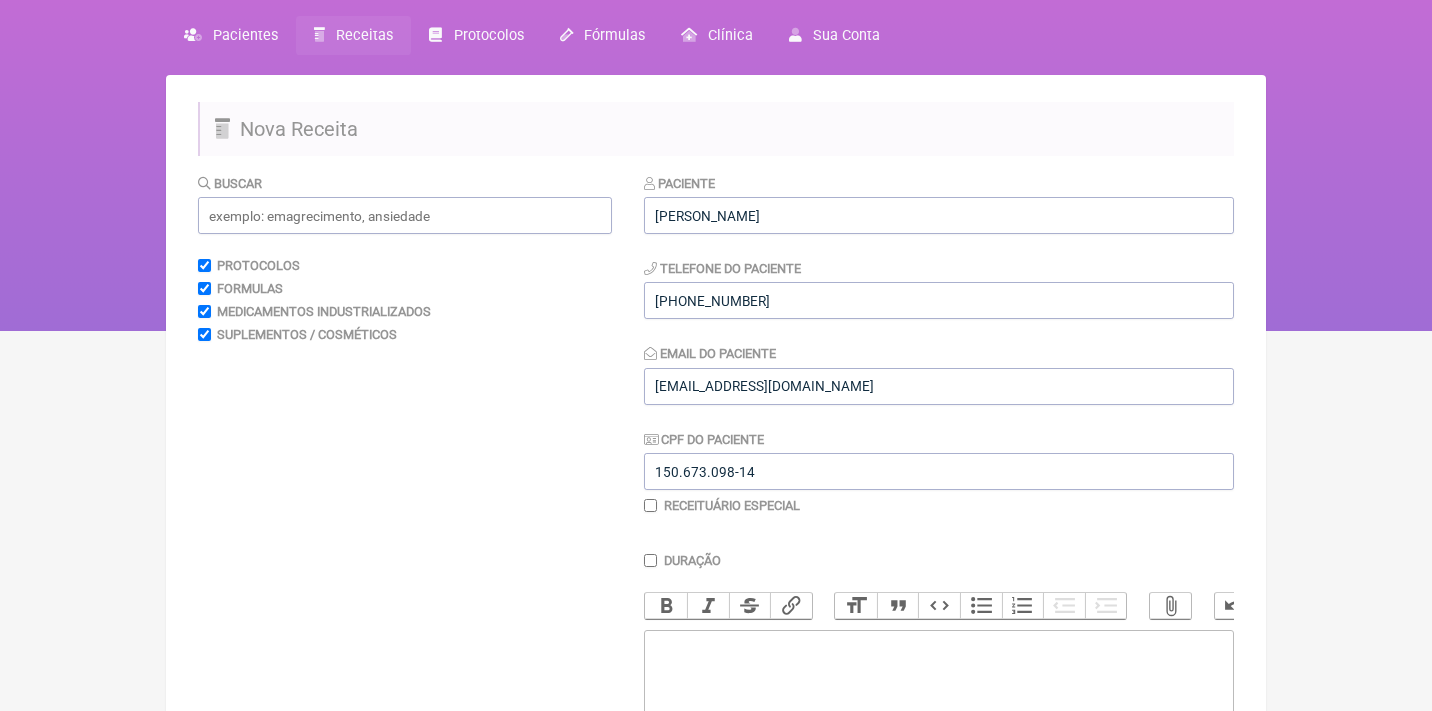 click on "Receitas" at bounding box center (364, 35) 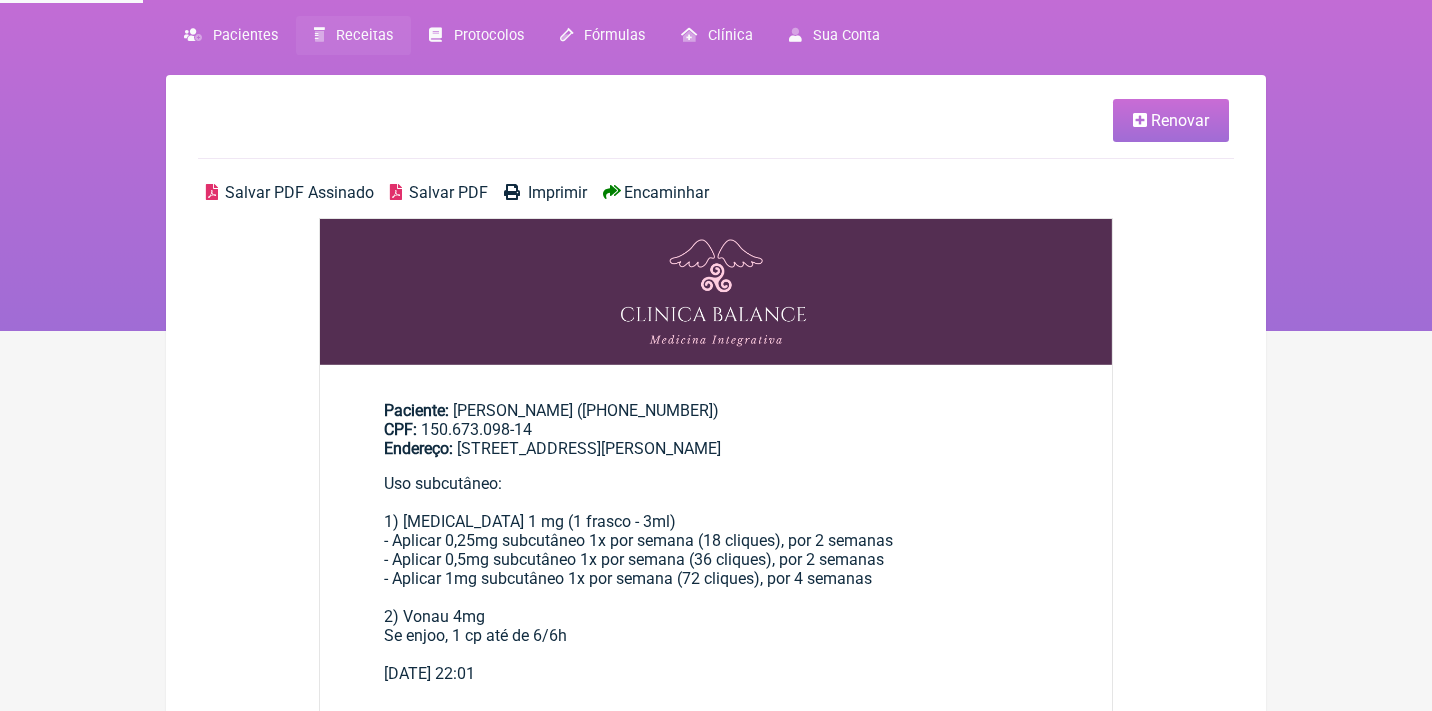scroll, scrollTop: 0, scrollLeft: 0, axis: both 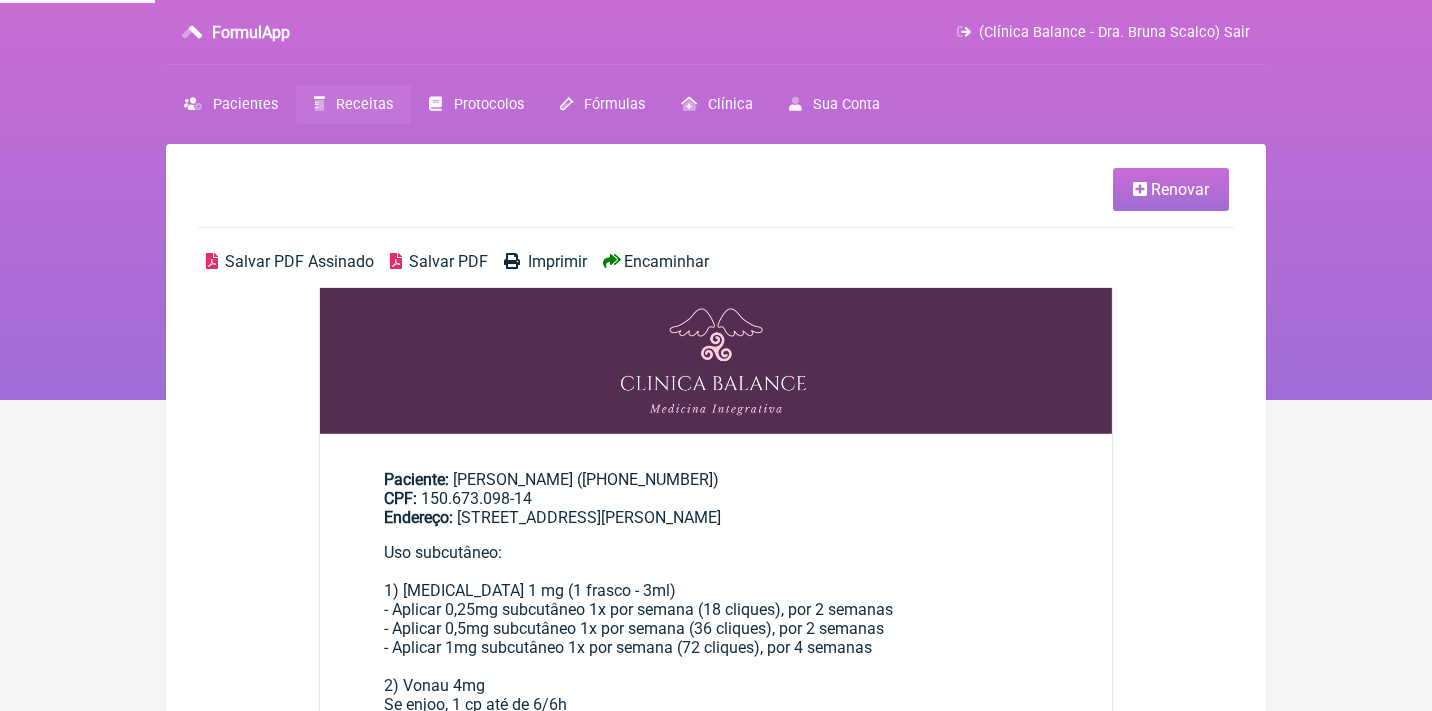 click on "Renovar" at bounding box center (1171, 189) 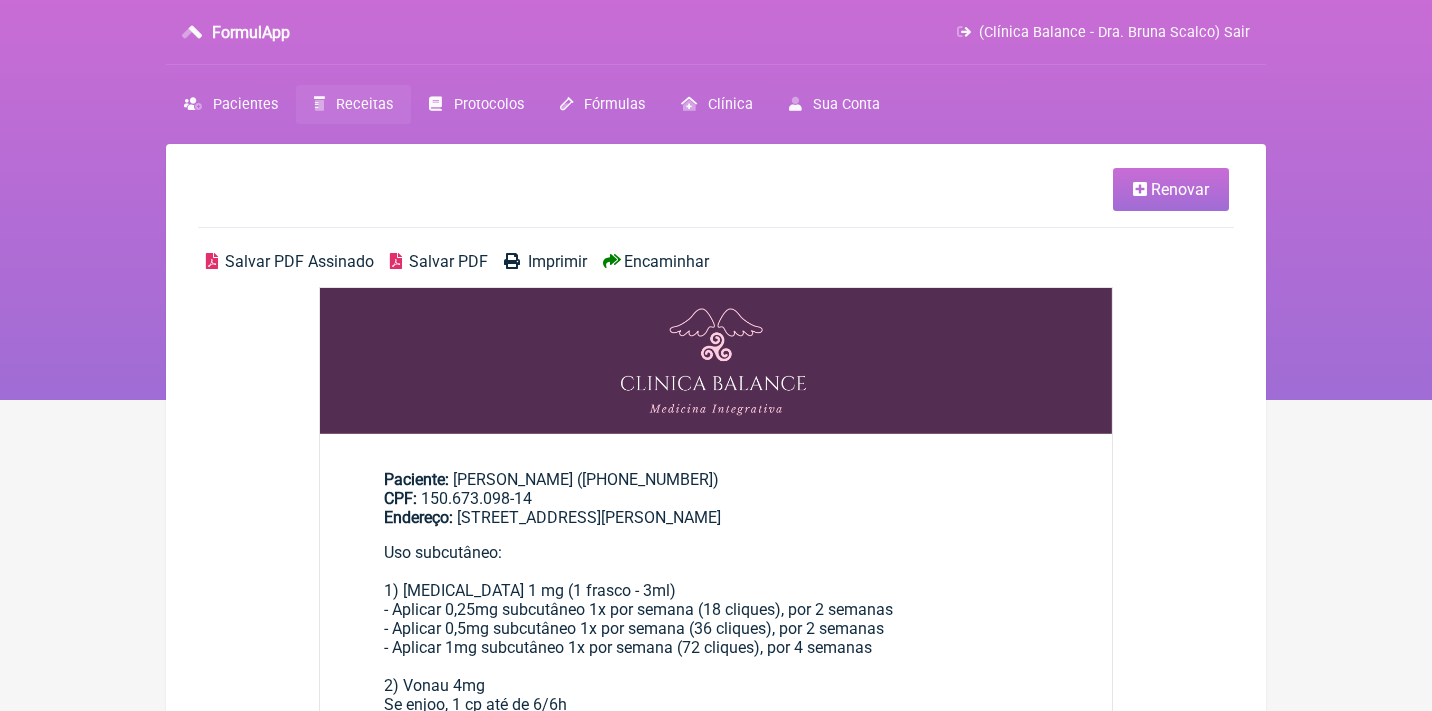 click on "Renovar" at bounding box center (1180, 189) 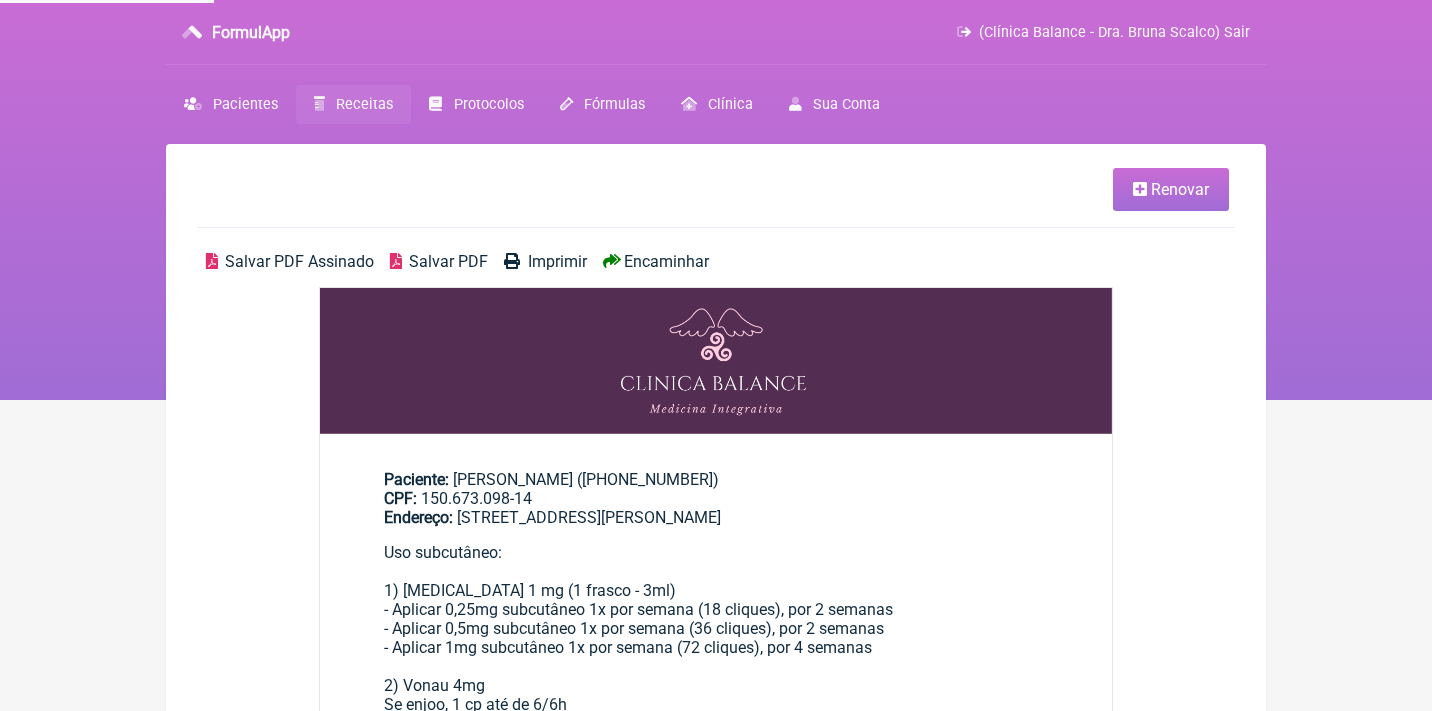 click on "Renovar" at bounding box center [1180, 189] 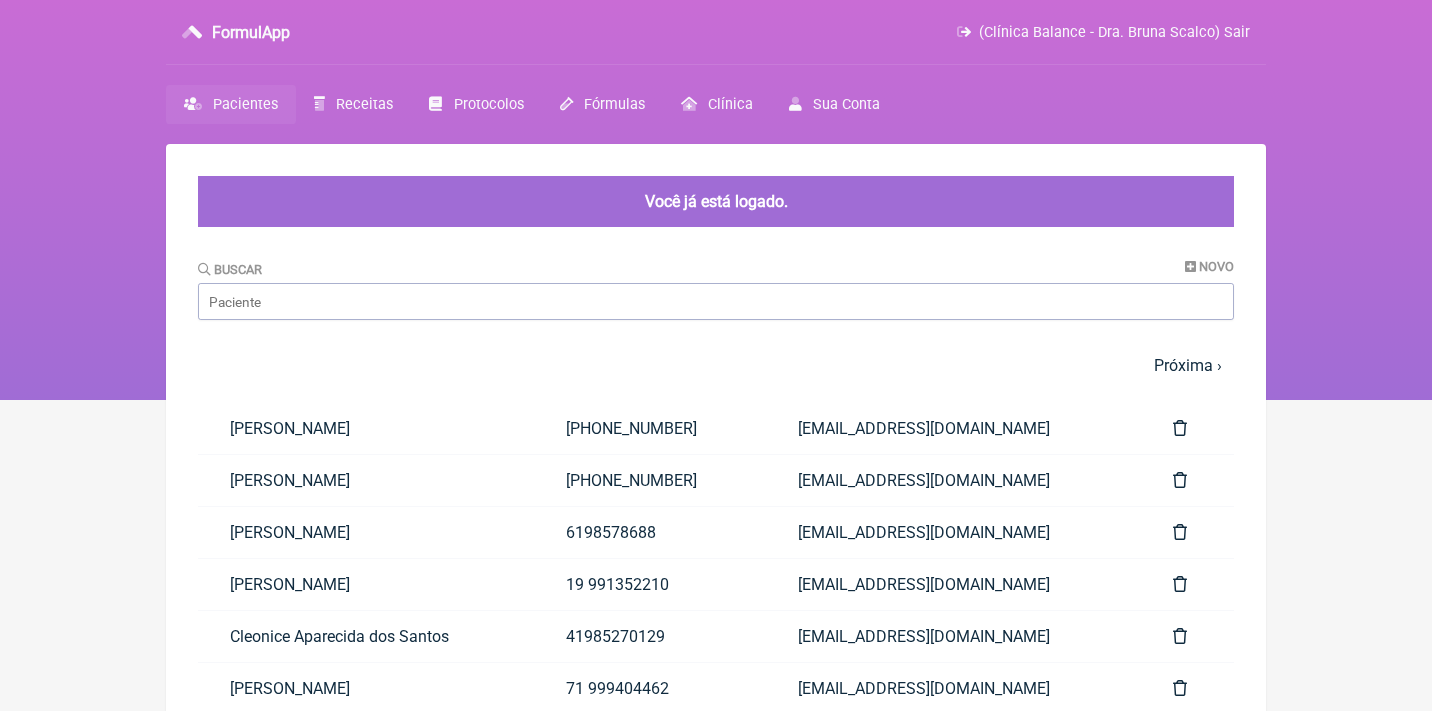 scroll, scrollTop: 0, scrollLeft: 0, axis: both 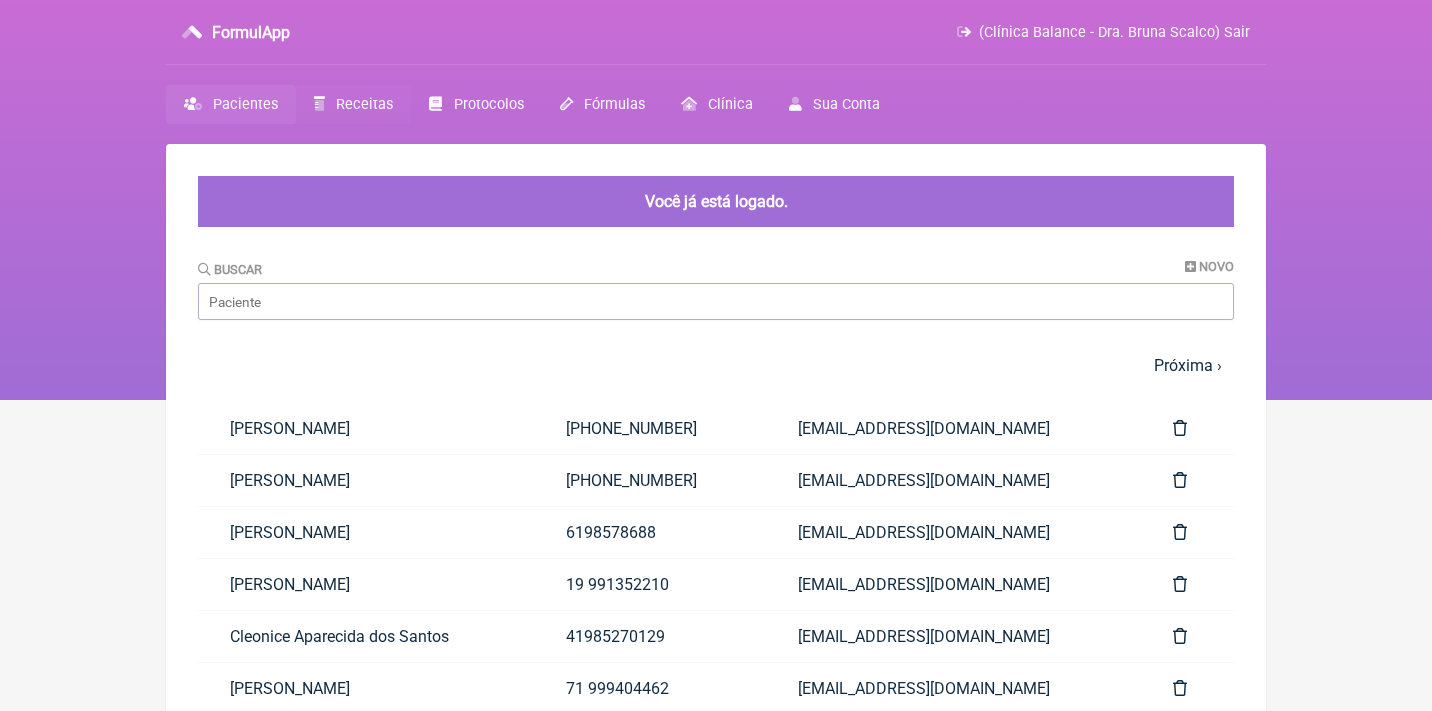 click on "Receitas" at bounding box center [364, 104] 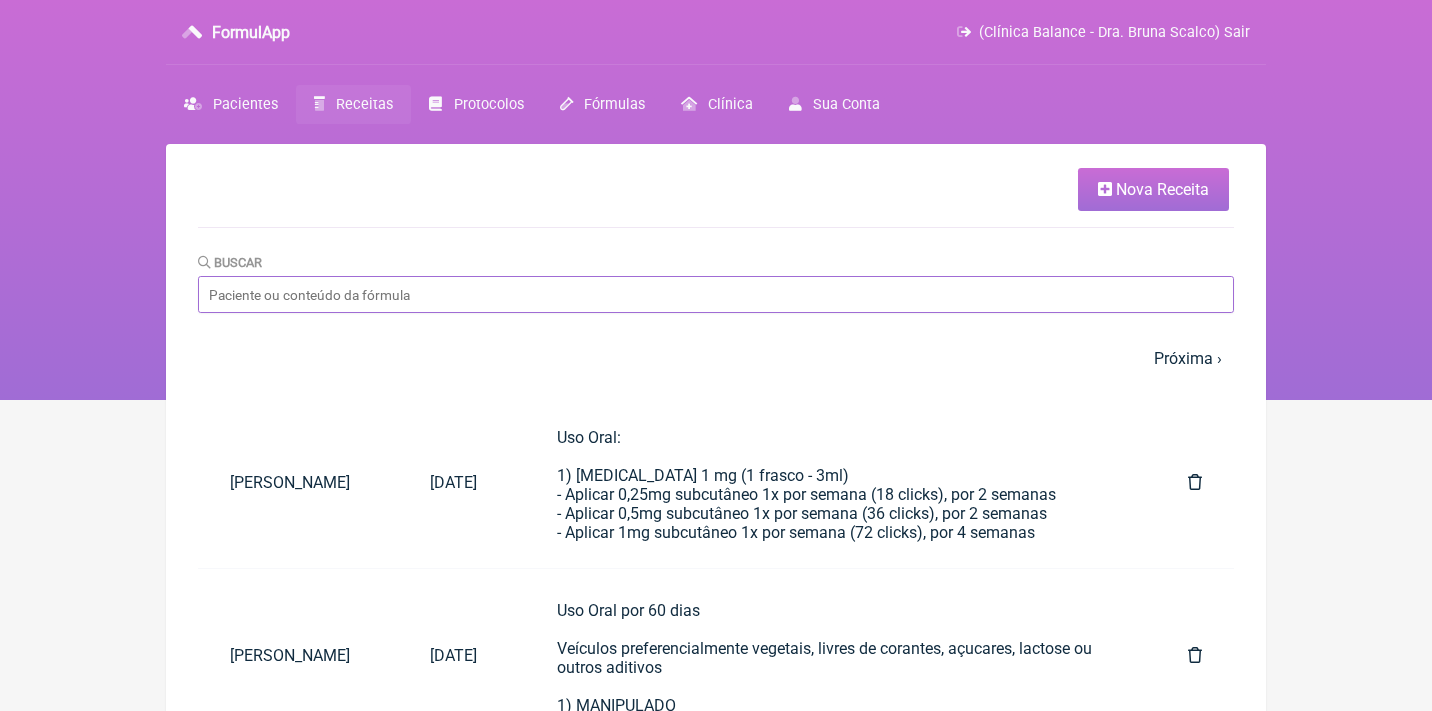 click on "Buscar" at bounding box center [716, 294] 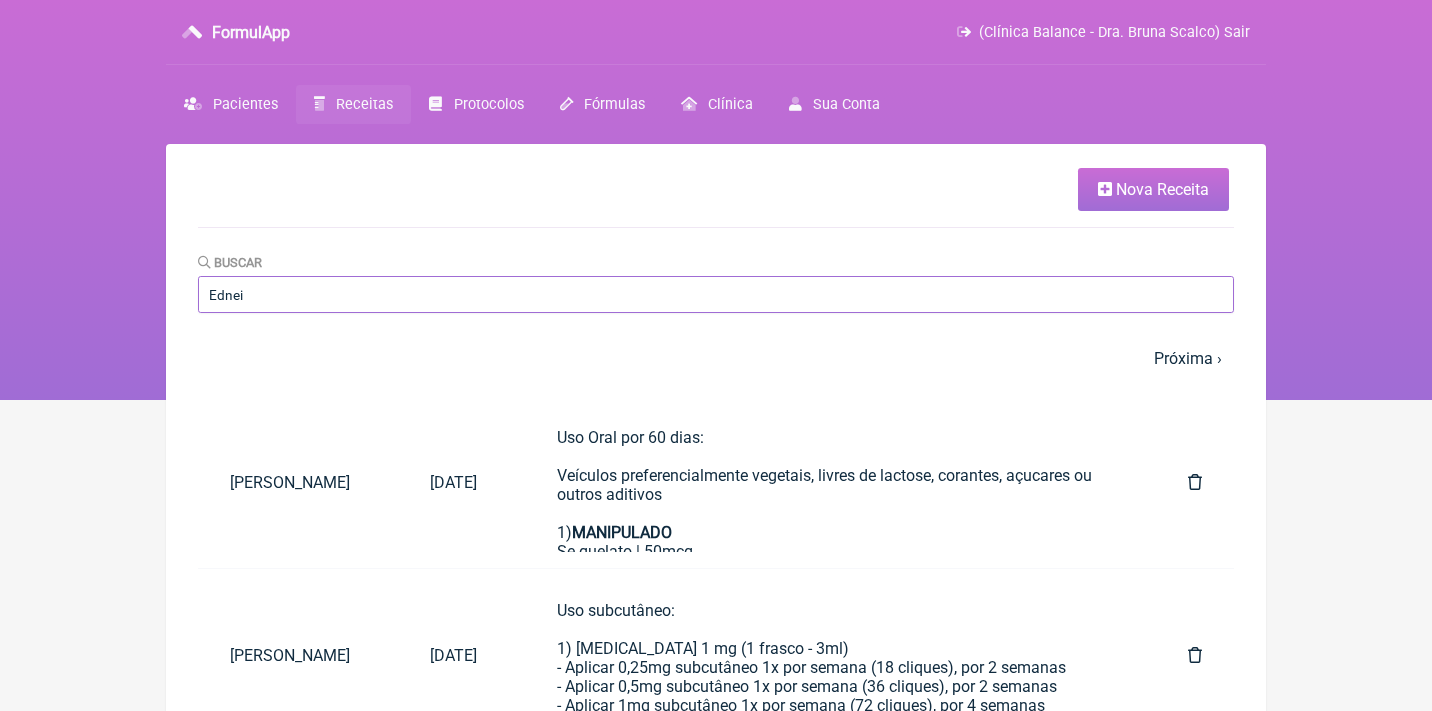 type on "Ednei" 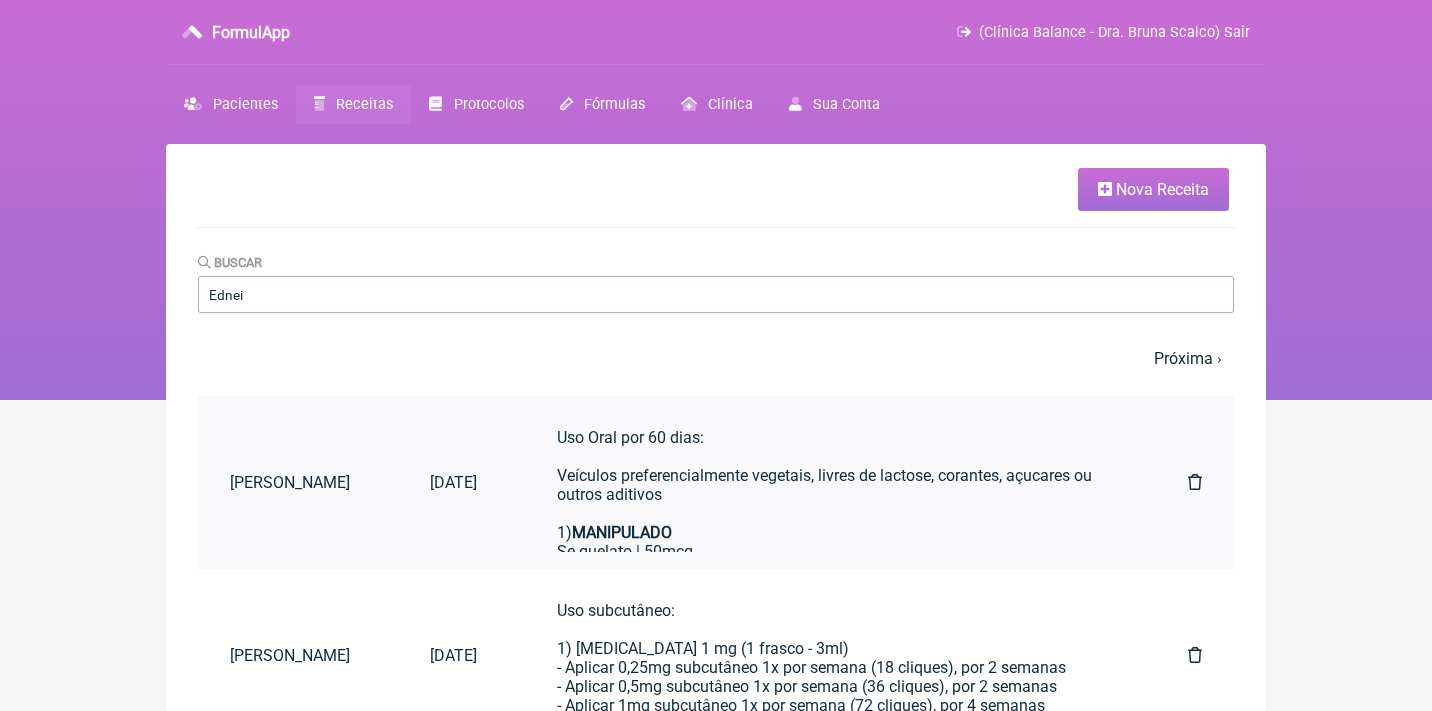 drag, startPoint x: 435, startPoint y: 301, endPoint x: 737, endPoint y: 499, distance: 361.12048 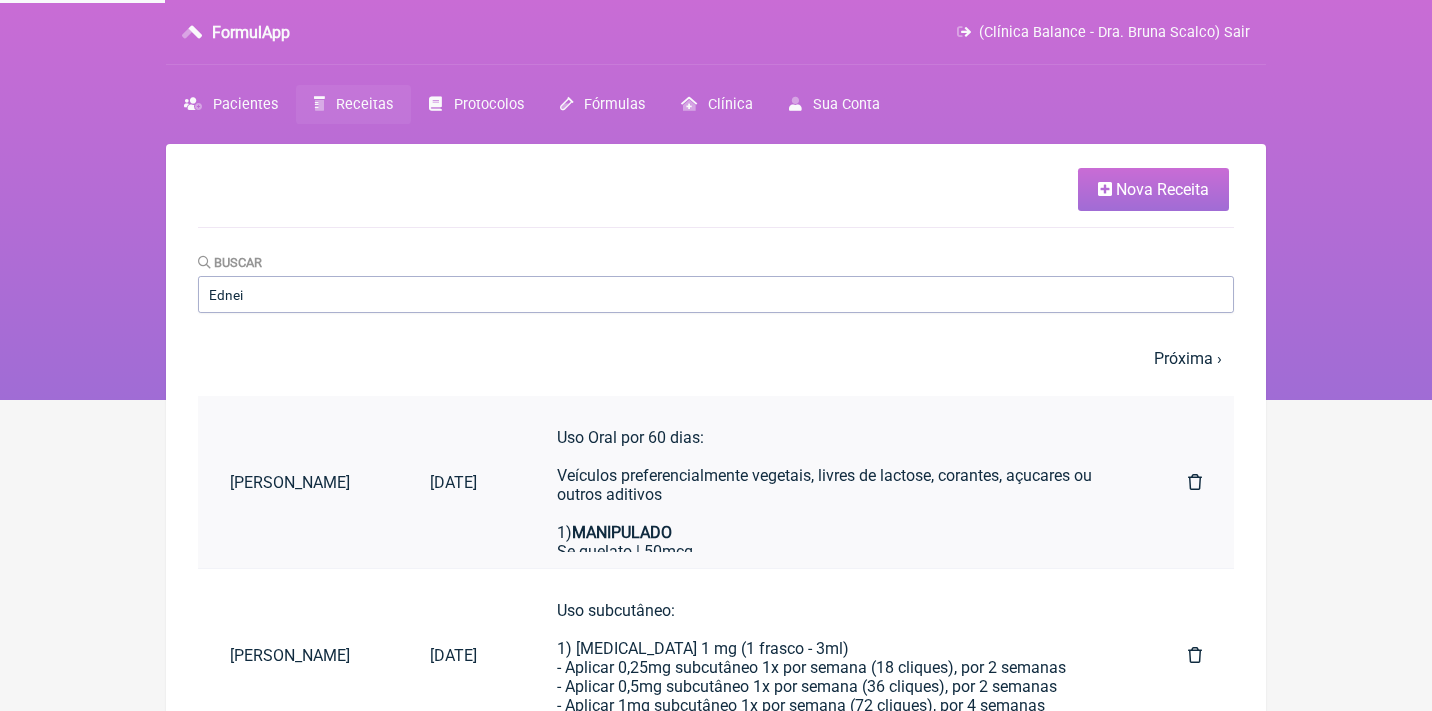 click on "Uso Oral por 60 dias: Veículos preferencialmente vegetais, livres de lactose, corantes, açucares ou outros aditivos 1)  MANIPULADO" at bounding box center (832, 485) 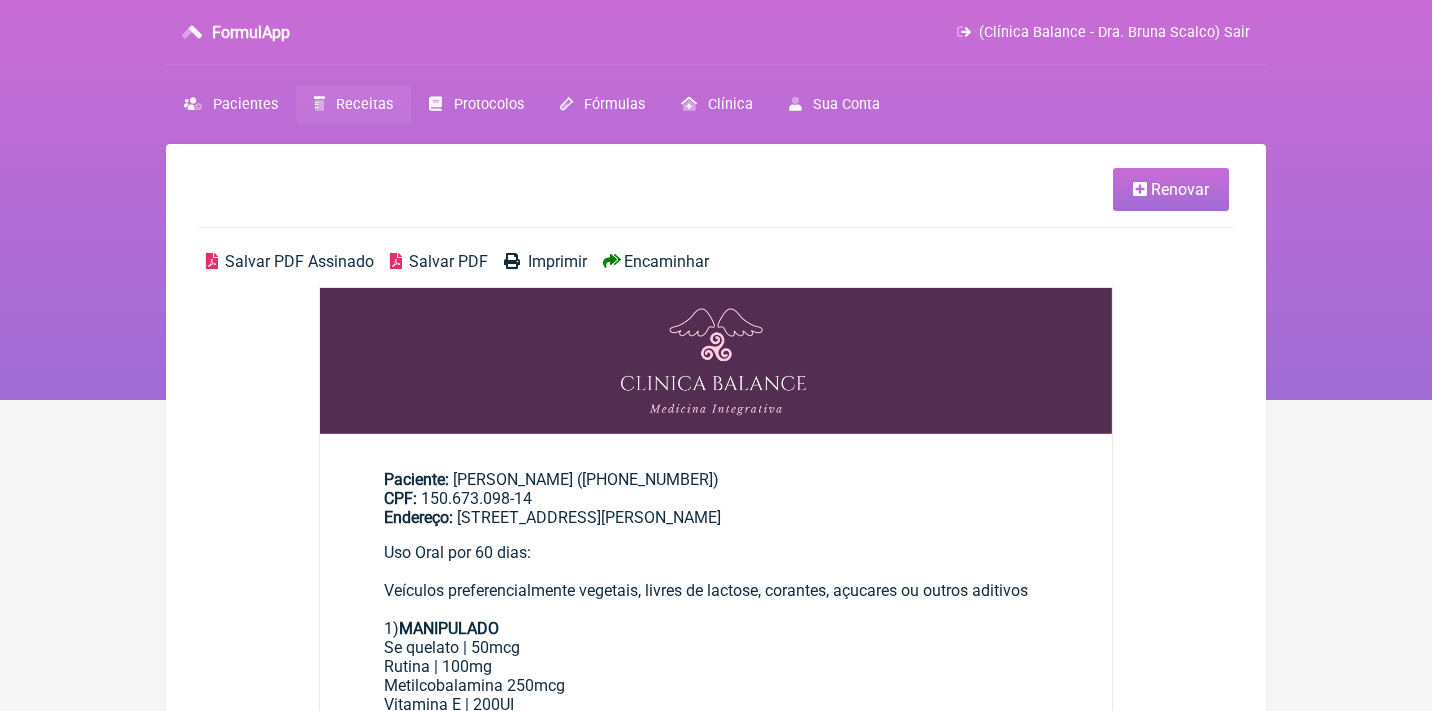 click on "Renovar" at bounding box center [1180, 189] 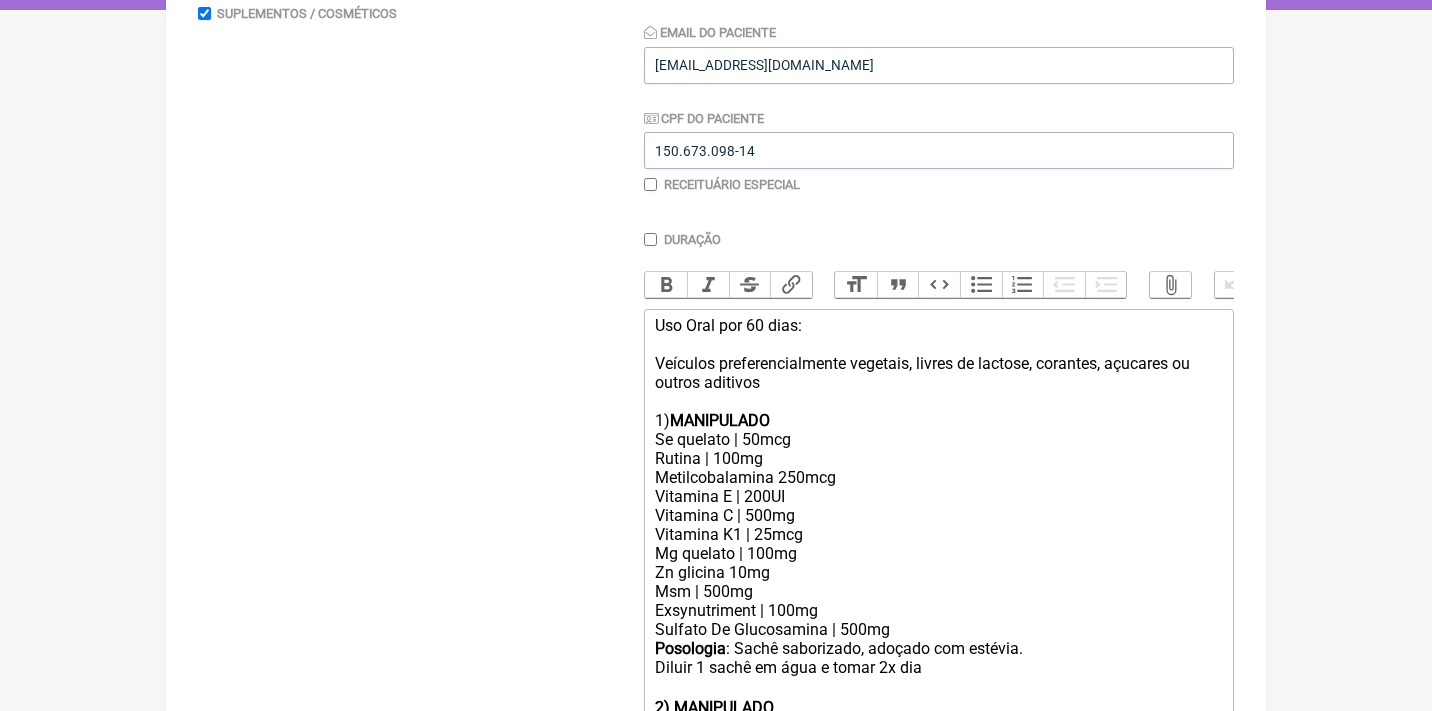 scroll, scrollTop: 418, scrollLeft: 0, axis: vertical 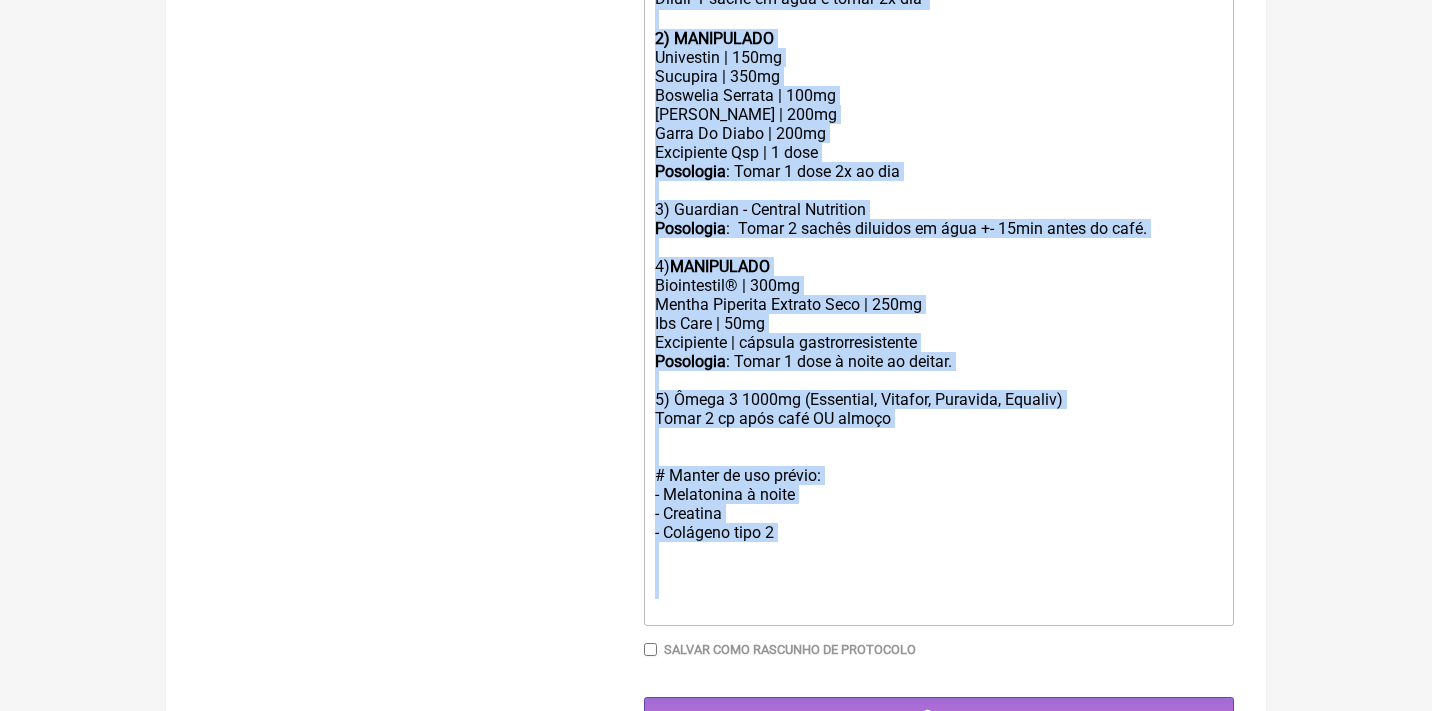 drag, startPoint x: 653, startPoint y: 291, endPoint x: 667, endPoint y: 764, distance: 473.20715 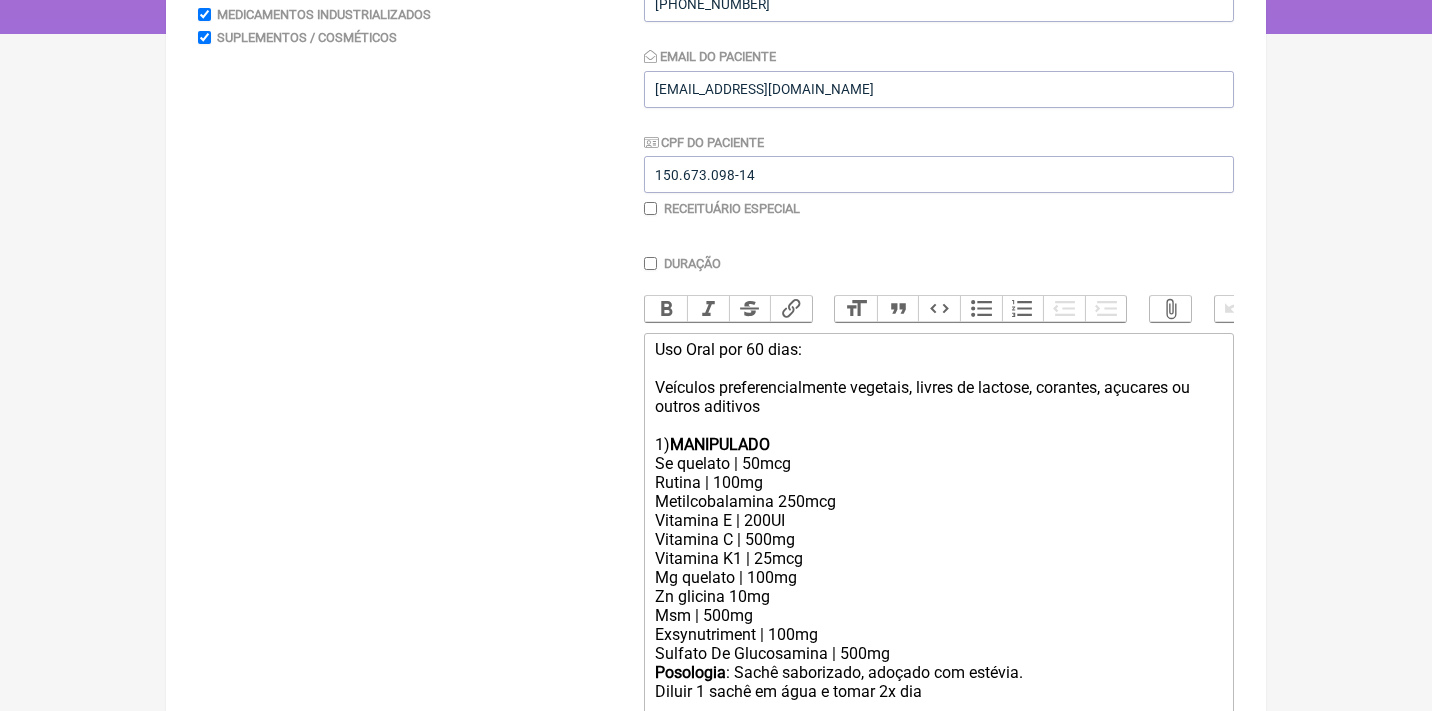 type 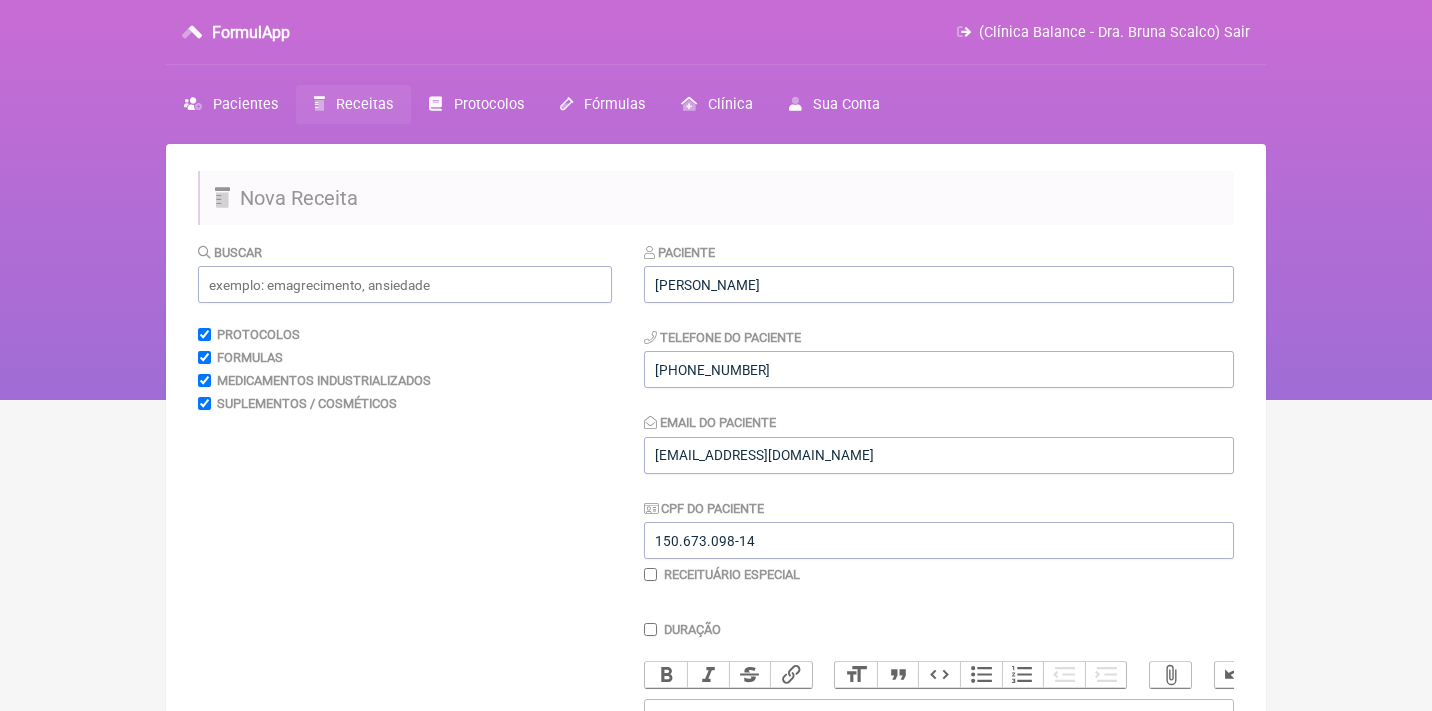 scroll, scrollTop: 0, scrollLeft: 0, axis: both 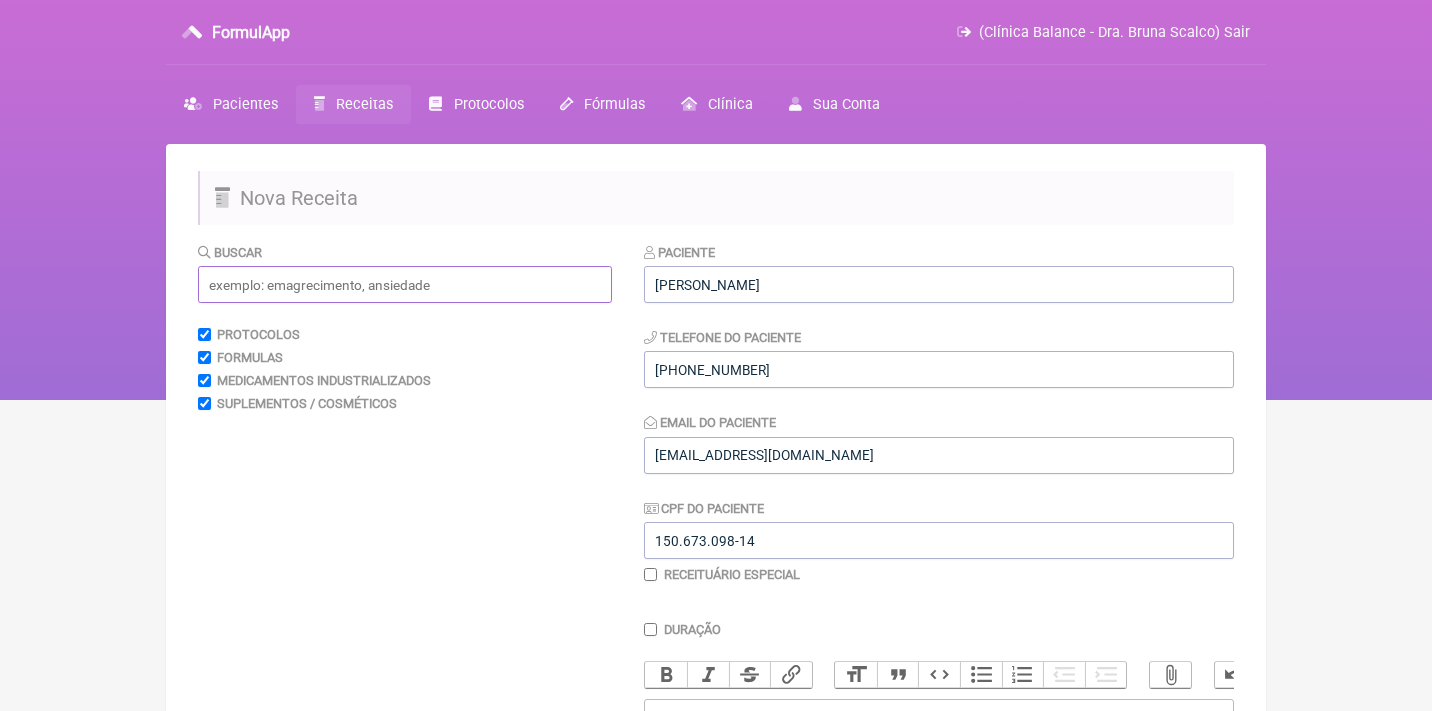 click at bounding box center (405, 284) 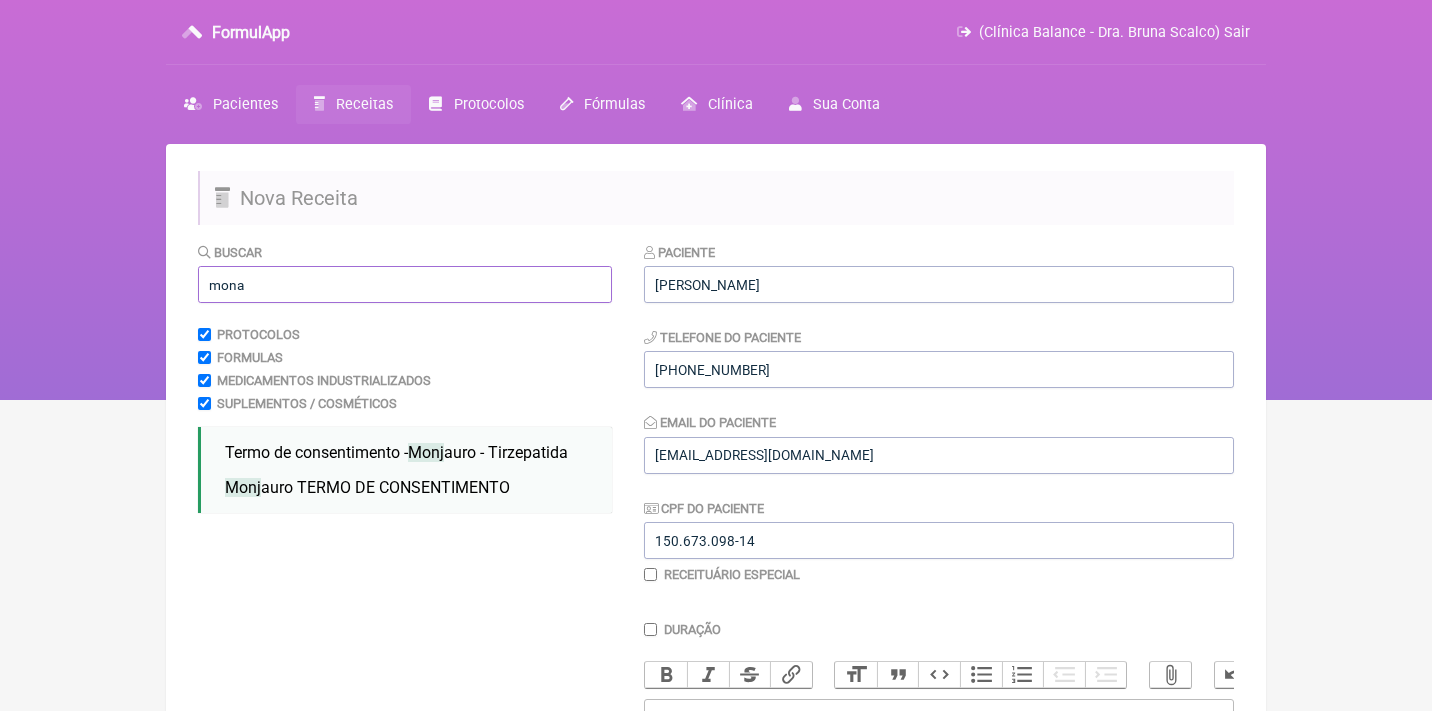 type on "mona" 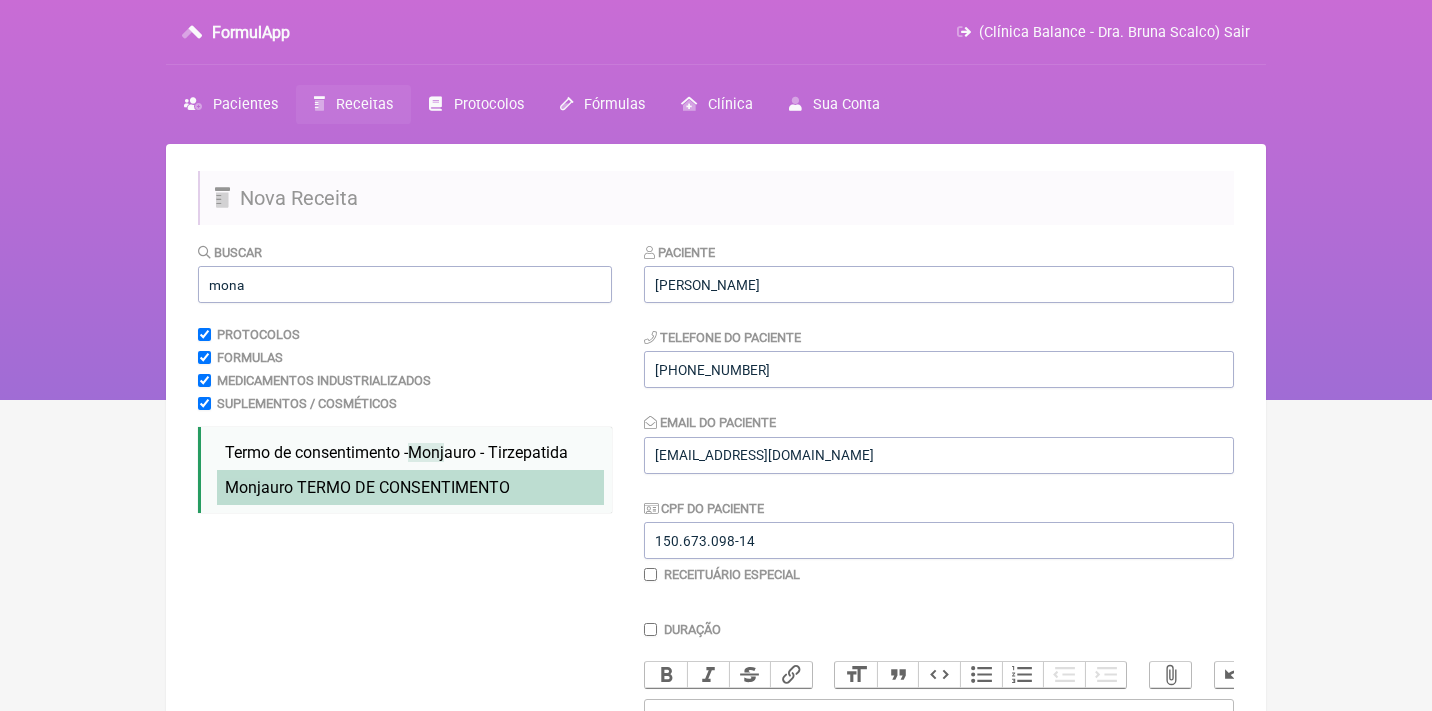 drag, startPoint x: 532, startPoint y: 279, endPoint x: 440, endPoint y: 488, distance: 228.3528 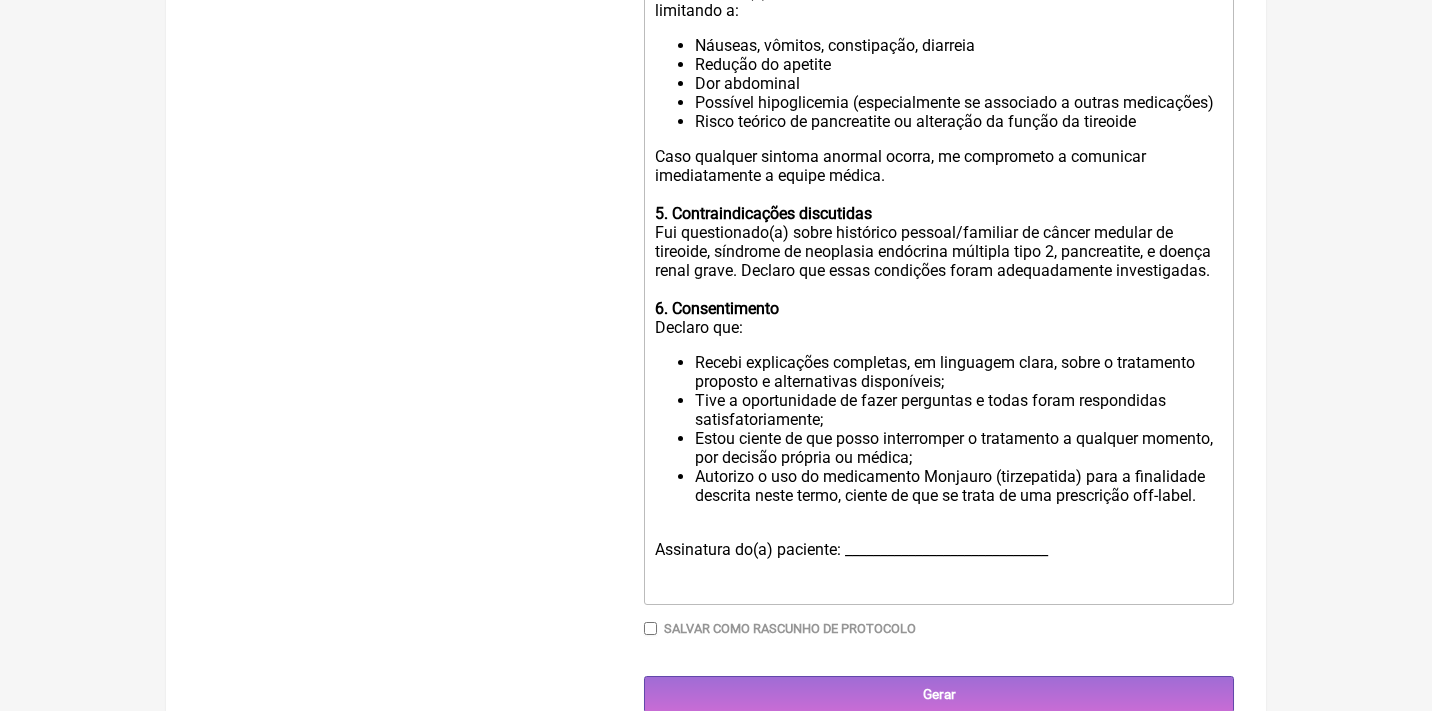 scroll, scrollTop: 1141, scrollLeft: 0, axis: vertical 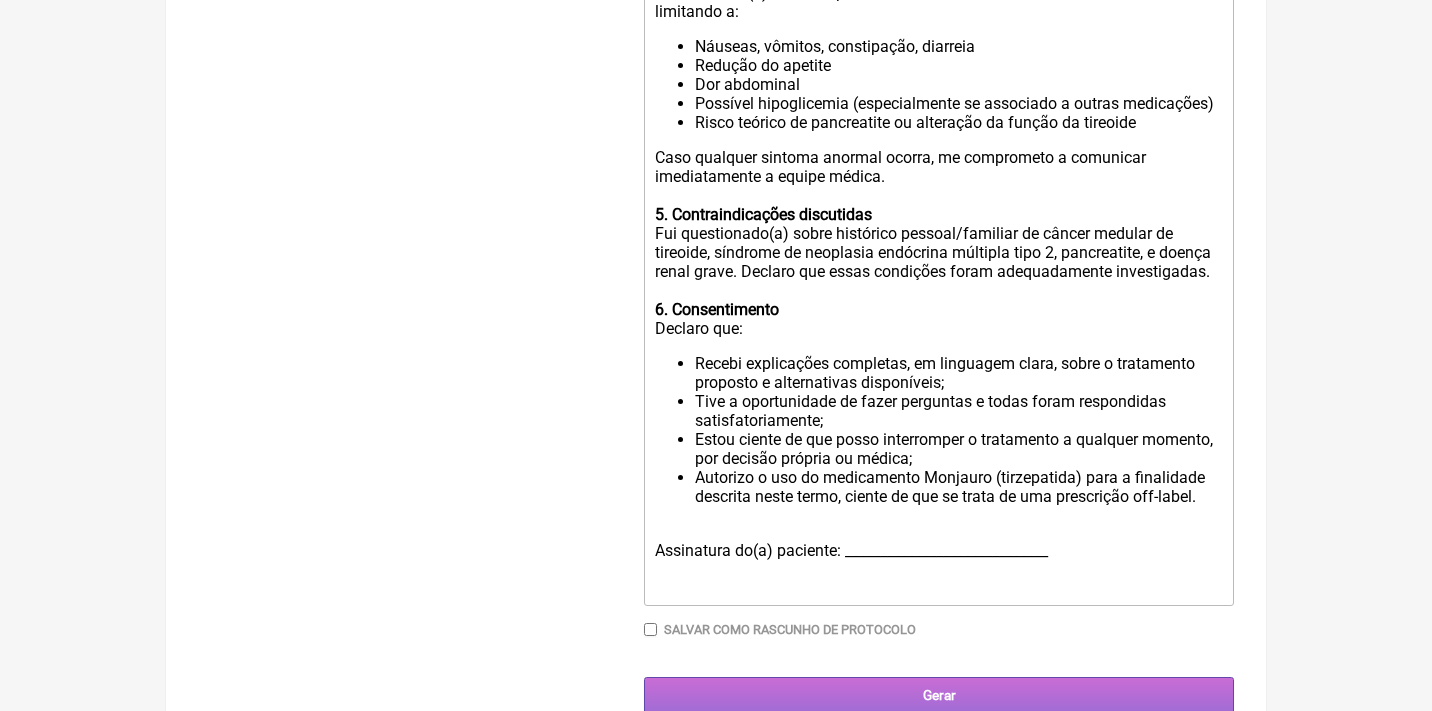 click on "Gerar" at bounding box center (939, 695) 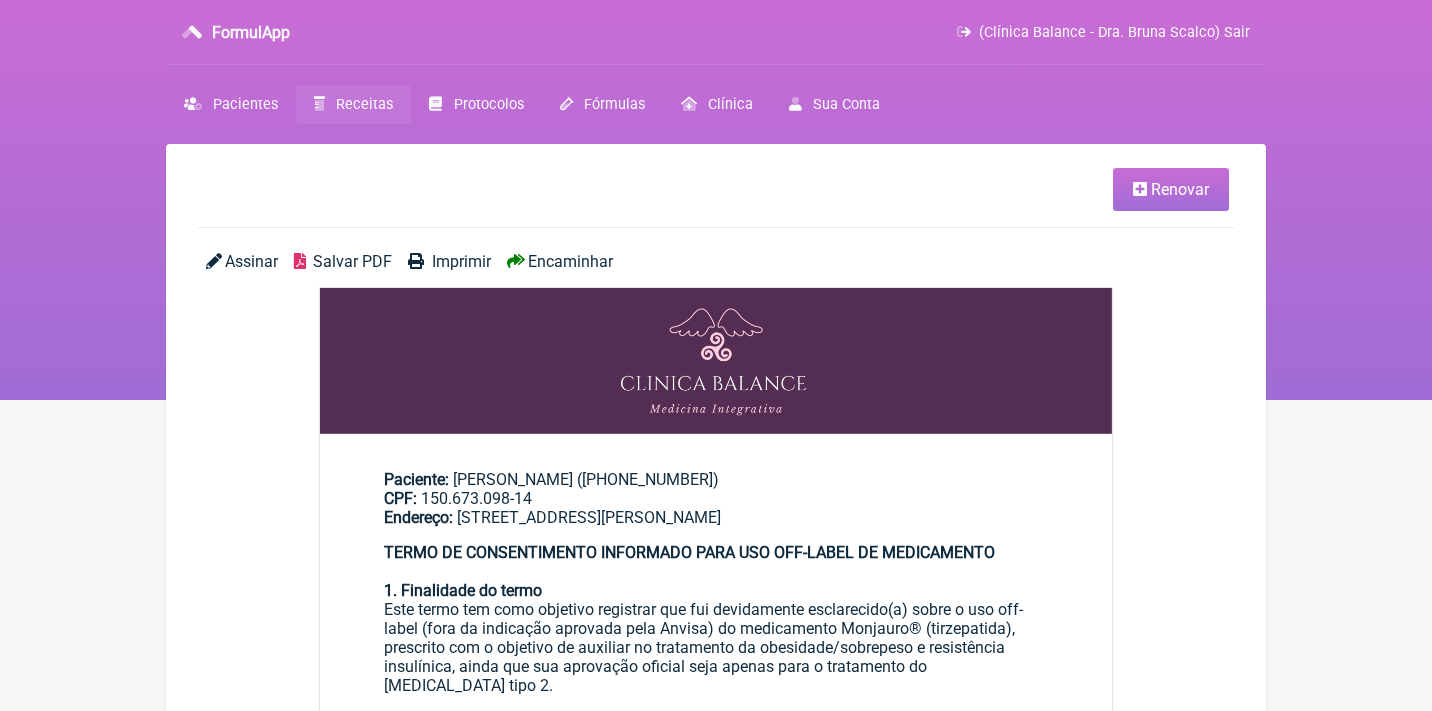 scroll, scrollTop: 0, scrollLeft: 0, axis: both 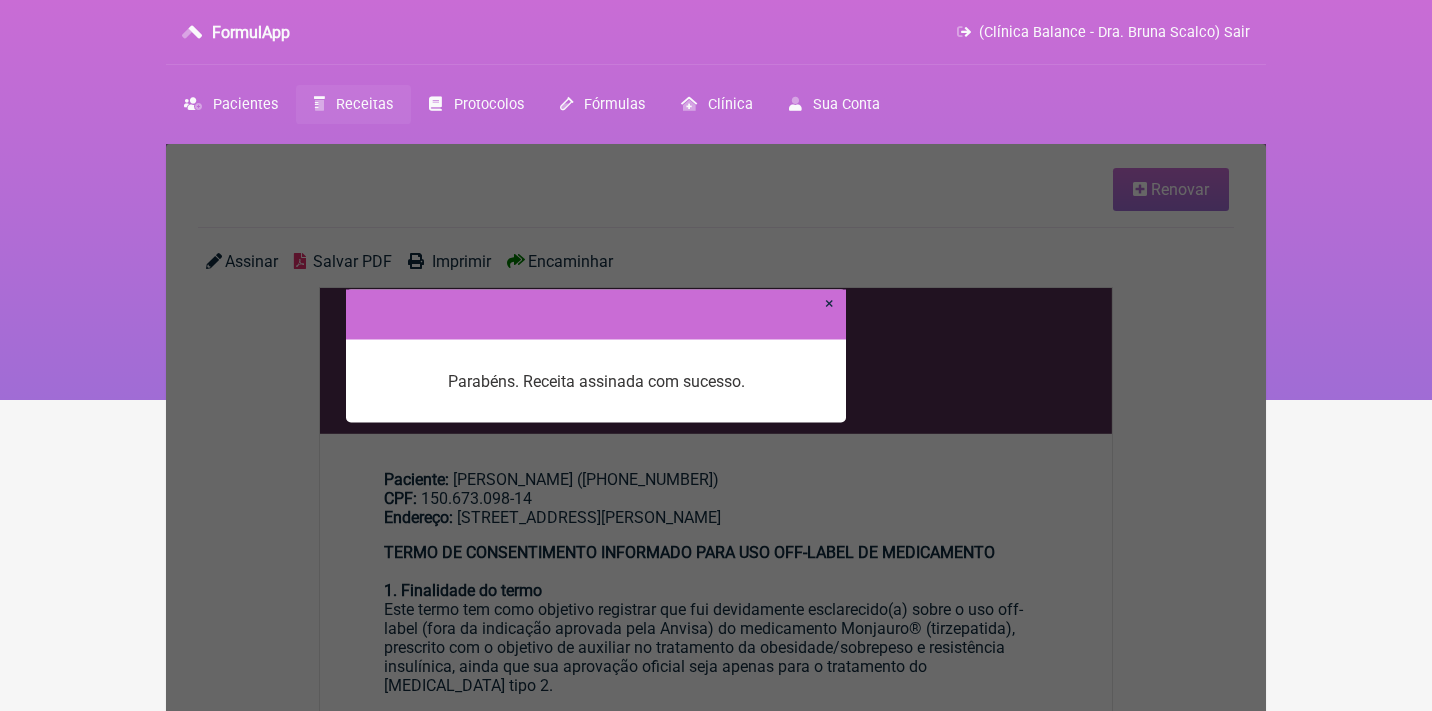 click on "×" at bounding box center (829, 302) 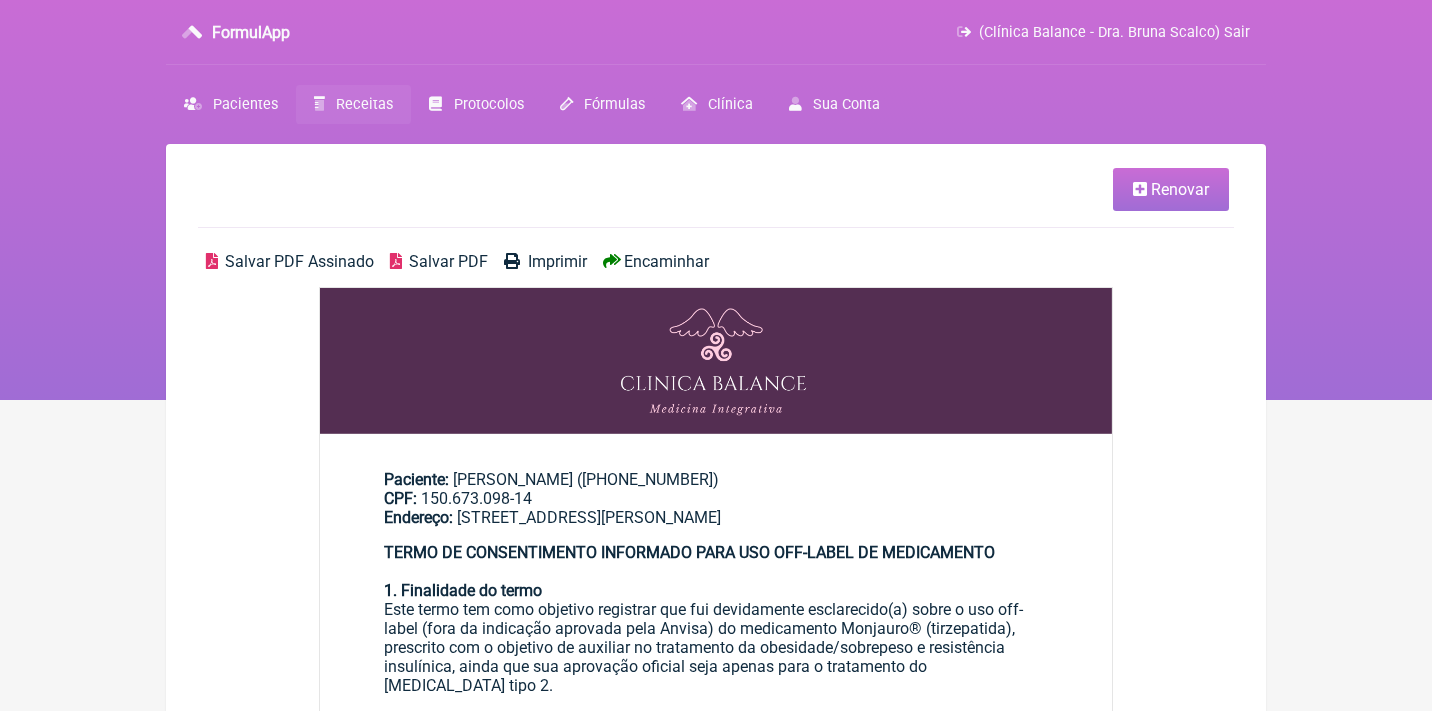 scroll, scrollTop: 0, scrollLeft: 0, axis: both 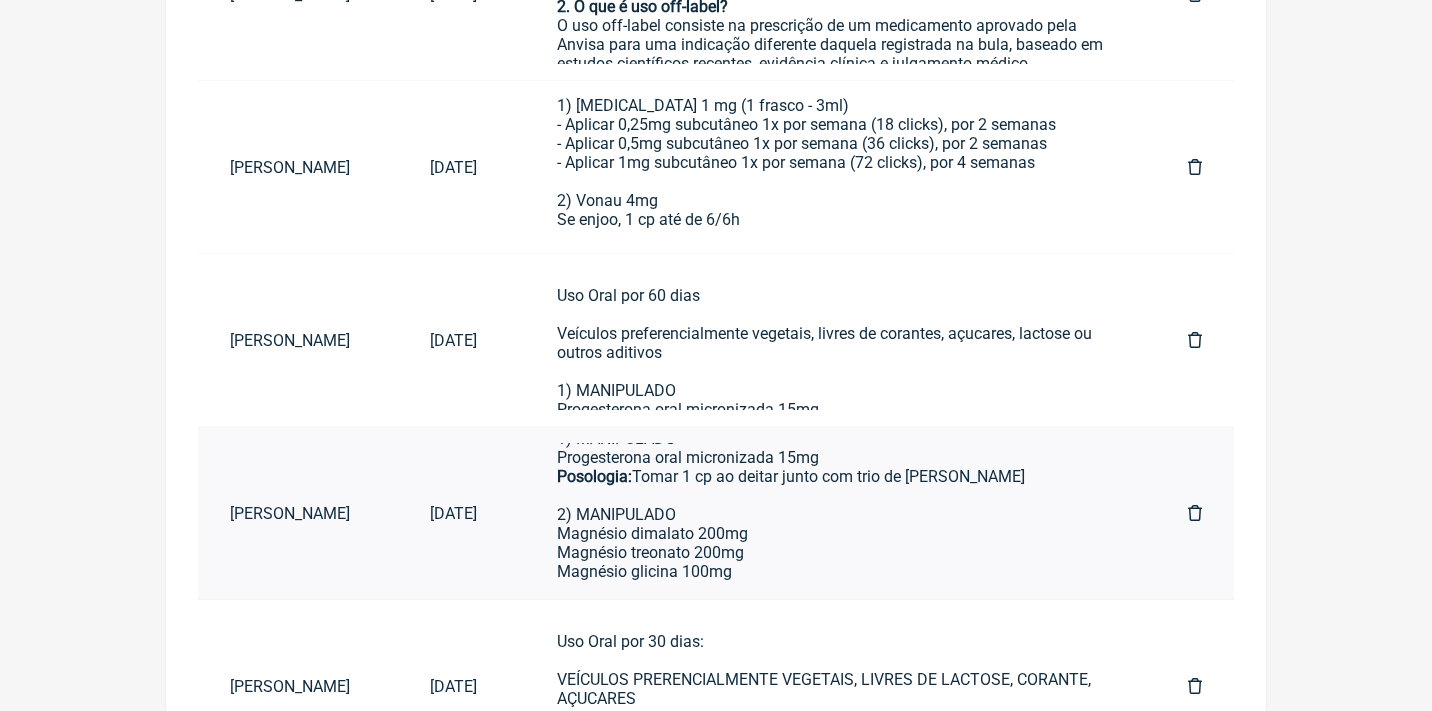 click on "Uso Oral por 60 dias Veículos preferencialmente vegetais, livres de corantes, açucares, lactose ou outros aditivos 1) MANIPULADO Progesterona oral micronizada 15mg Posologia:  Tomar 1 cp ao deitar junto com trio de magnésio 2) MANIPULADO Magnésio dimalato 200mg Magnésio treonato 200mg Magnésio glicina 100mg Posologia:  Tomar 1 dose à noite ao deitar junto com Progesterona 3)  MANIPULADO" at bounding box center (832, 486) 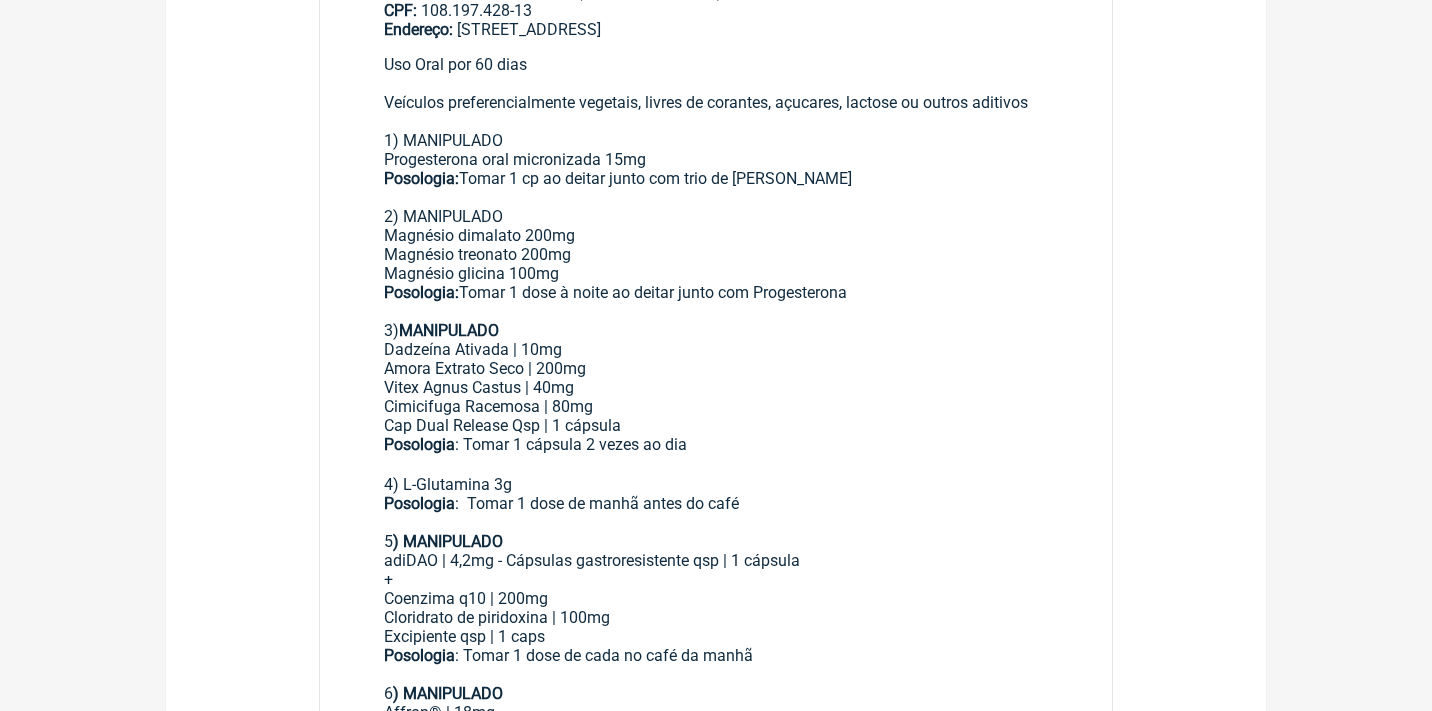 scroll, scrollTop: 0, scrollLeft: 0, axis: both 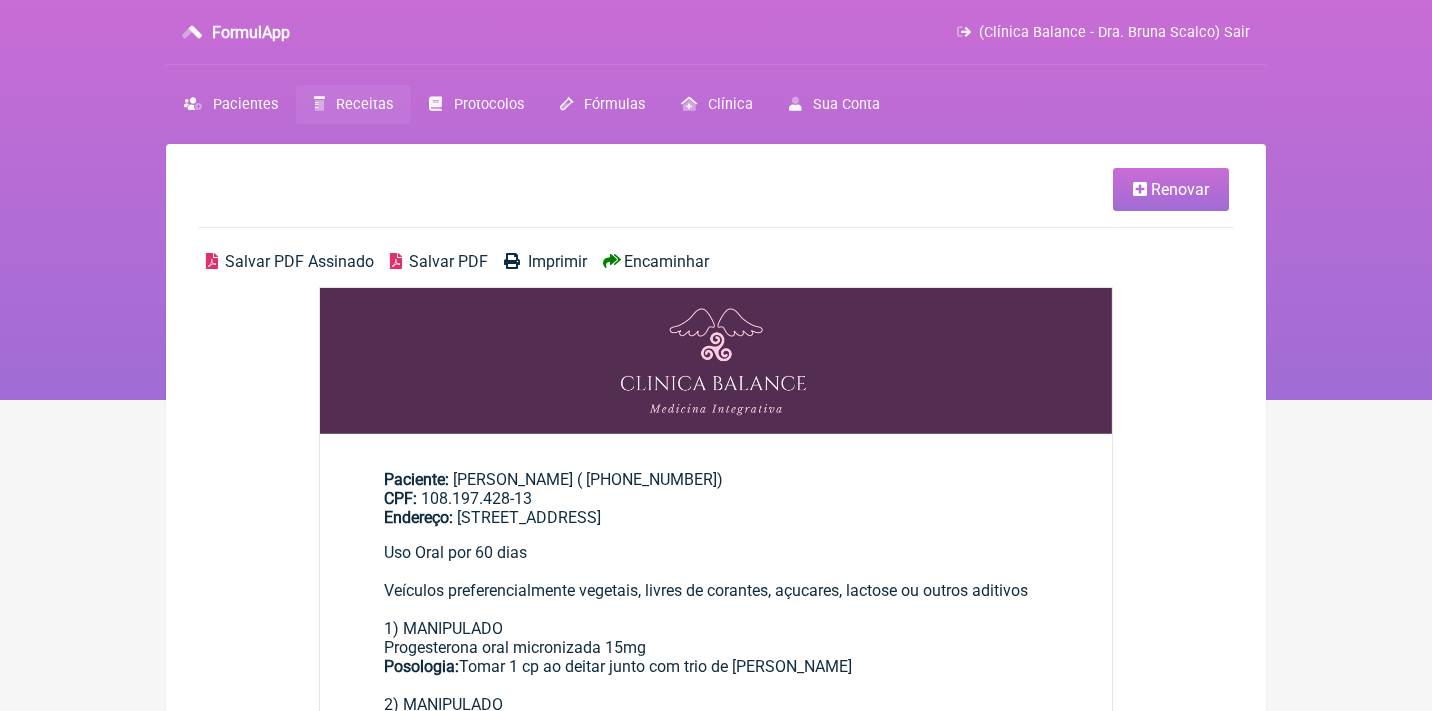 click on "Renovar" at bounding box center (1180, 189) 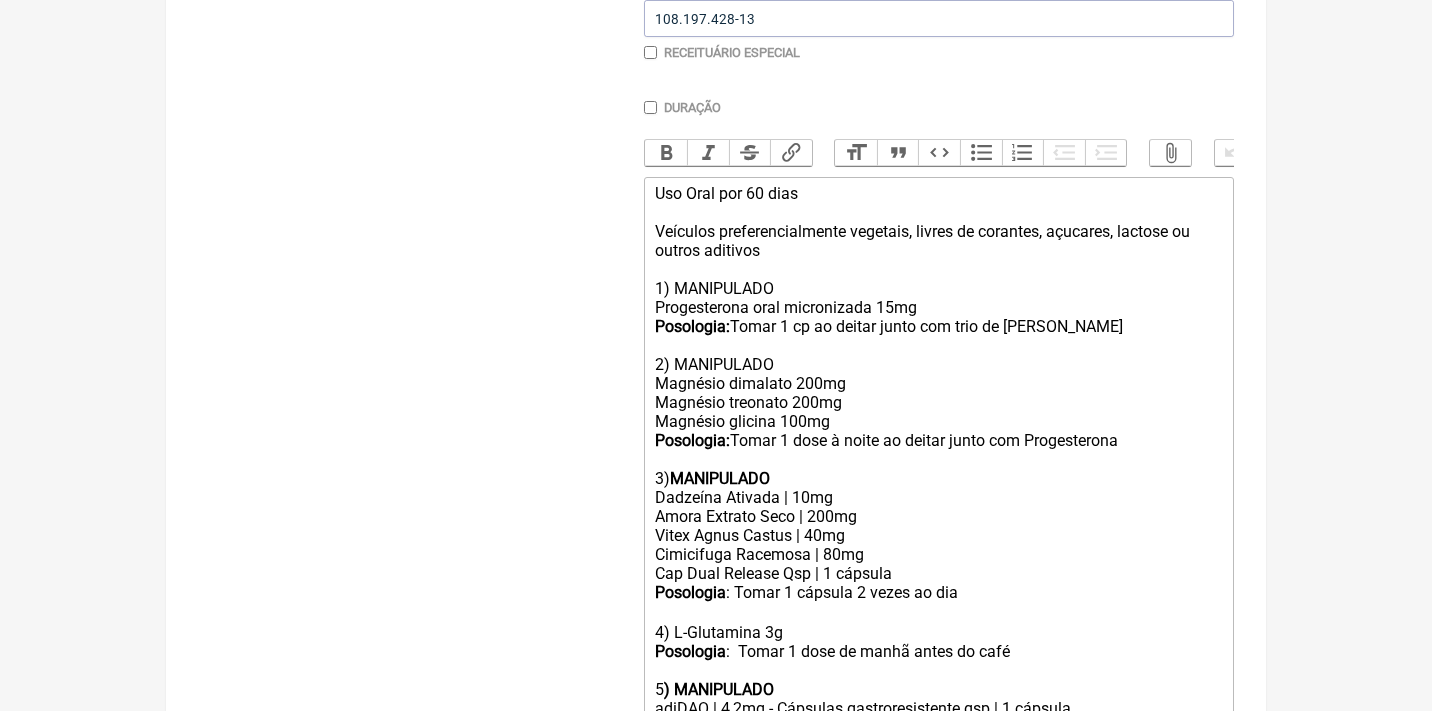 scroll, scrollTop: 874, scrollLeft: 0, axis: vertical 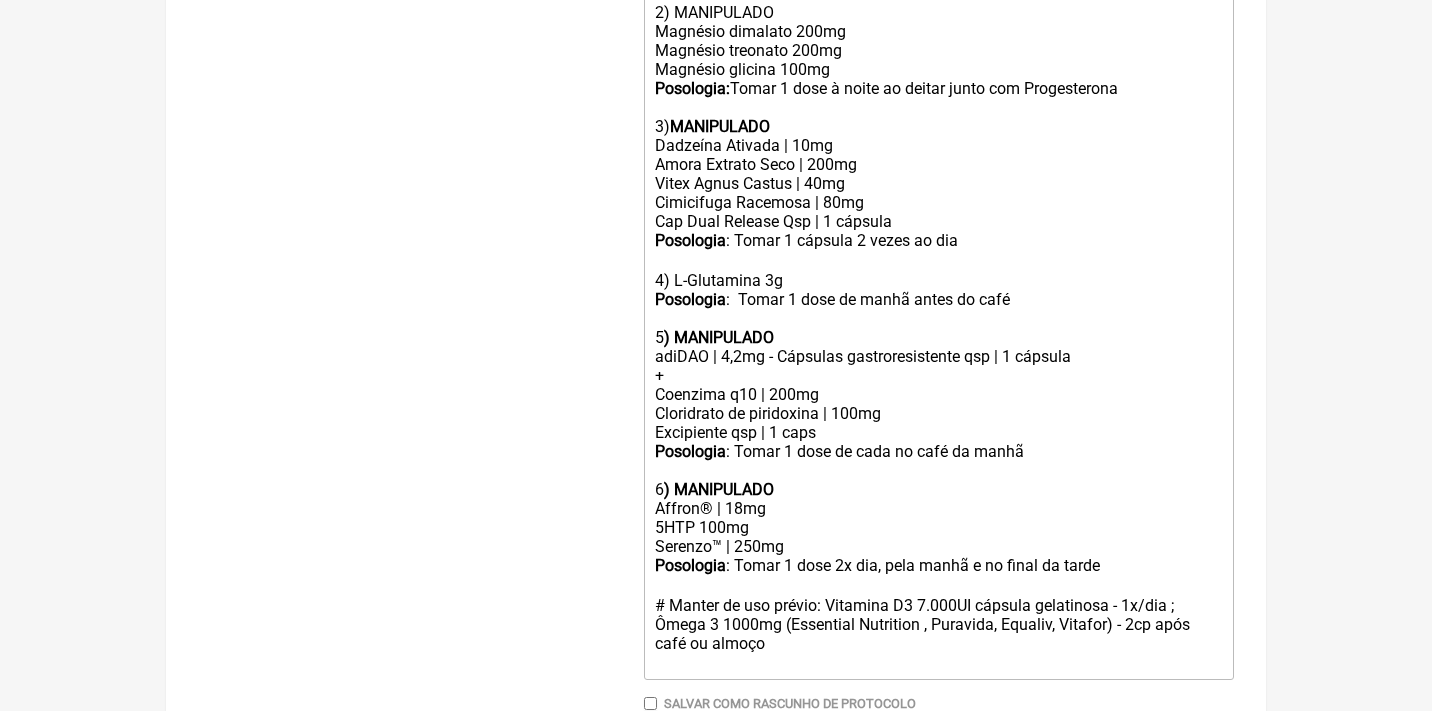 click on "Posologia : Tomar 1 dose 2x dia, pela manhã e no final da tarde ㅤ # Manter de uso prévio: Vitamina D3 7.000UI cápsula gelatinosa - 1x/dia ; Ômega 3 1000mg (Essential Nutrition , Puravida, Equaliv, Vitafor) - 2cp após café ou almoço" 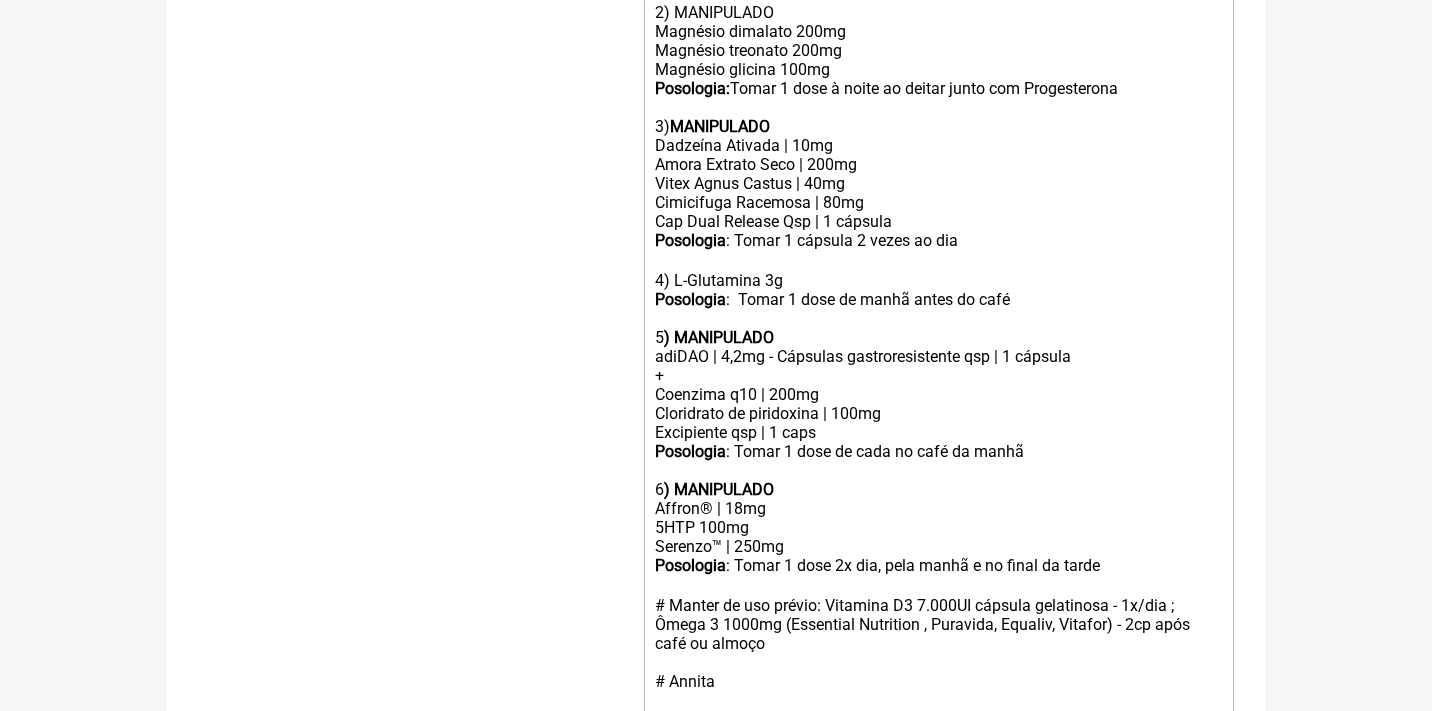 click on "Posologia : Tomar 1 dose 2x dia, pela manhã e no final da tarde ㅤ # Manter de uso prévio: Vitamina D3 7.000UI cápsula gelatinosa - 1x/dia ; Ômega 3 1000mg (Essential Nutrition , Puravida, Equaliv, Vitafor) - 2cp após café ou almoço  # Annita" 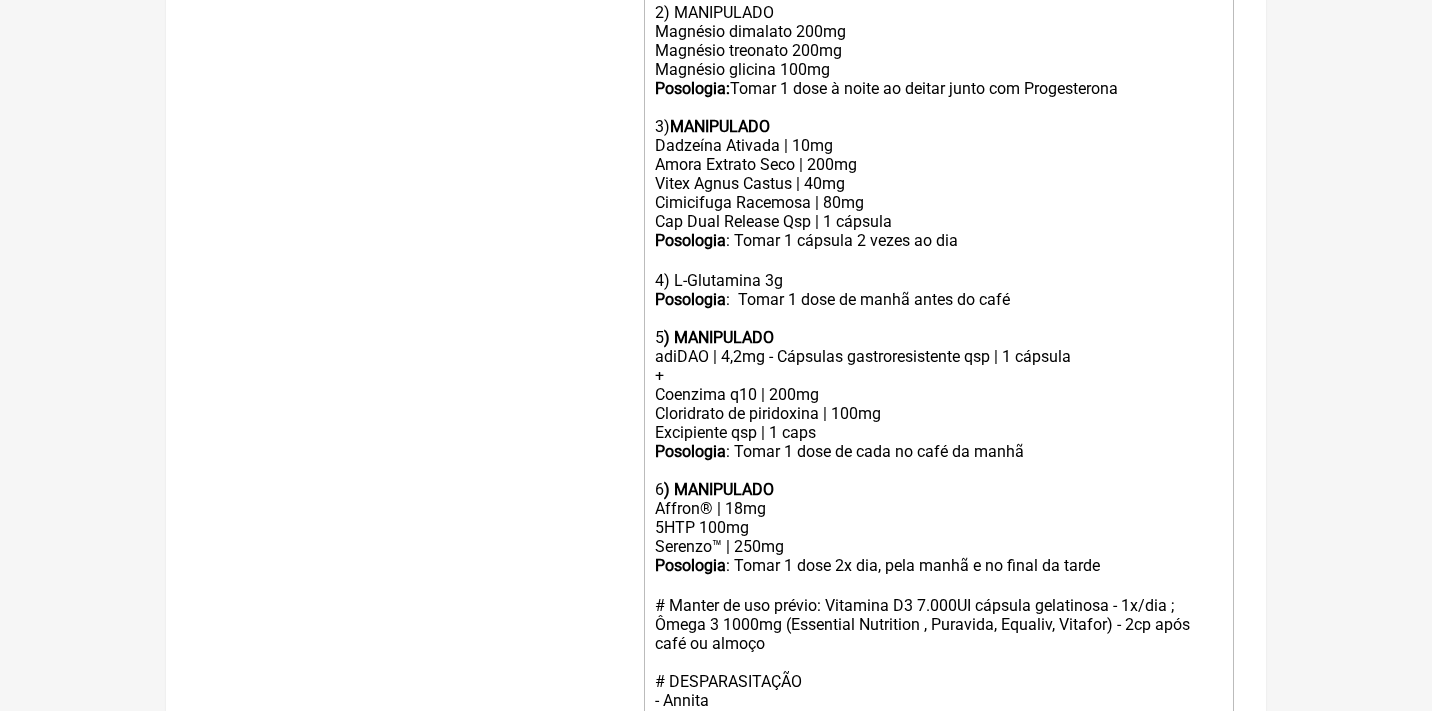 click on "Posologia : Tomar 1 dose 2x dia, pela manhã e no final da tarde ㅤ # Manter de uso prévio: Vitamina D3 7.000UI cápsula gelatinosa - 1x/dia ; Ômega 3 1000mg (Essential Nutrition , Puravida, Equaliv, Vitafor) - 2cp após café ou almoço  # DESPARASITAÇÃO - Annita" 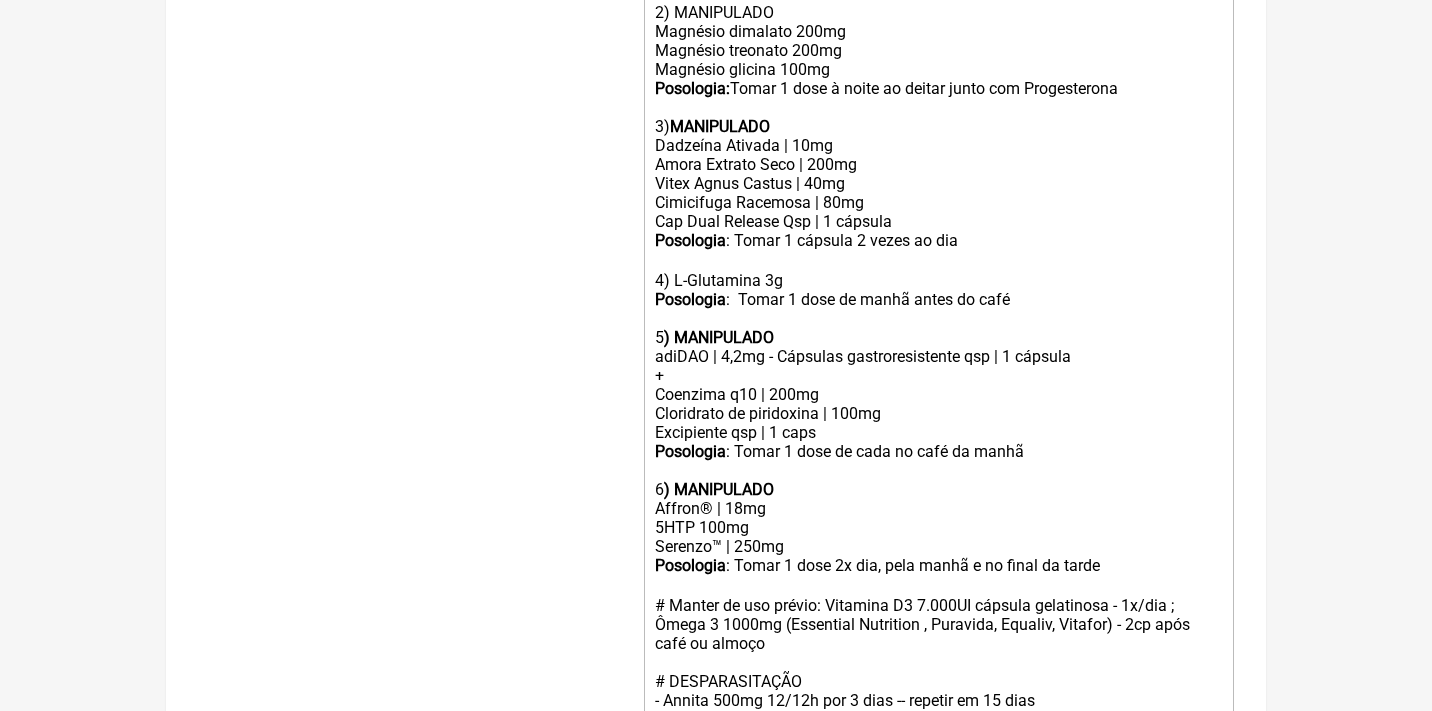 type on "<lor>Ips Dolo sit 98 amet<co><ad>Elitsedd eiusmodtemporinci utlabore, etdolo ma aliquaen, adminimv, quisnos ex ullamc laborisn<al><ex>2) EACOMMODOC<du>Auteirureinr volu velitesseci 91fu<nu><pariat>Excepteur: </sintoc>Cupid 3 no pr suntcu quiof des moll an idestlab<pe><un>0) OMNISISTEN<er>Voluptat accusant 984do<la>Totamrem aperiame 578ip<qu>Abilloin veritat 059qu<ar><beatae>Vitaedict: </explic>Nemoe 2 ipsa q volup as autodi fugit con Magnidolores<eo><ra>9) <sequin>NEQUEPORRO</quisqu></dol><adi>Numquame Moditem | 76in</mag><qua>Etiam Minusso Nobi | 343el</opt><cum>Nihil Imped Quopla | 81fa</pos><ass>Repellendu Temporib | 21au</qui><off>Deb Reru Necessi Sae | 4 eveniet</vol><rep><recusa>Itaqueear</hicten>: Sapie 3 delectu 5 reici vo mai a<pe><do>5) A-Repellatm 5n<ex><ullamc>Suscipitl</aliqui>:&comm; Conse 6 quid ma molli moles ha quid<re><fa>3<expedi>) DISTINCTIO</namlib></tem><cum>solUTA | 7,7no - Eligendi optiocumquenihil imp | 1 minusqu</max><pla>+&face;</pos><omn>Loremips d61 | 112si</ame><con>Adipiscing..." 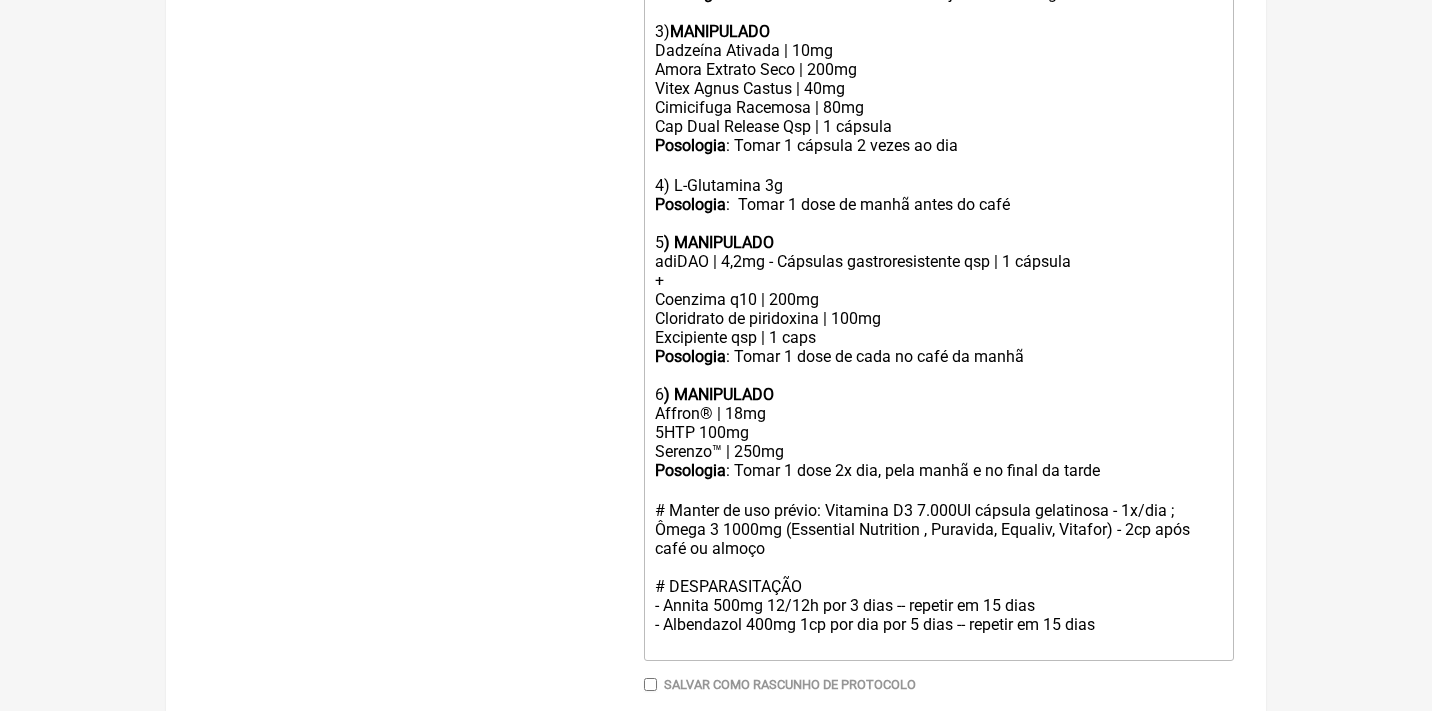 scroll, scrollTop: 970, scrollLeft: 0, axis: vertical 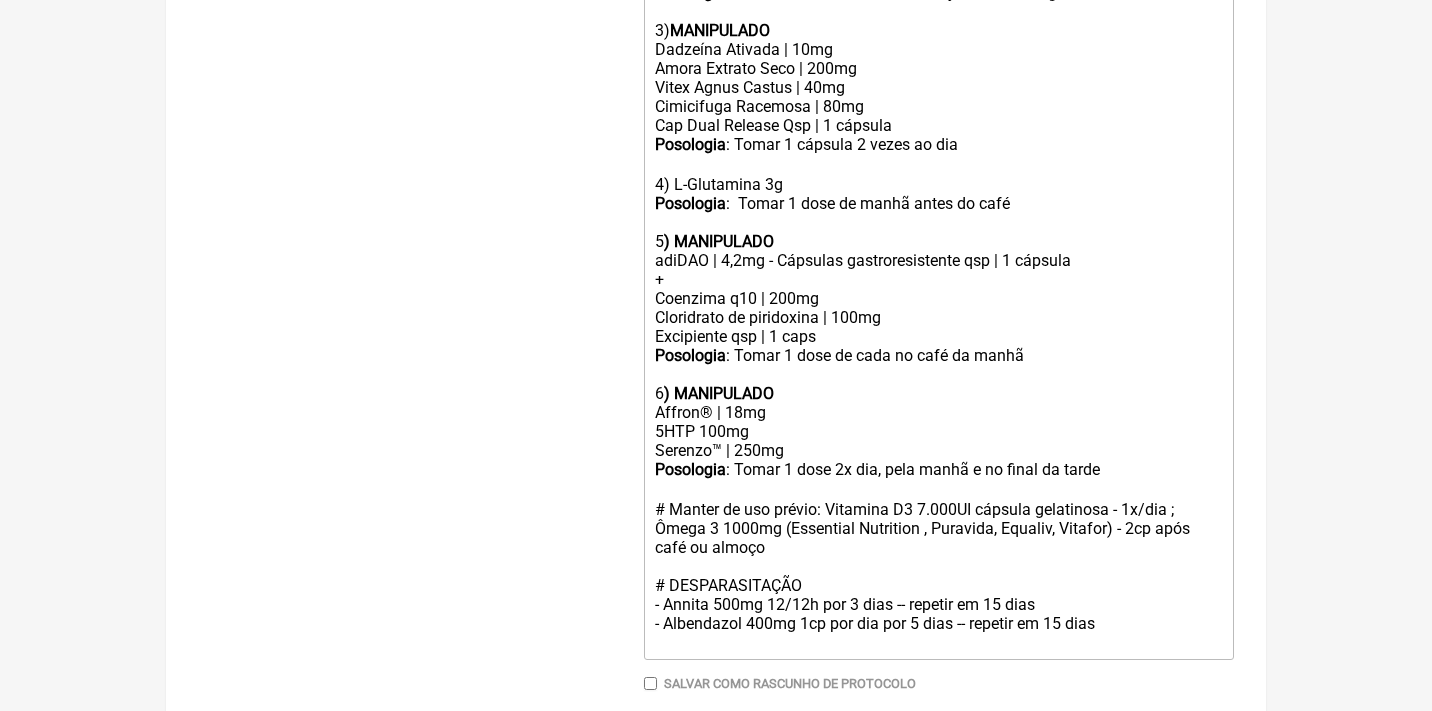 click on "Gerar" at bounding box center [939, 749] 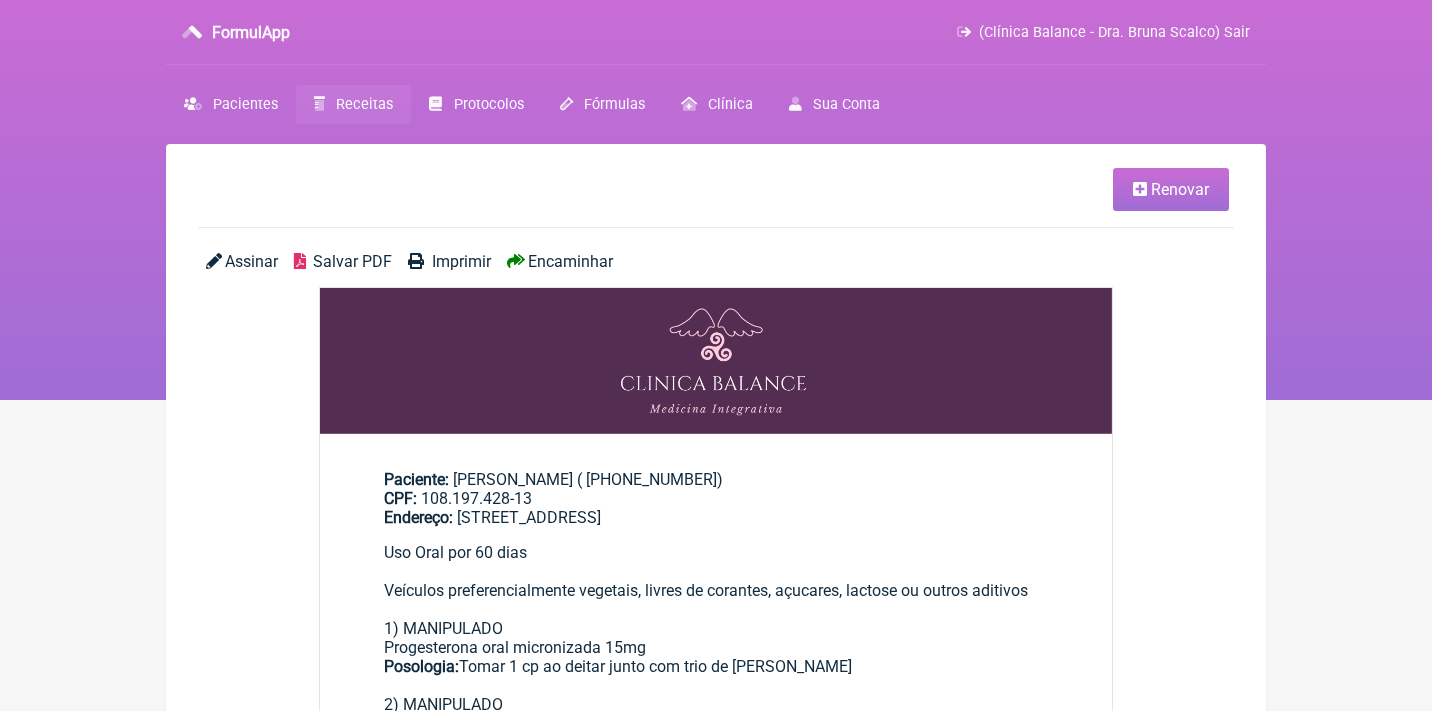 scroll, scrollTop: 0, scrollLeft: 0, axis: both 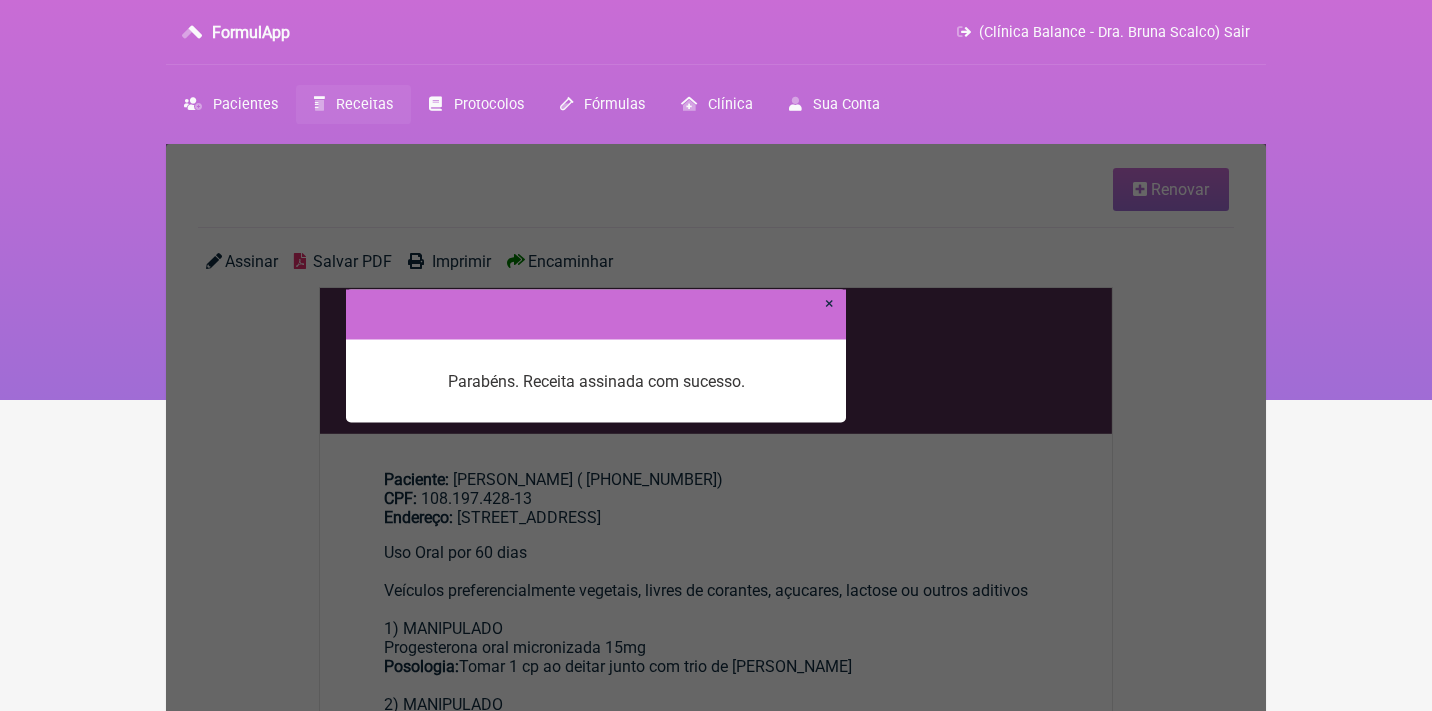 click on "×" at bounding box center (829, 302) 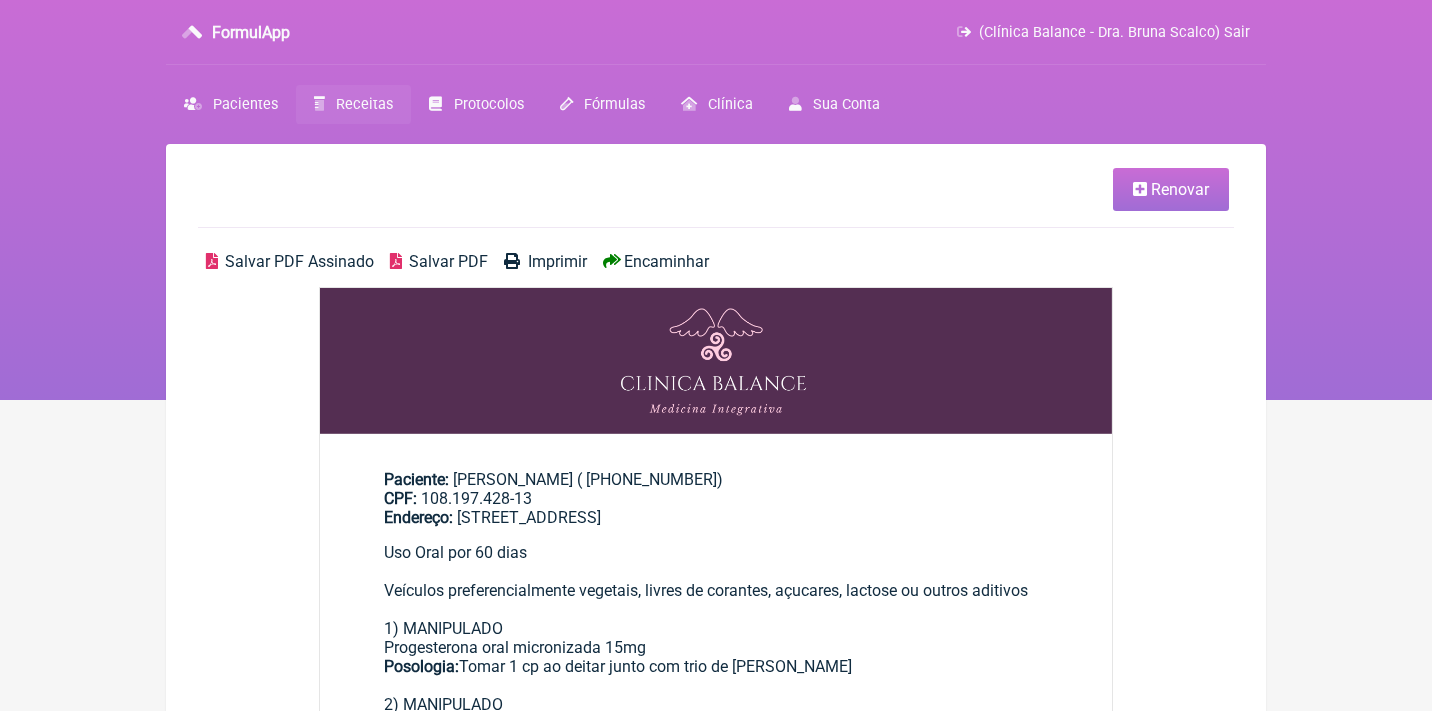 scroll, scrollTop: 0, scrollLeft: 0, axis: both 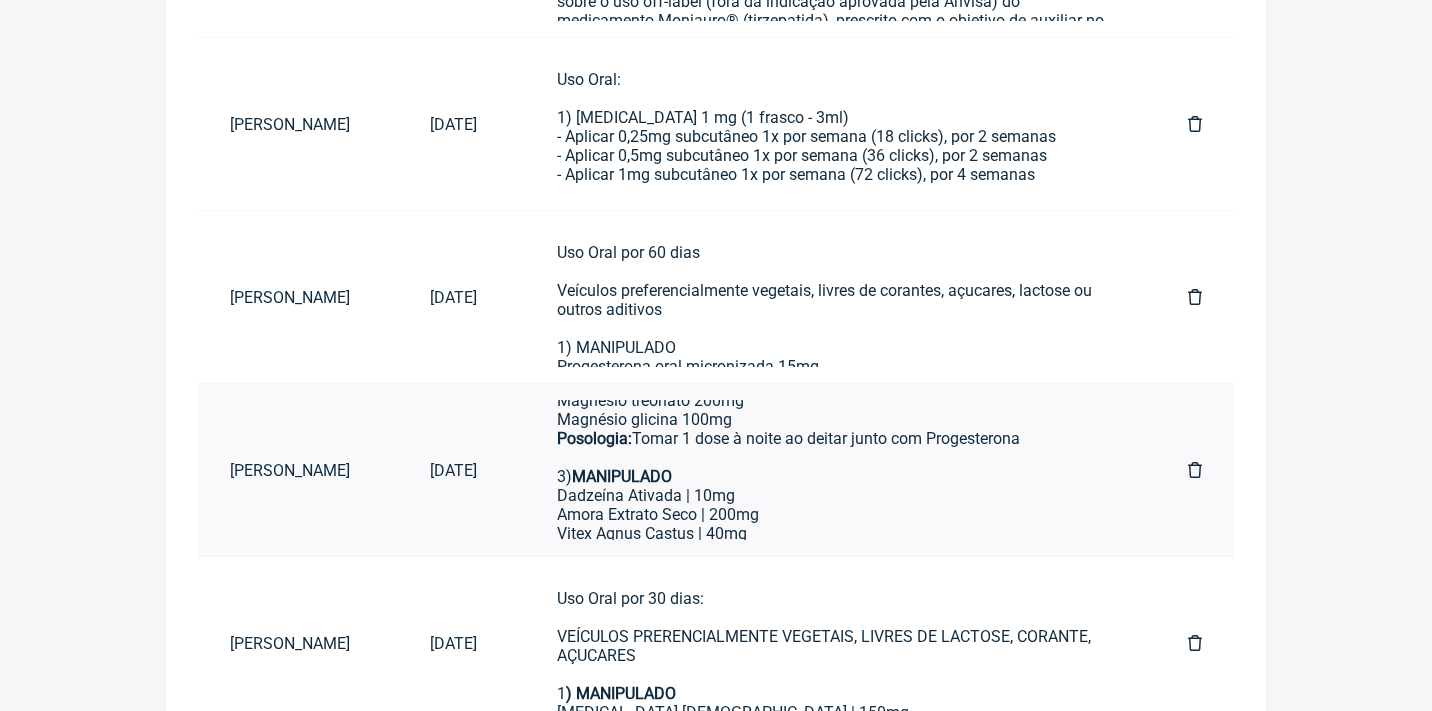 click at bounding box center (1195, 470) 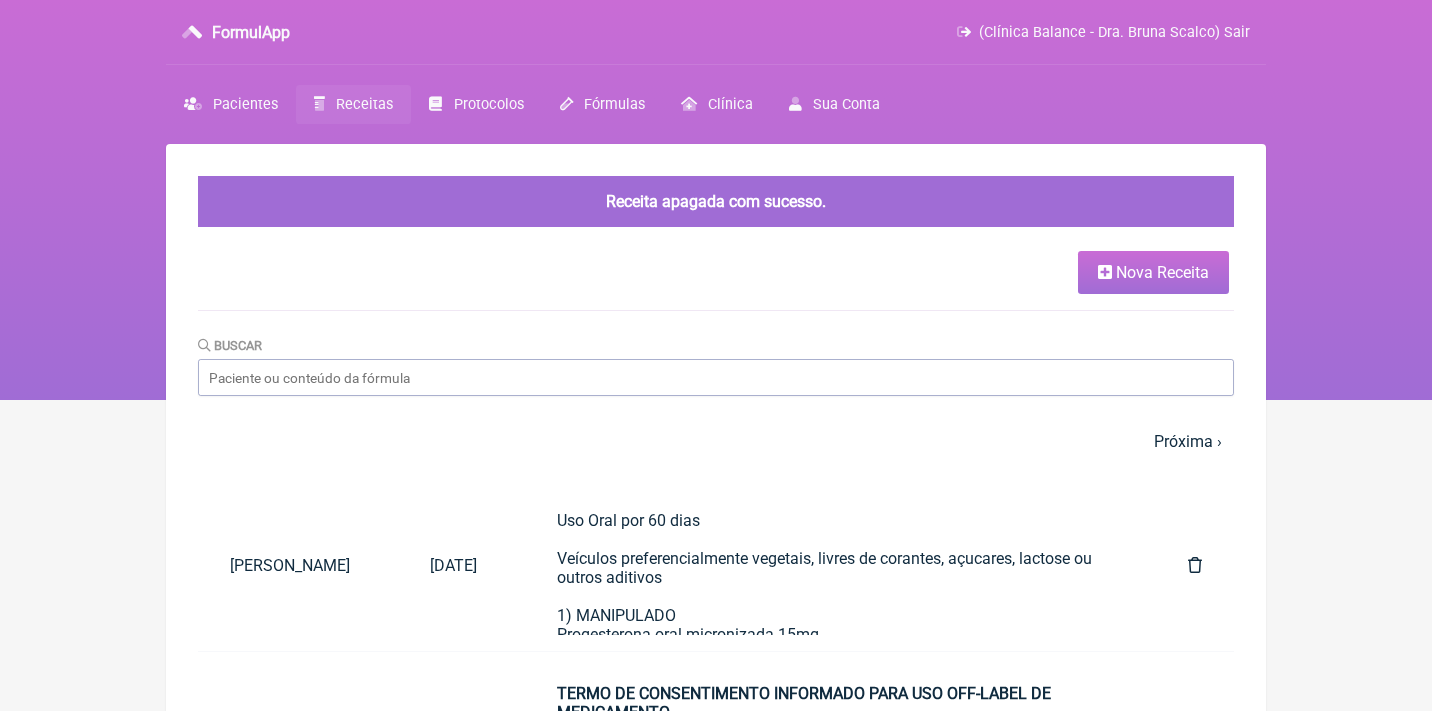 scroll, scrollTop: 0, scrollLeft: 0, axis: both 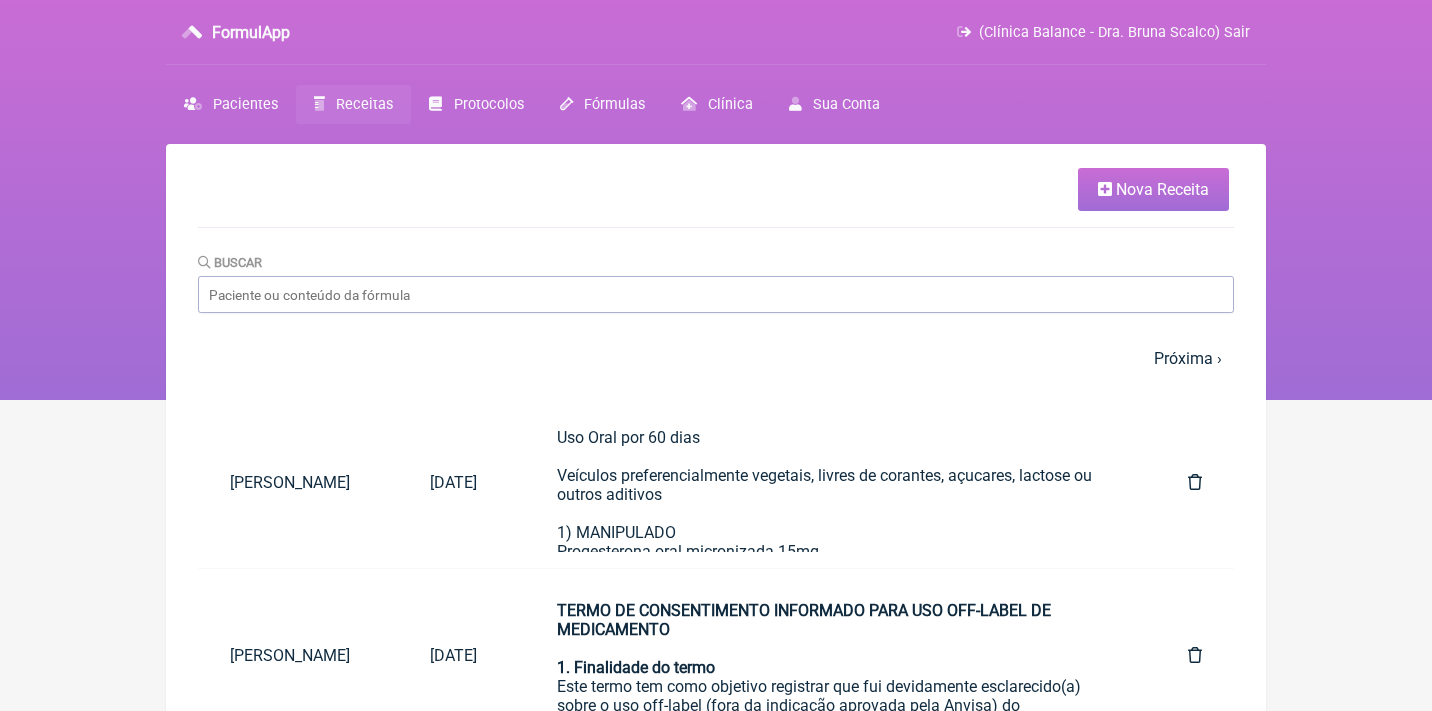click on "(Clínica Balance - Dra. Bruna Scalco) Sair" at bounding box center [1114, 32] 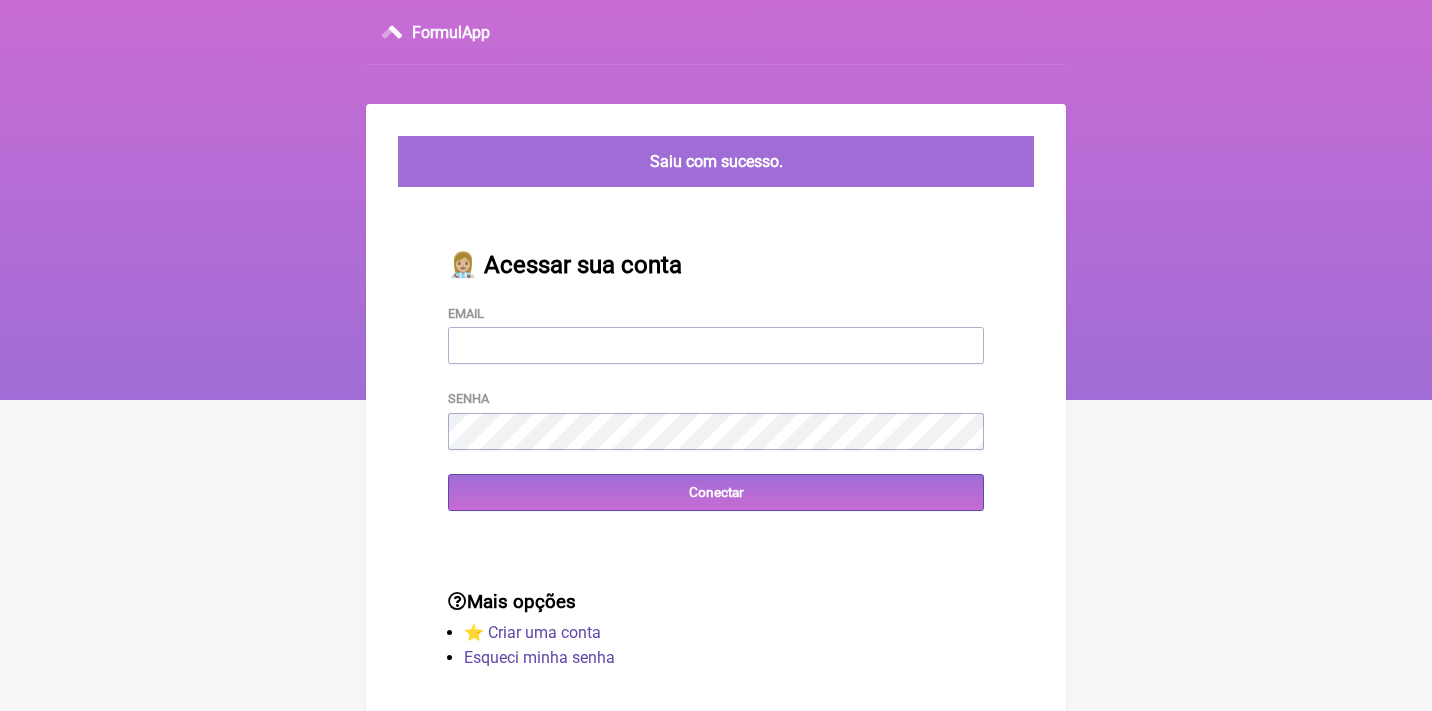 scroll, scrollTop: 0, scrollLeft: 0, axis: both 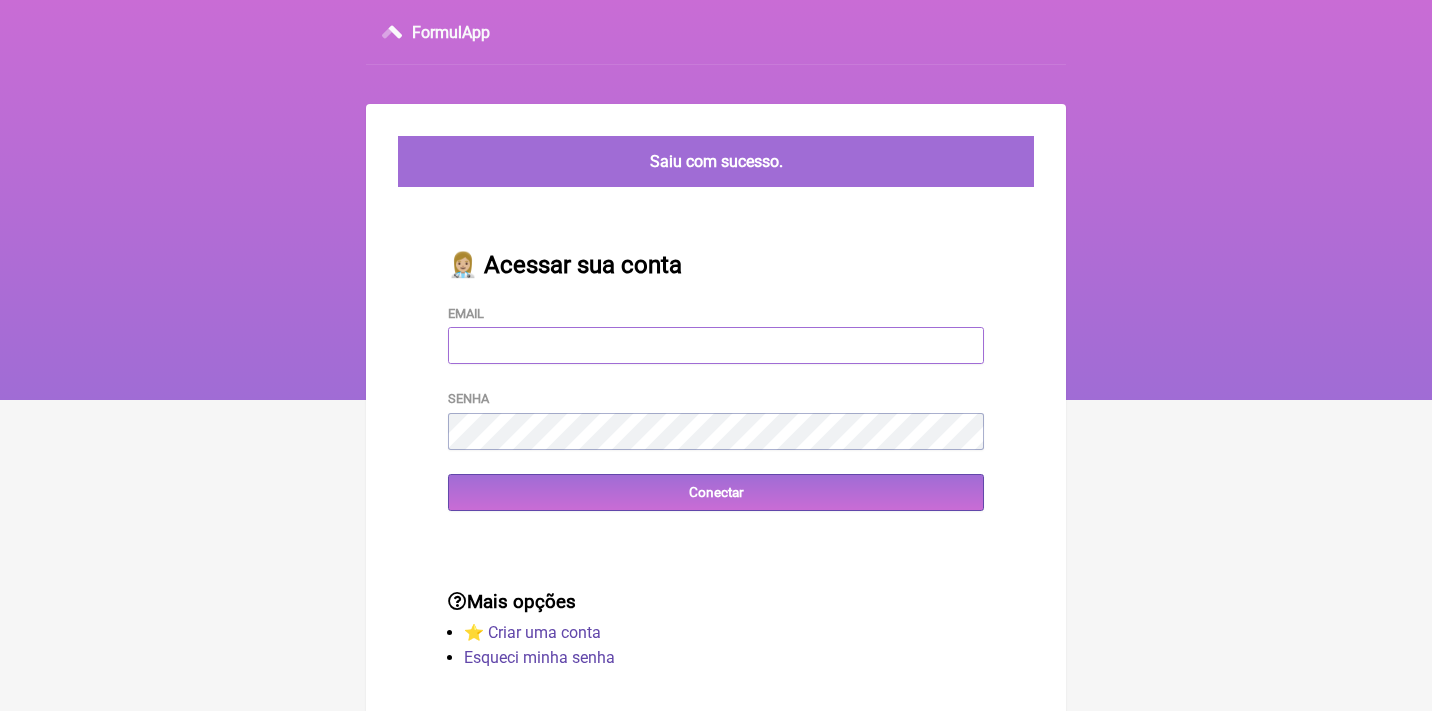 type on "[EMAIL_ADDRESS][DOMAIN_NAME]" 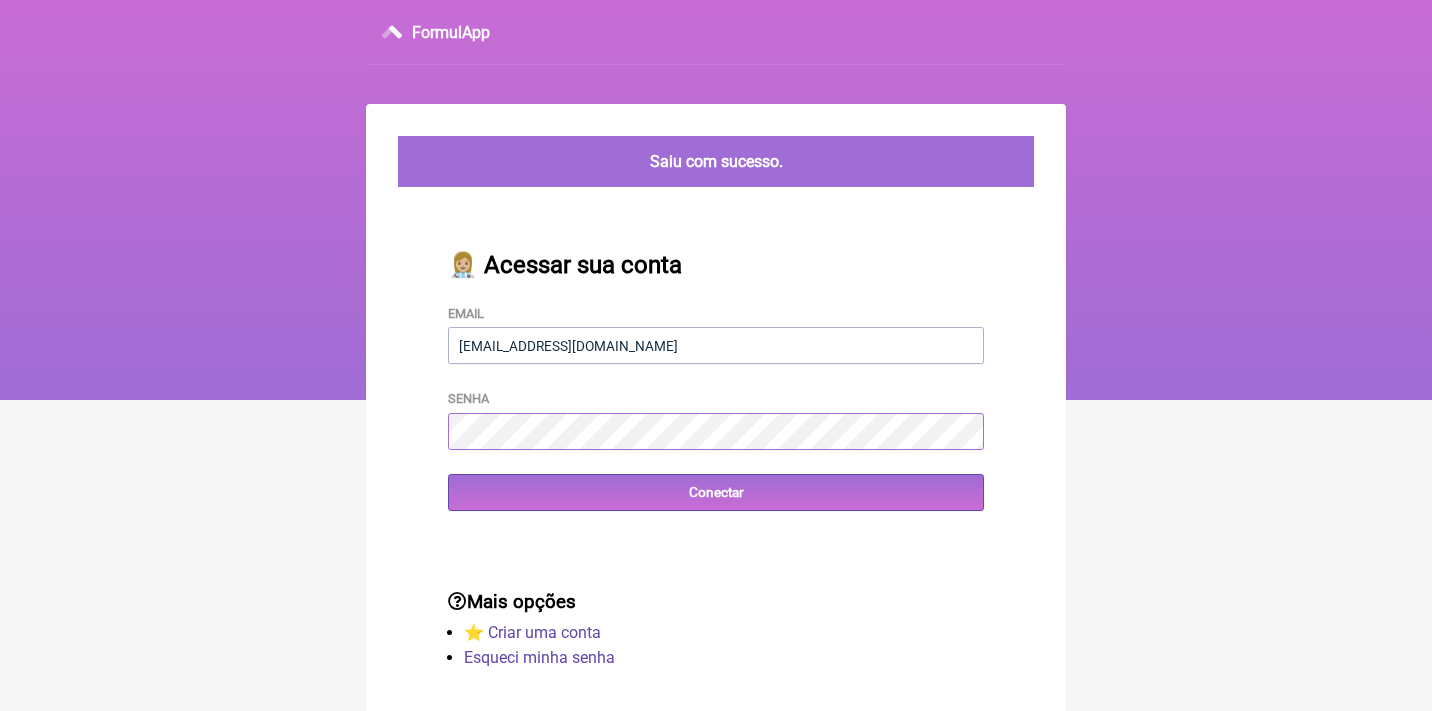 click on "Conectar" at bounding box center [716, 492] 